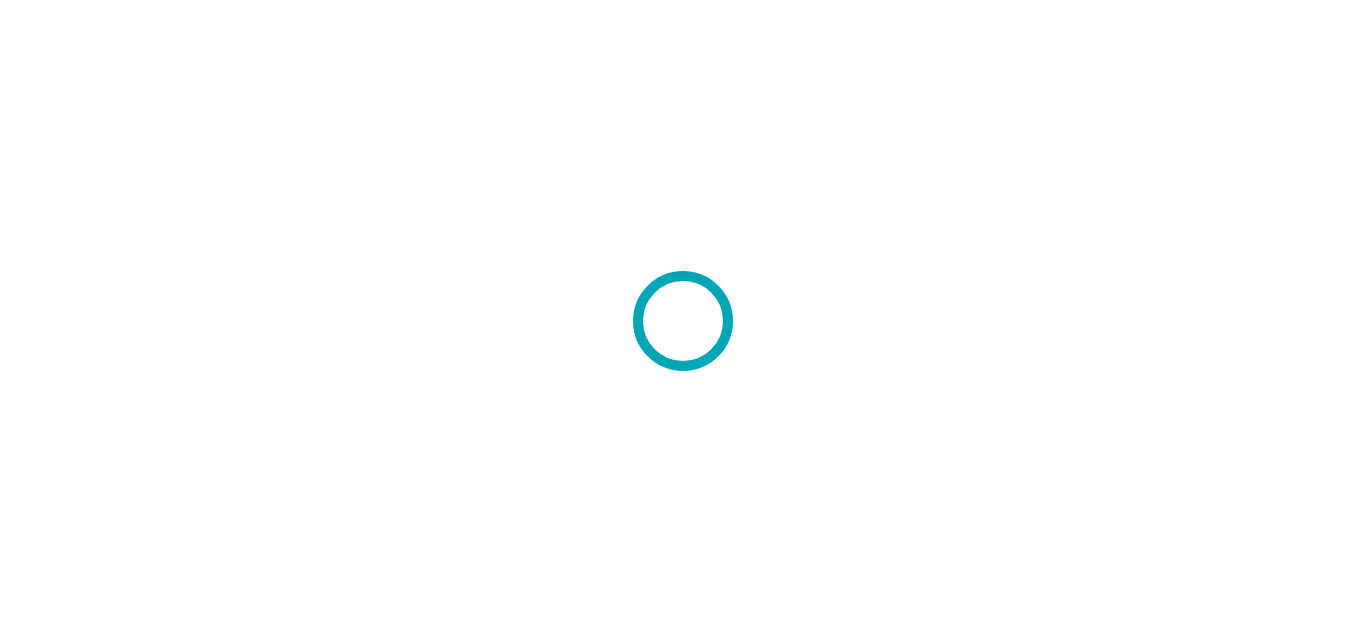 scroll, scrollTop: 0, scrollLeft: 0, axis: both 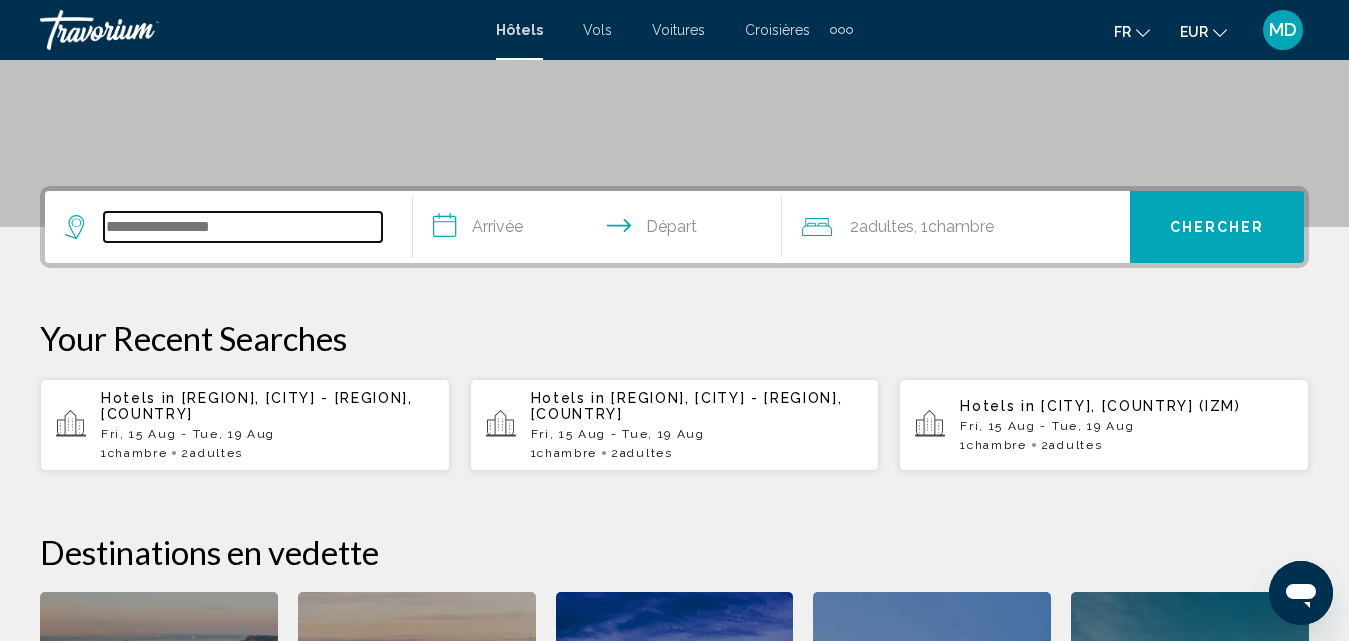 click at bounding box center [243, 227] 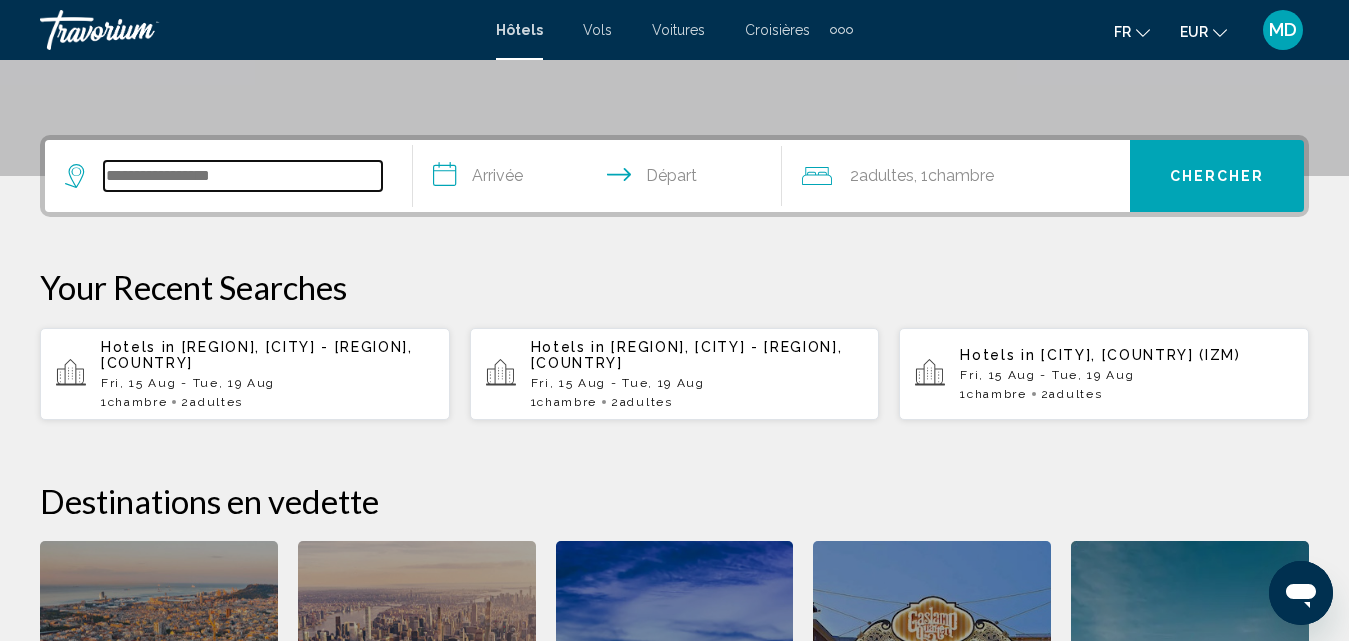 scroll, scrollTop: 494, scrollLeft: 0, axis: vertical 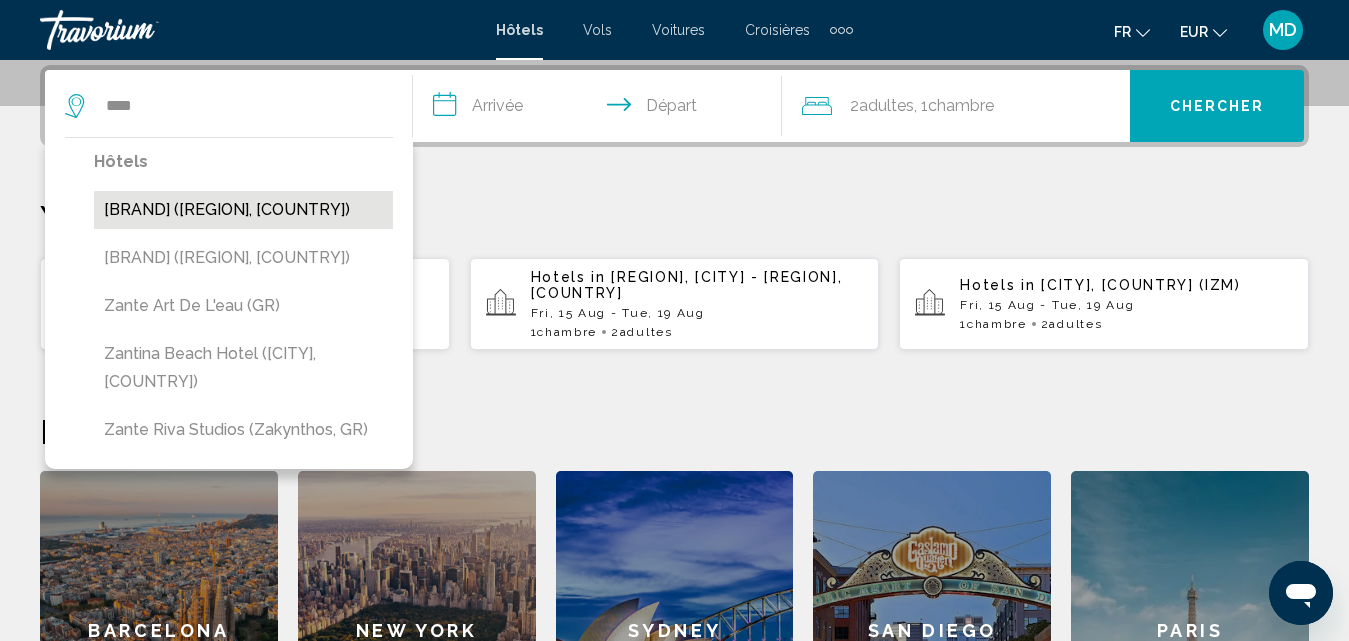 click on "[BRAND] ([REGION], [COUNTRY])" at bounding box center (243, 210) 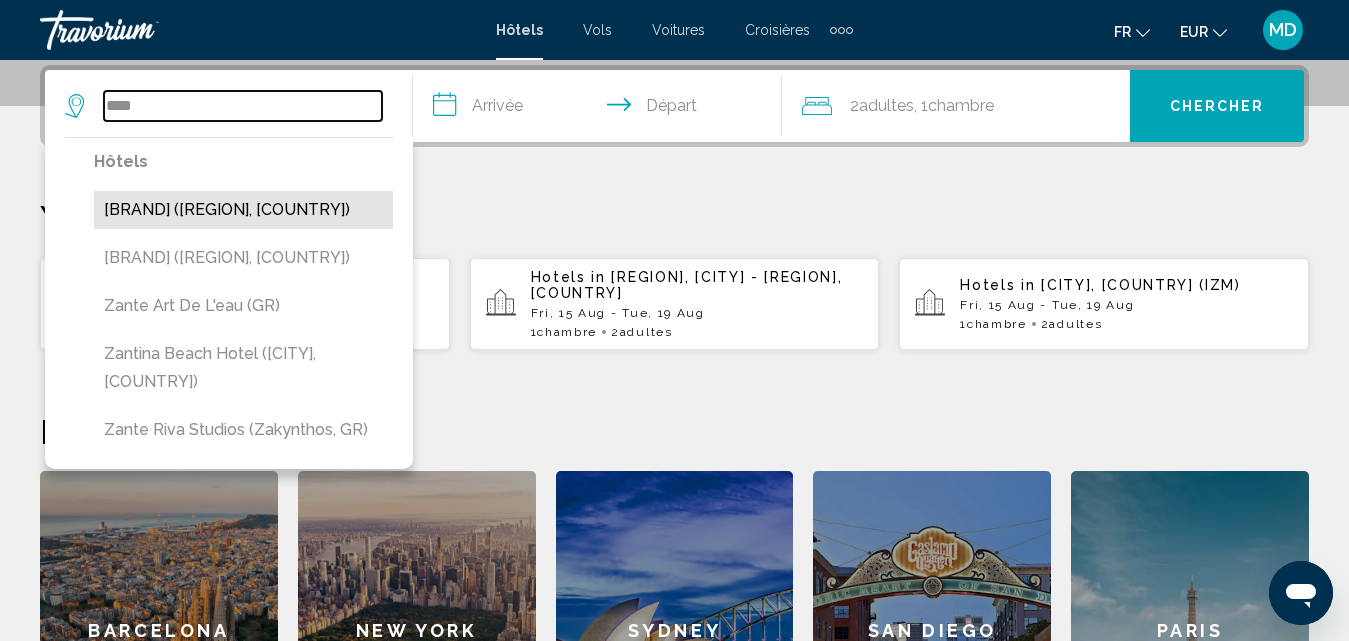 type on "**********" 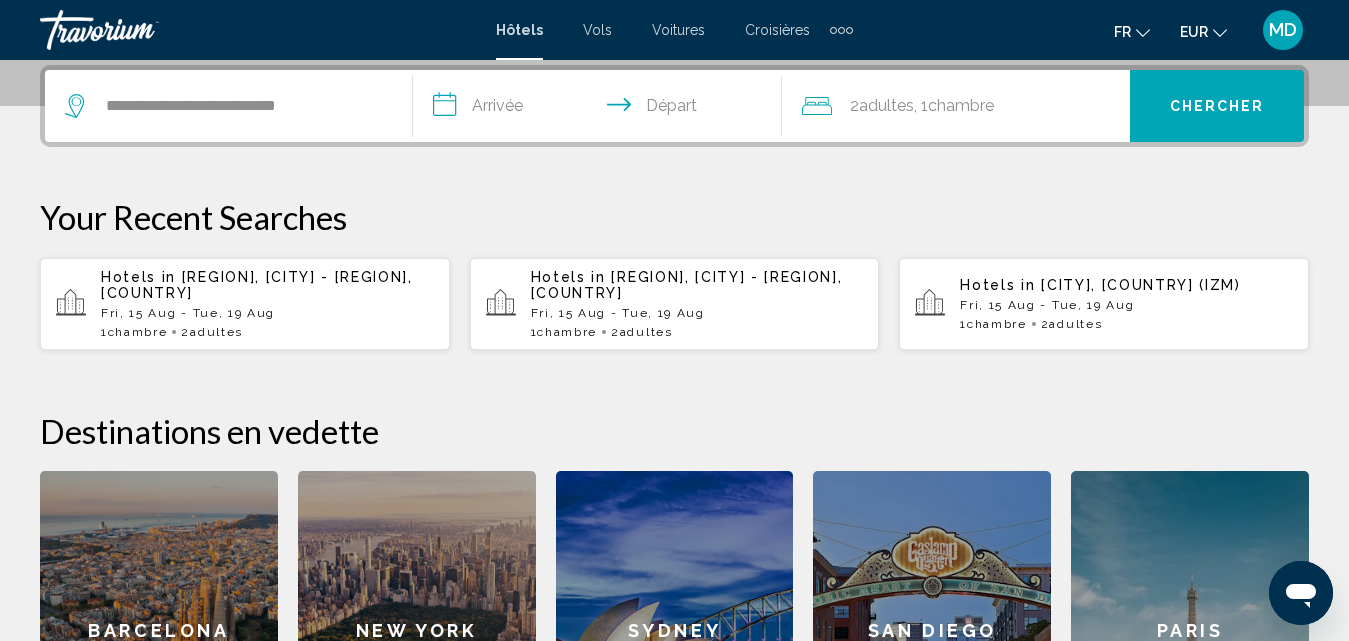 click on "**********" at bounding box center [601, 109] 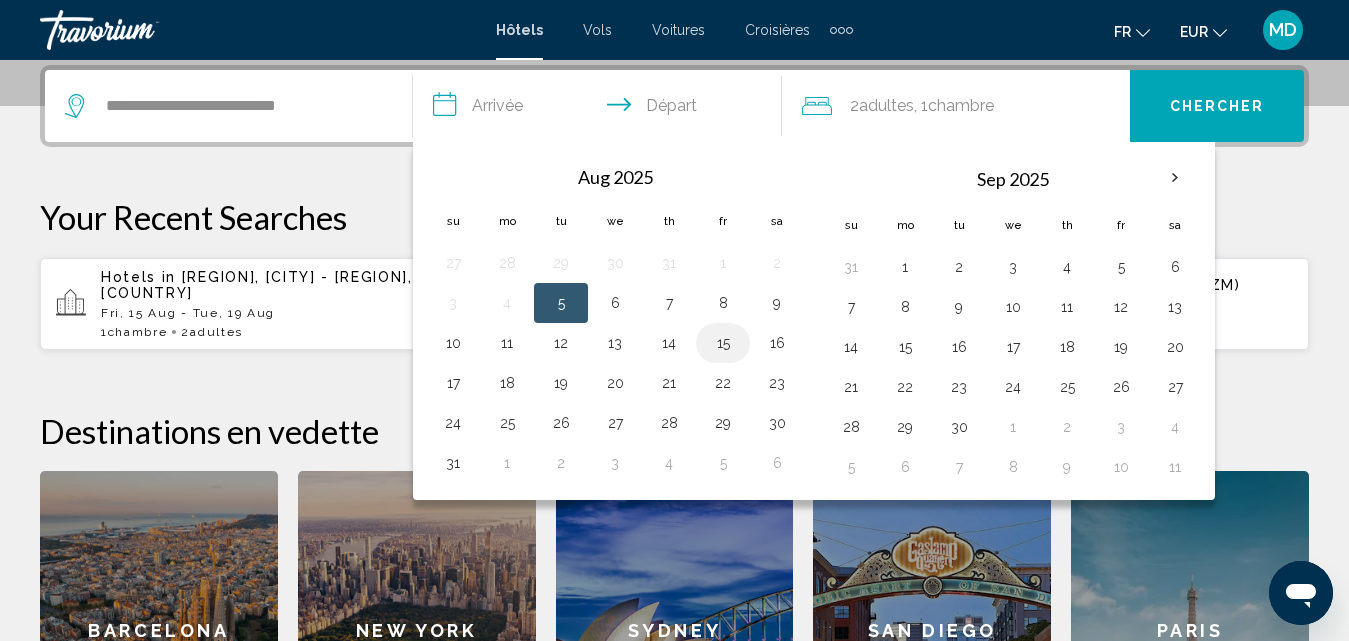 click on "15" at bounding box center (723, 343) 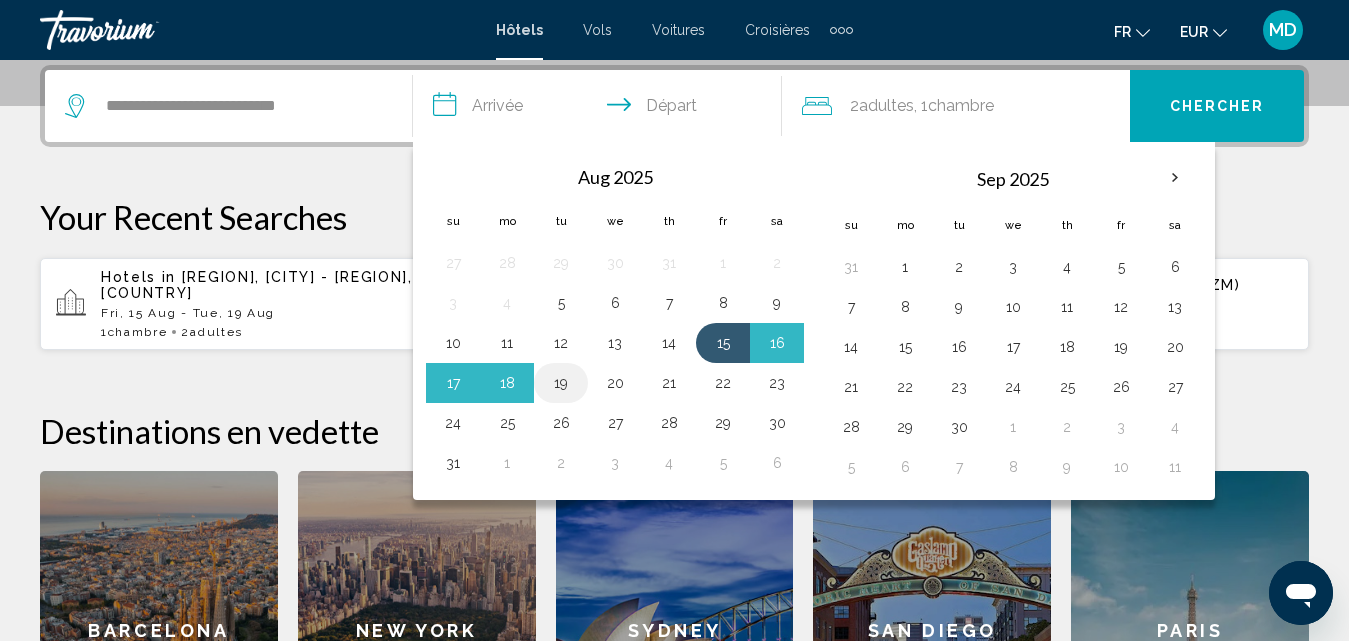 click on "19" at bounding box center [561, 383] 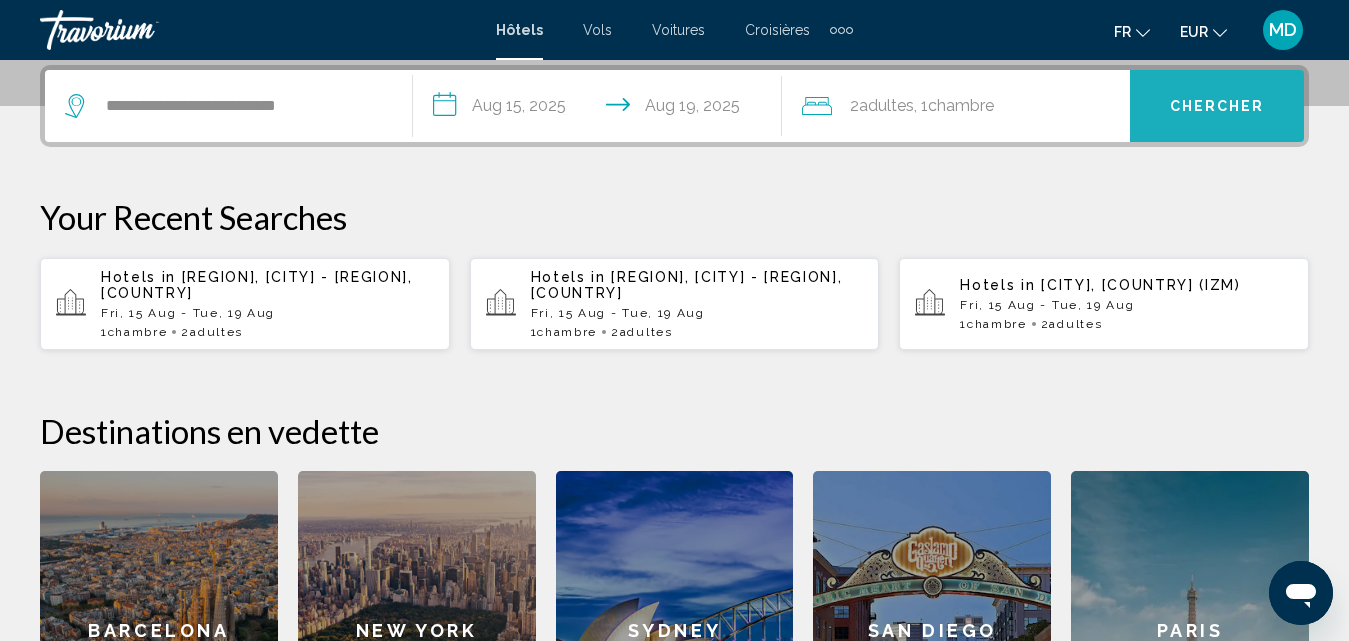click on "Chercher" at bounding box center (1217, 106) 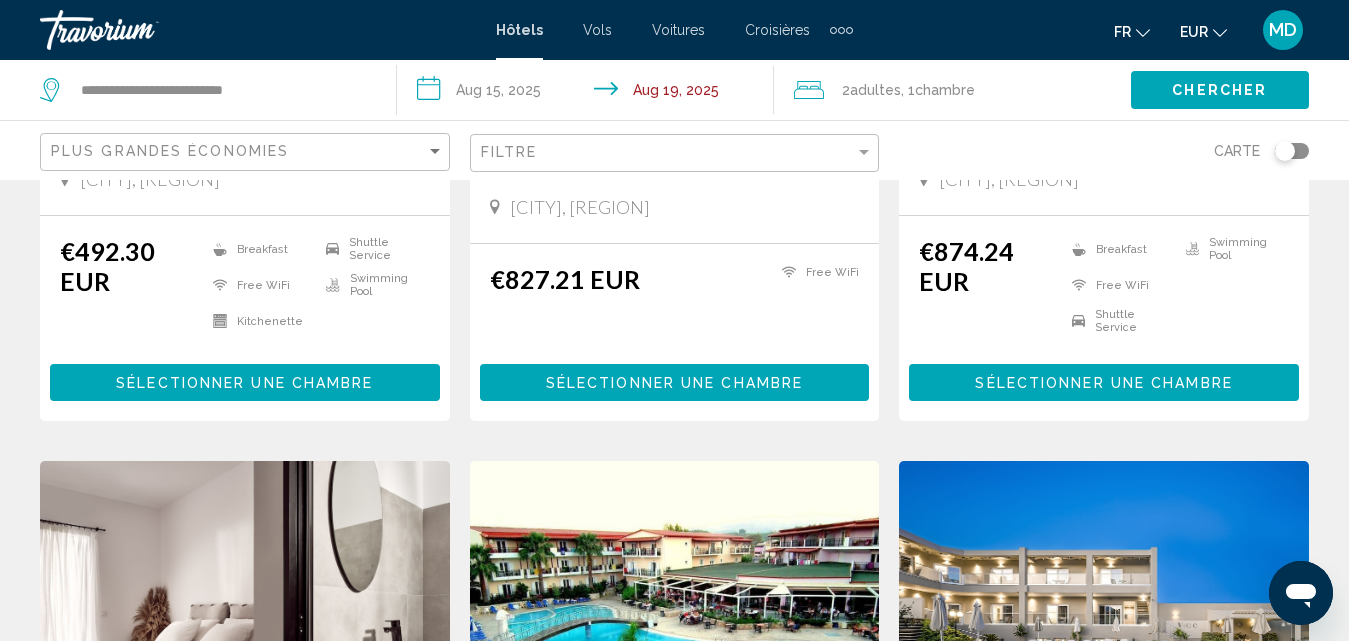 scroll, scrollTop: 0, scrollLeft: 0, axis: both 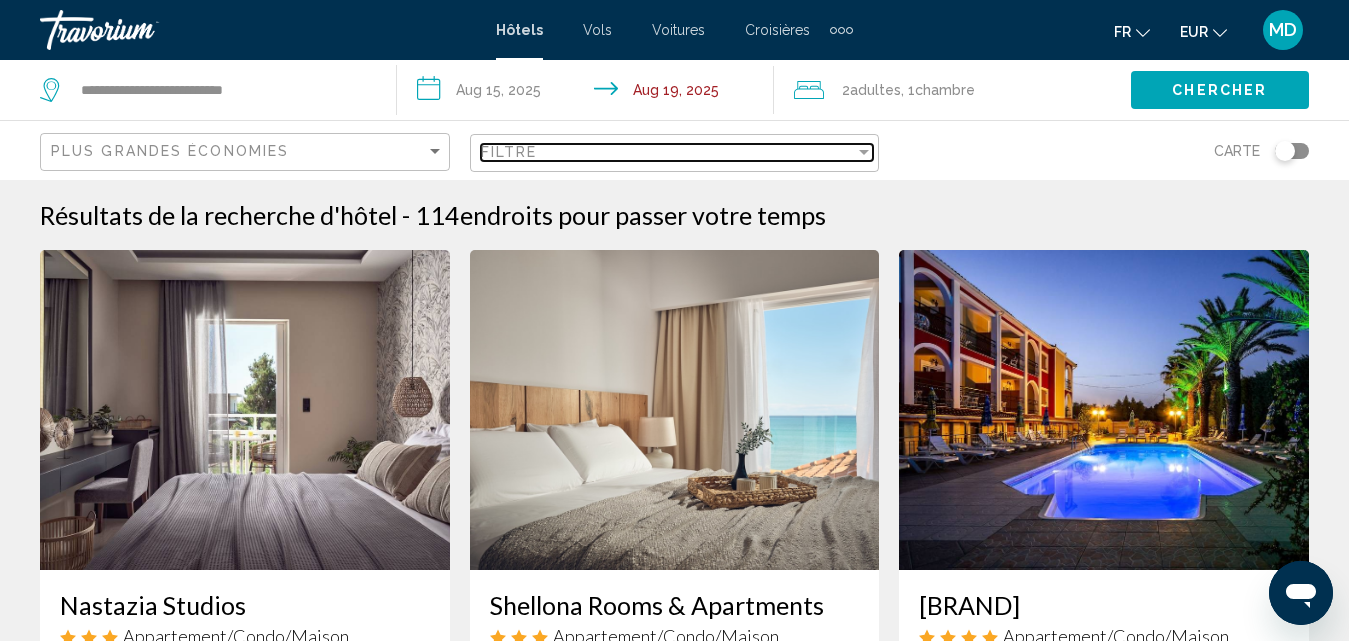 click at bounding box center (864, 152) 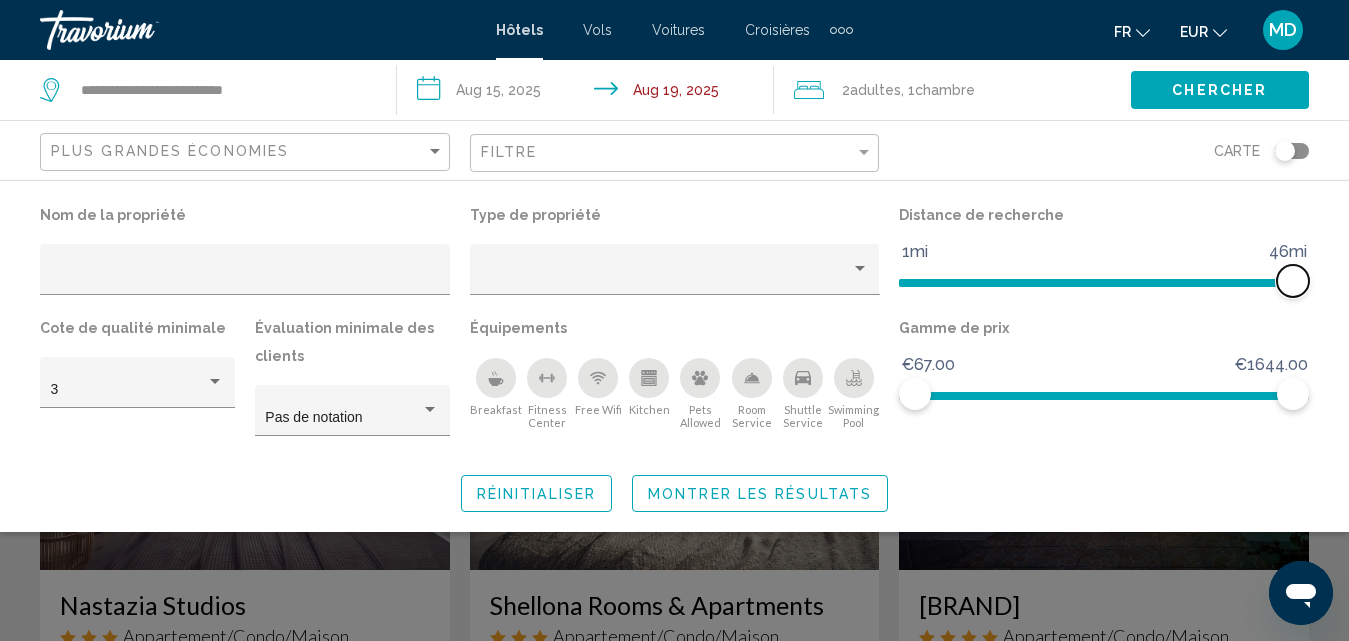 drag, startPoint x: 1157, startPoint y: 284, endPoint x: 1365, endPoint y: 282, distance: 208.00961 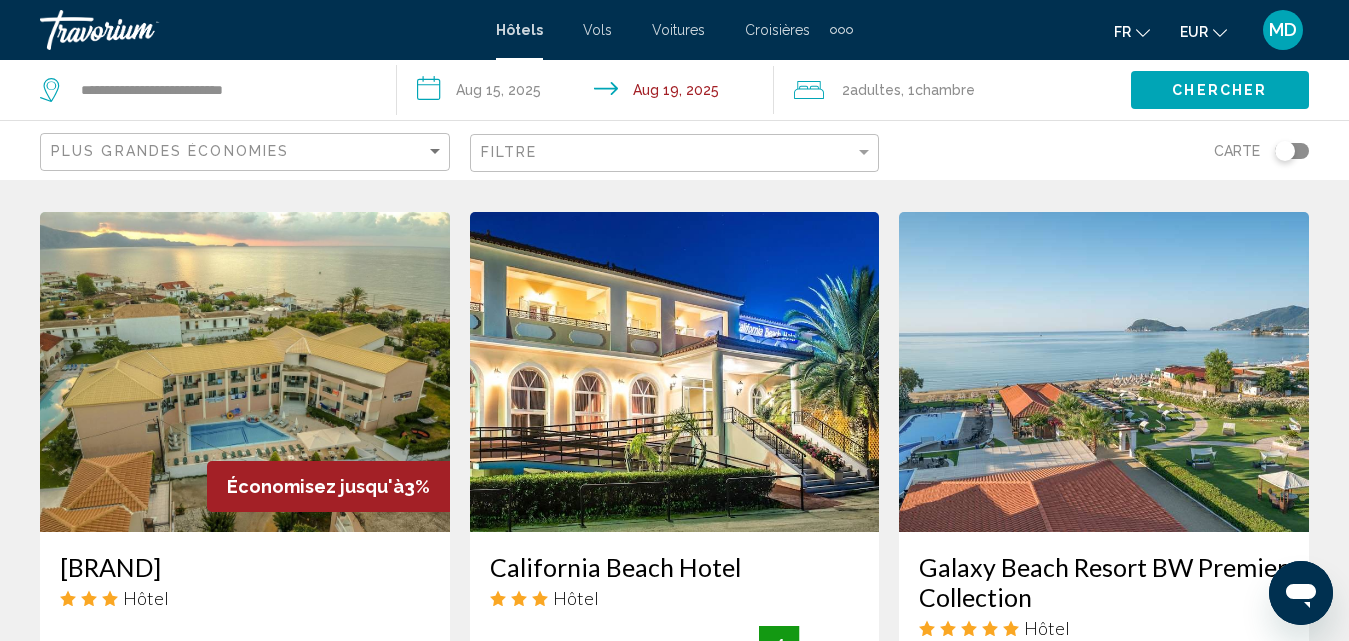 scroll, scrollTop: 2166, scrollLeft: 0, axis: vertical 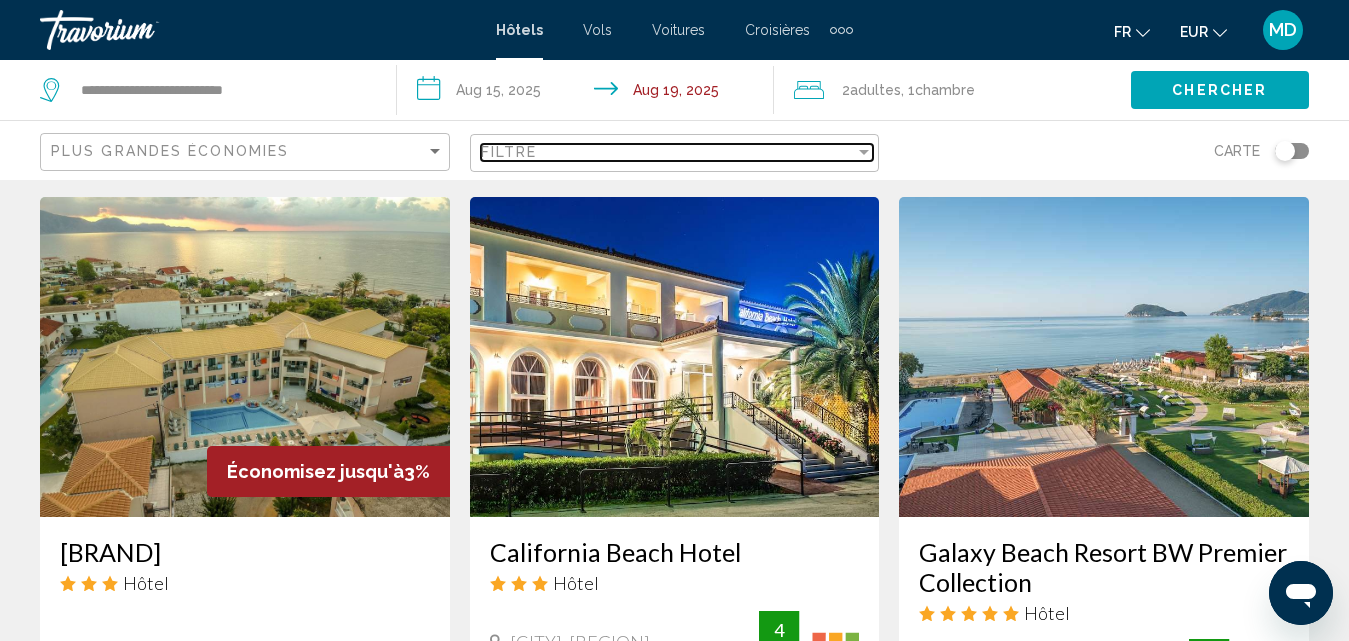 click on "Filtre" at bounding box center (668, 152) 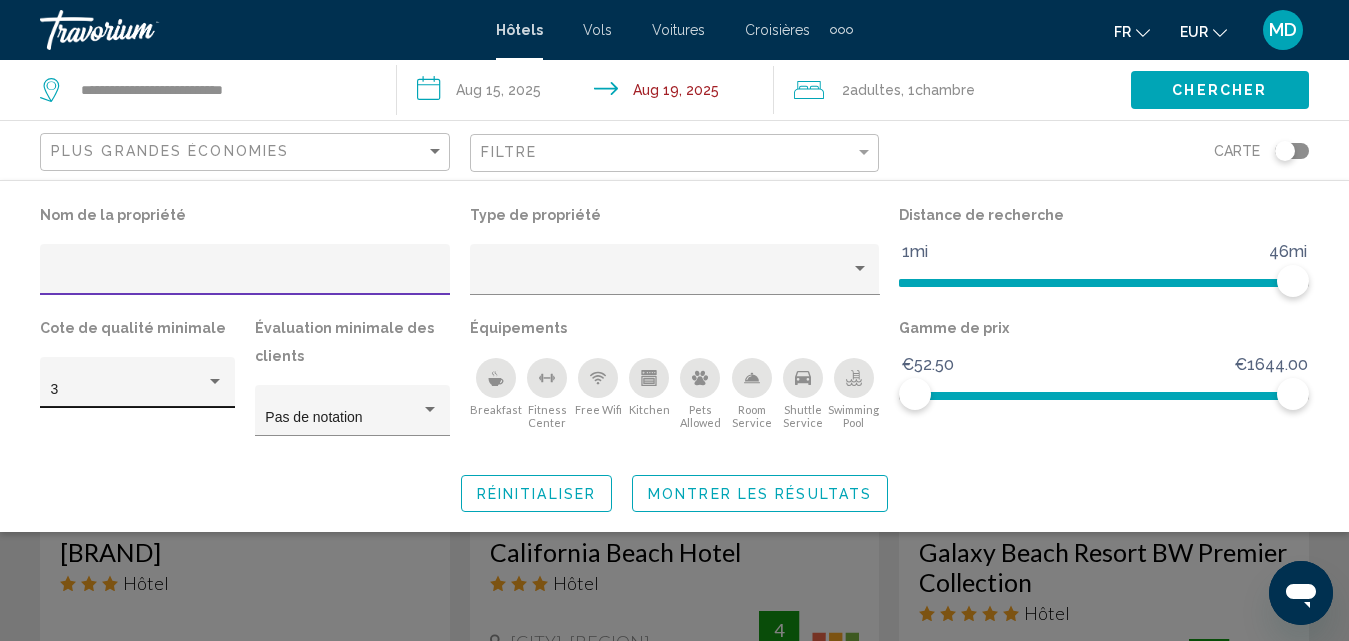 click at bounding box center (215, 381) 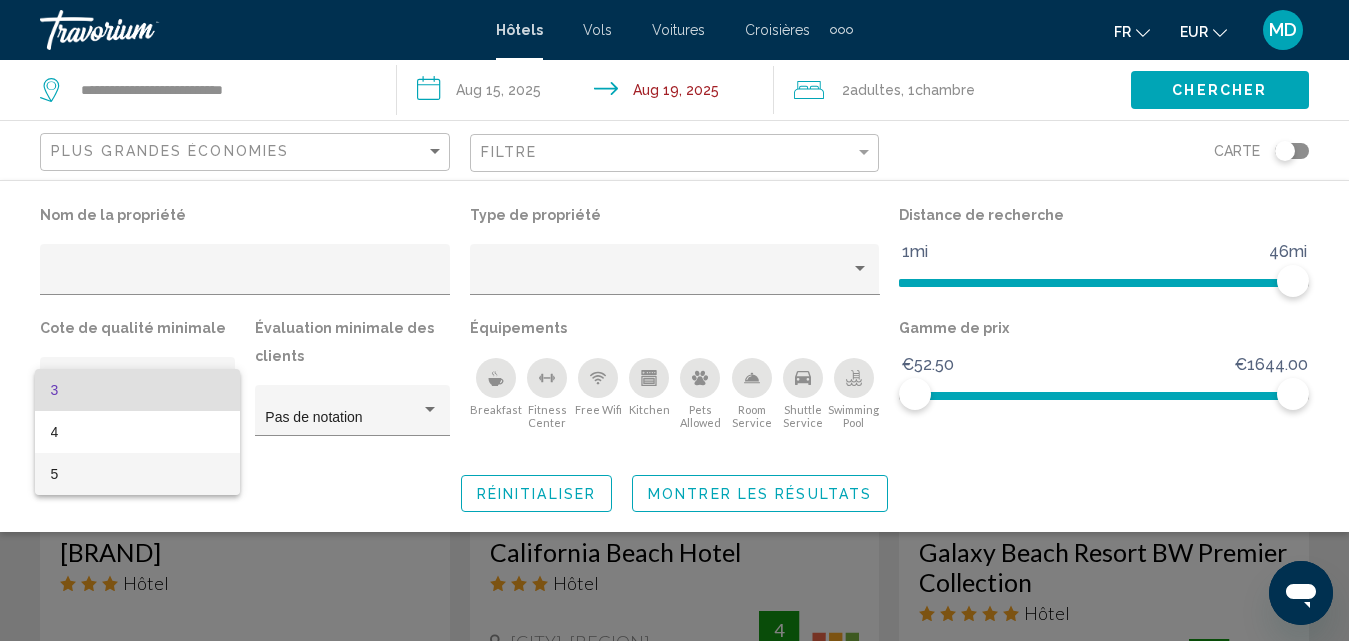 click on "5" at bounding box center (138, 474) 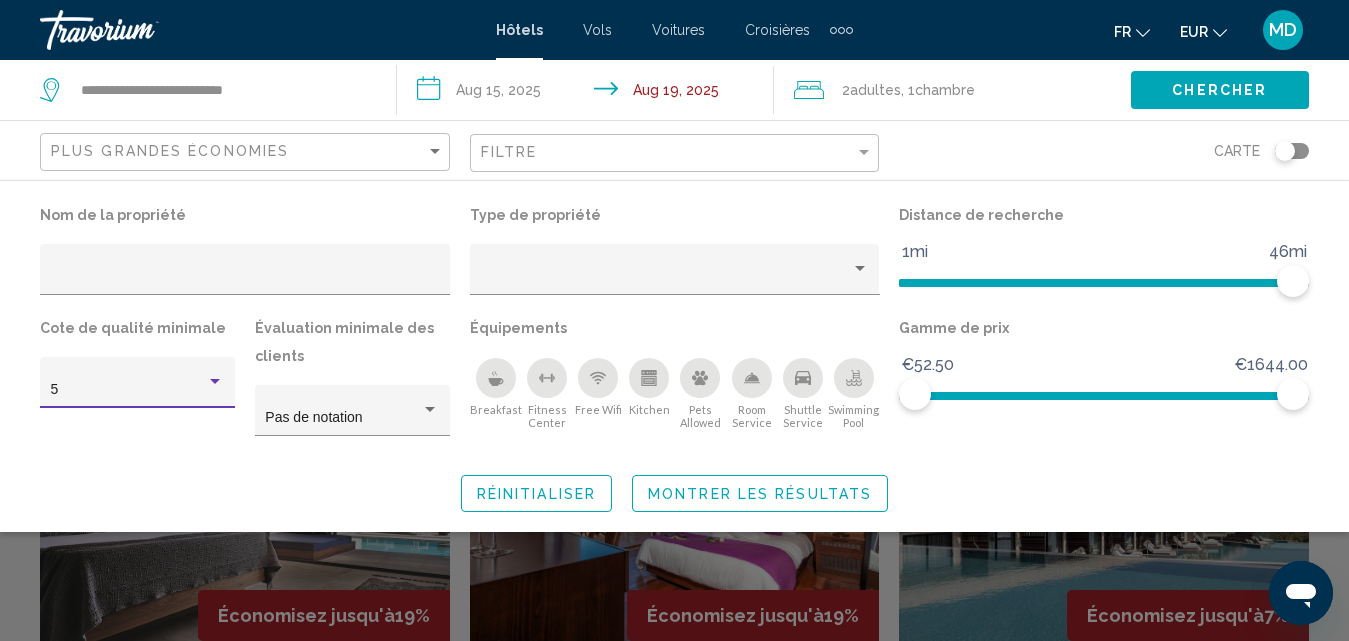 scroll, scrollTop: 53, scrollLeft: 0, axis: vertical 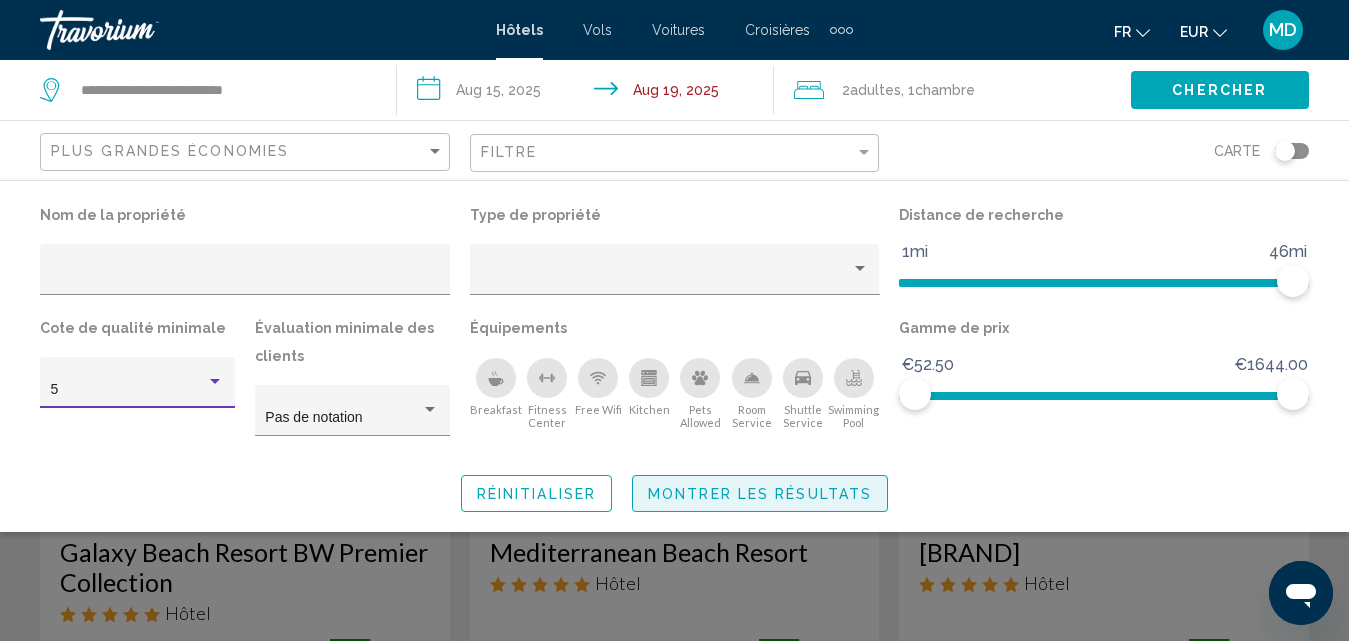 click on "Montrer les résultats" 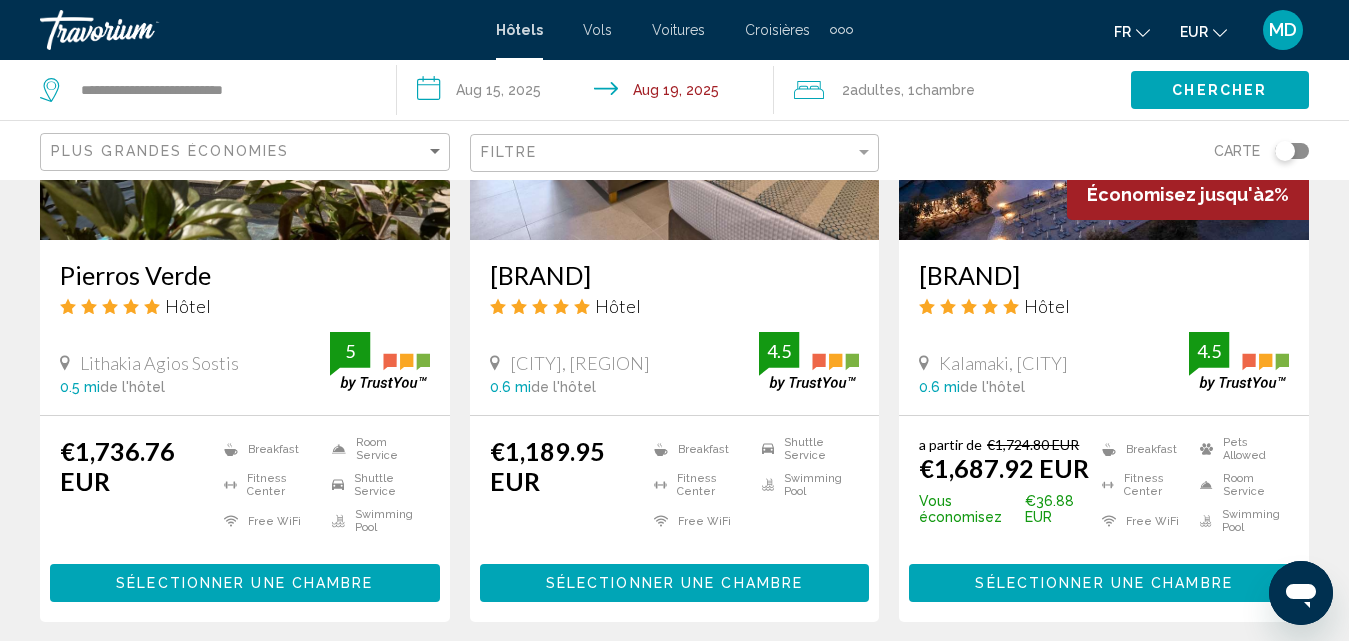 scroll, scrollTop: 1075, scrollLeft: 0, axis: vertical 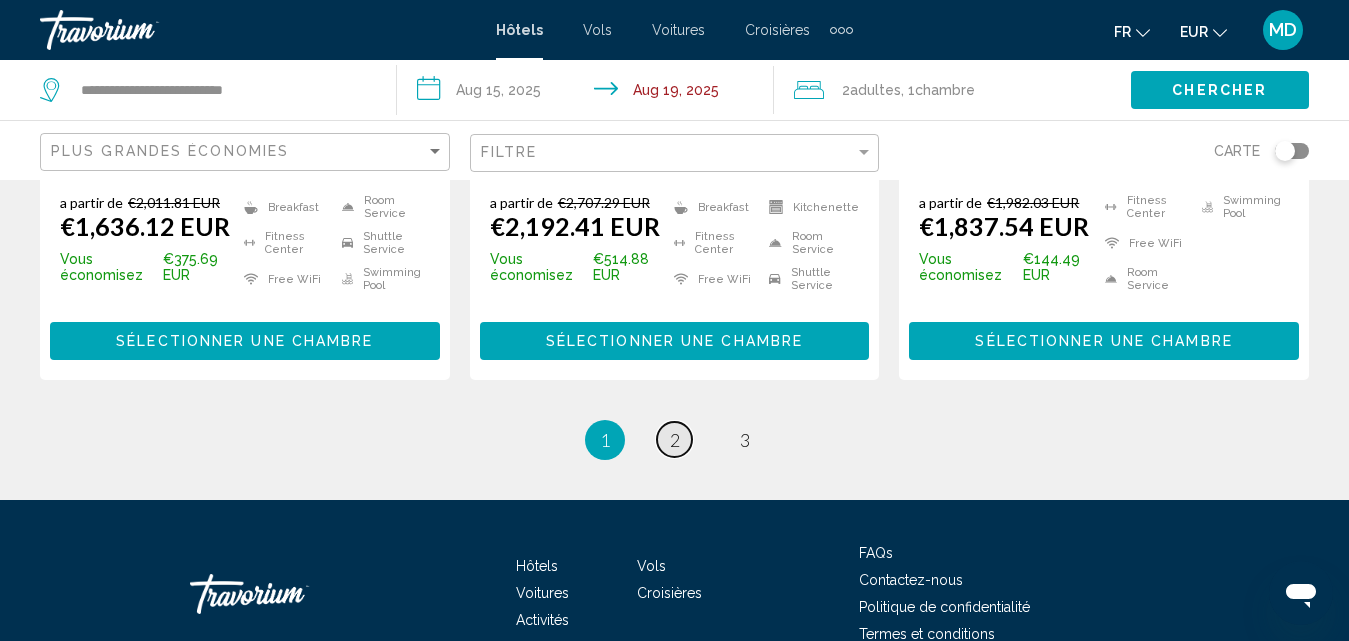 click on "2" at bounding box center (675, 440) 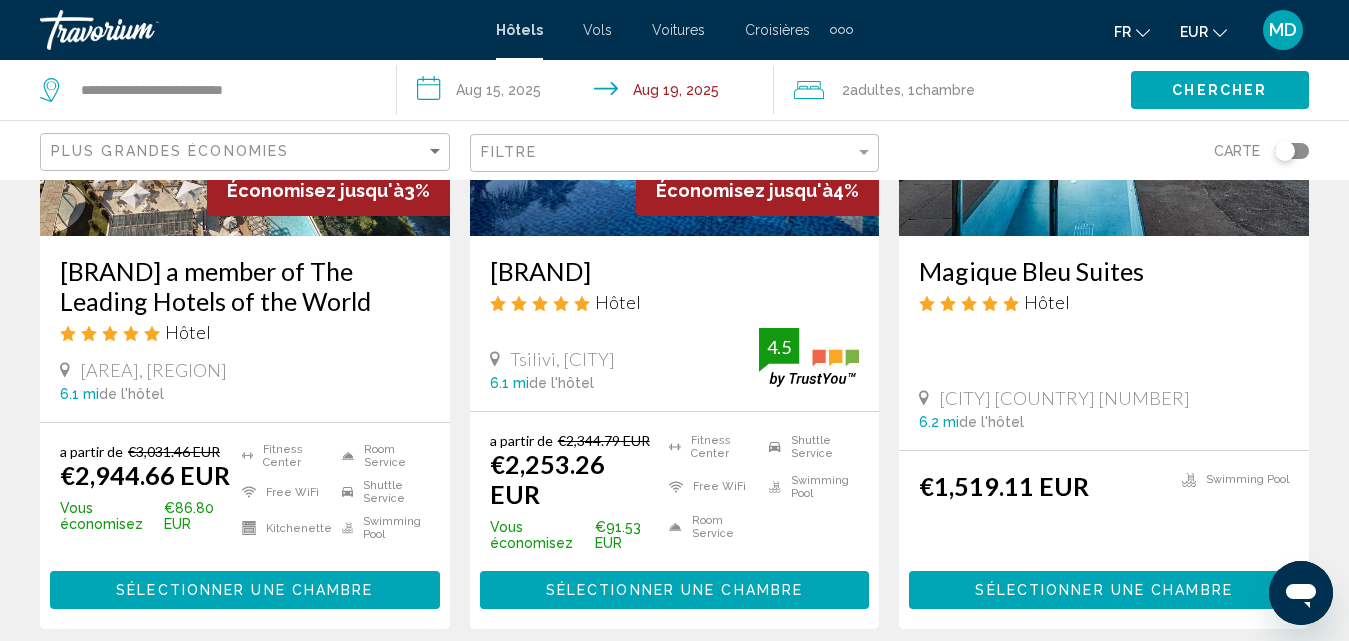 scroll, scrollTop: 0, scrollLeft: 0, axis: both 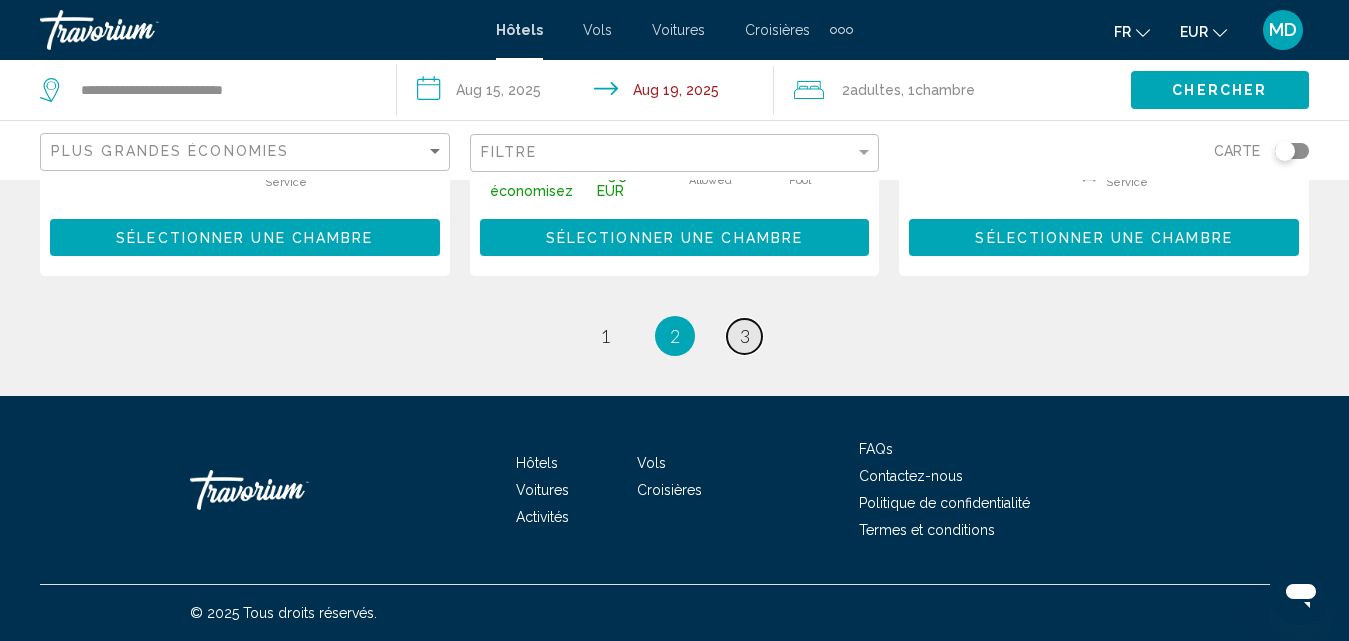 click on "page  3" at bounding box center (744, 336) 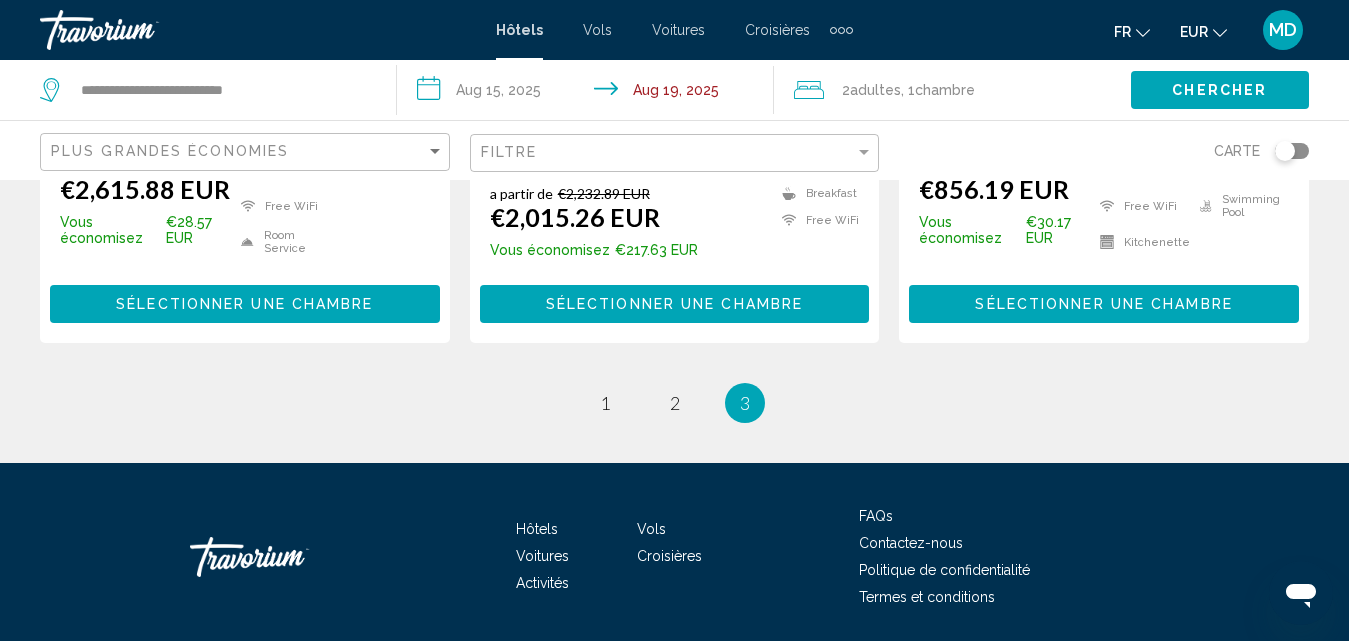 scroll, scrollTop: 1924, scrollLeft: 0, axis: vertical 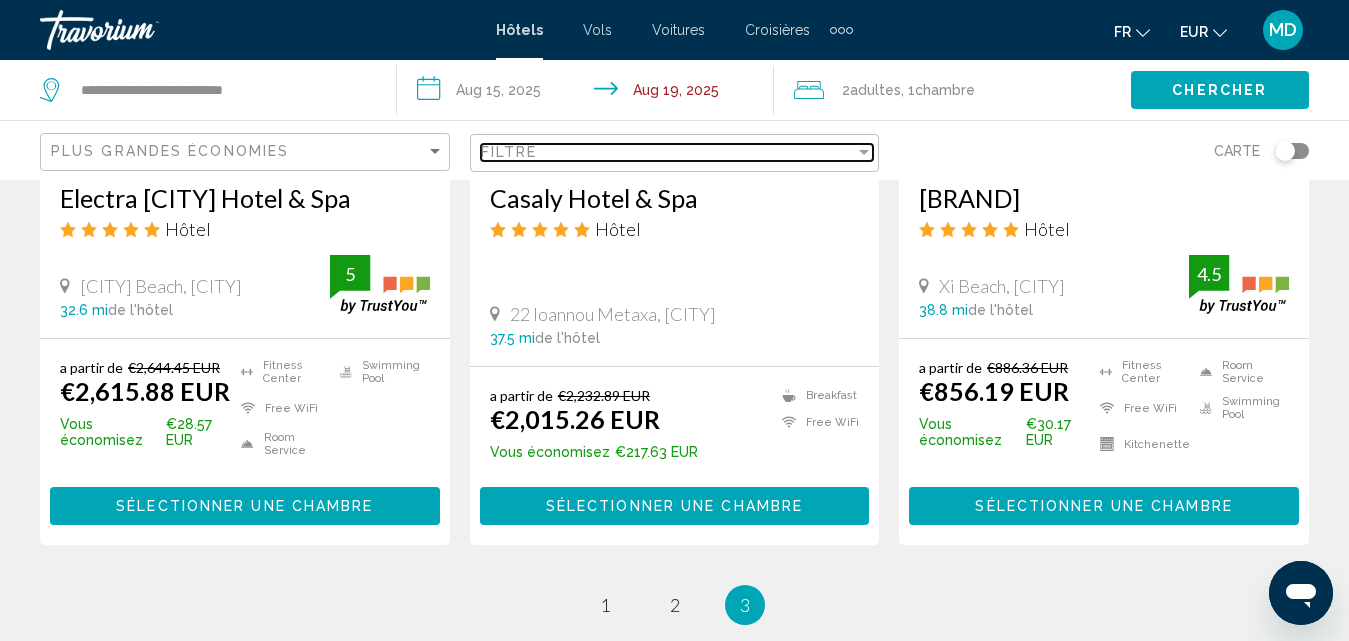 click on "Filtre" at bounding box center (668, 152) 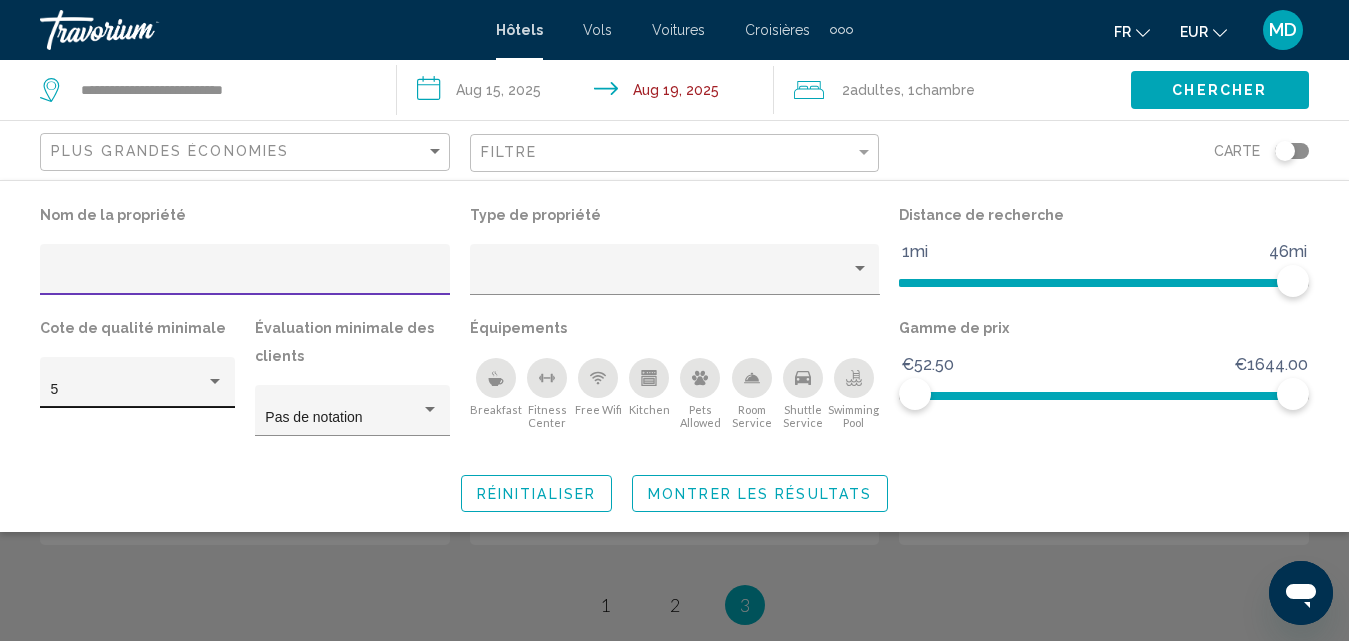 click on "5" at bounding box center [129, 390] 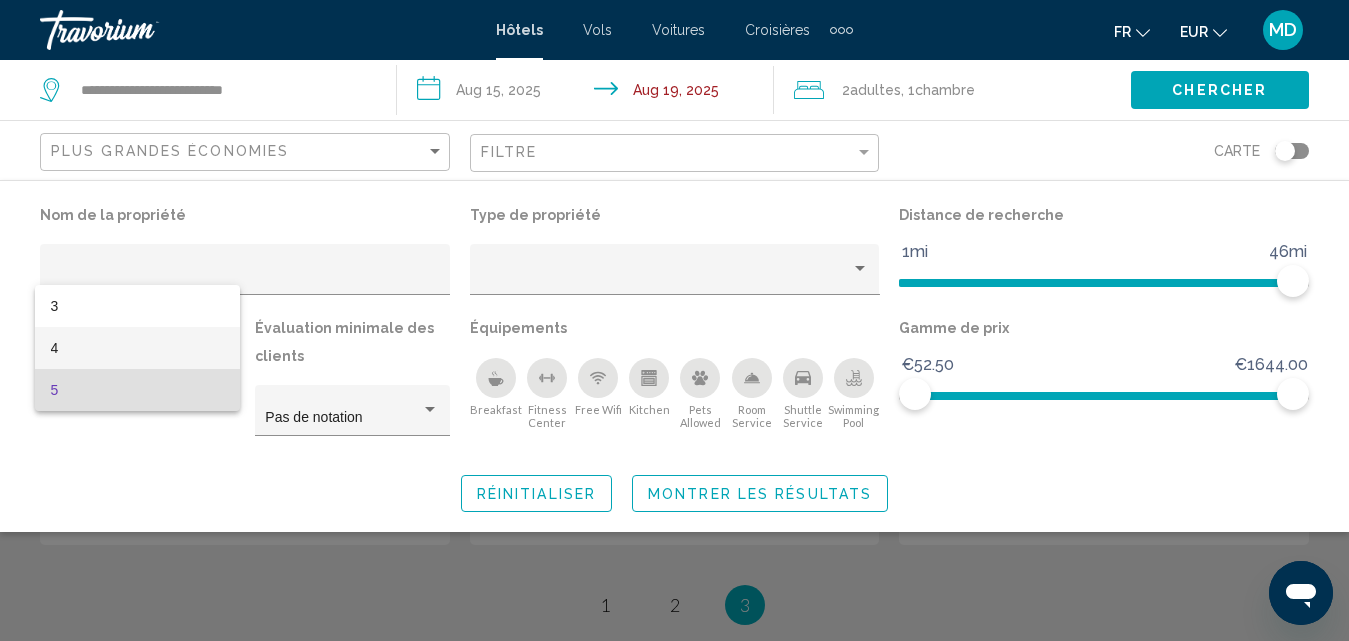 click on "4" at bounding box center (138, 348) 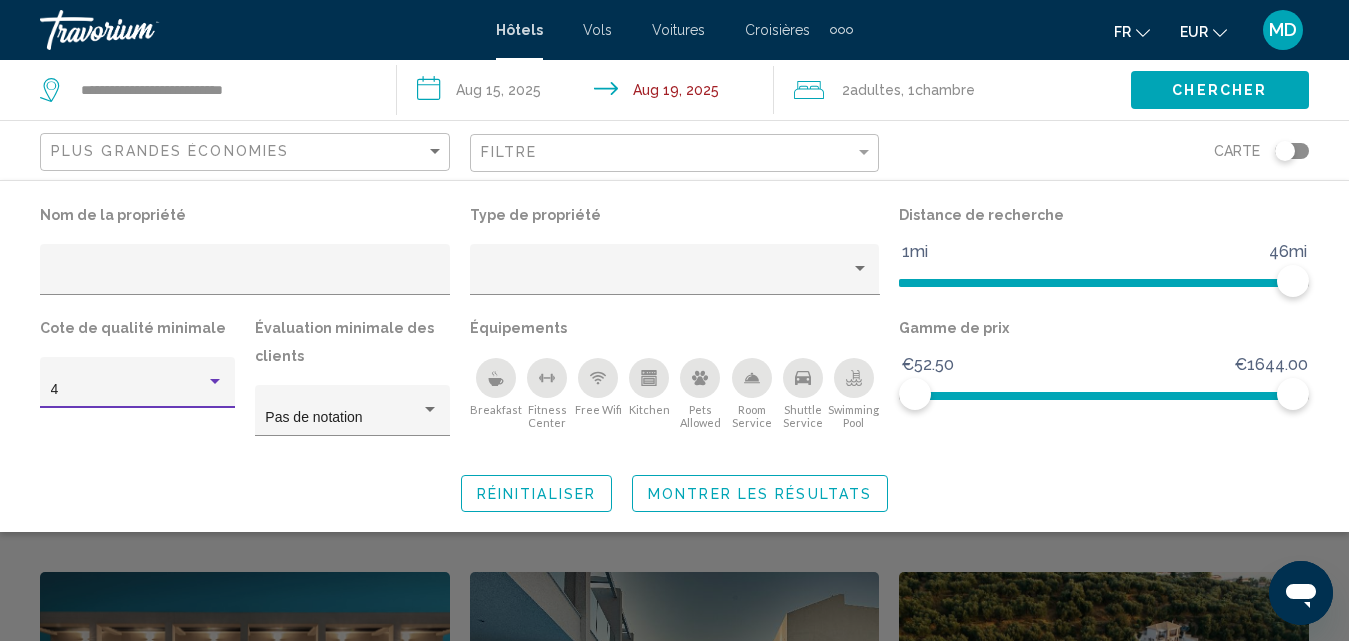 click on "Montrer les résultats" 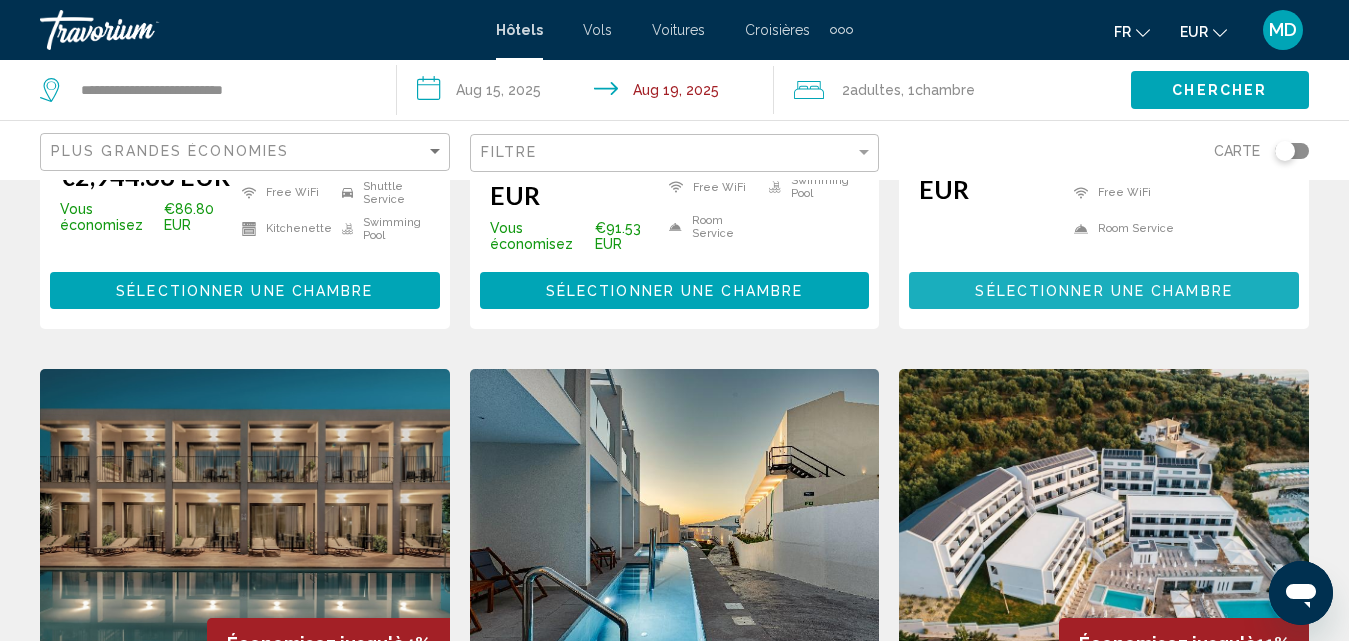 scroll, scrollTop: 2924, scrollLeft: 0, axis: vertical 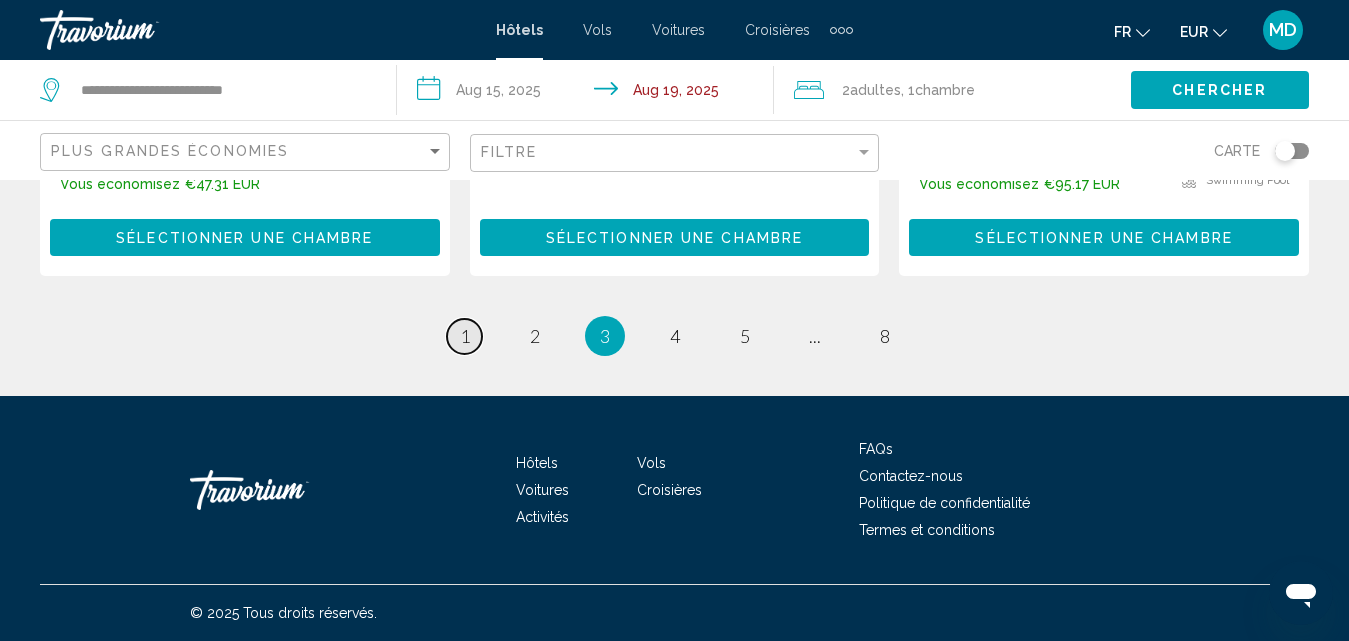 click on "1" at bounding box center (465, 336) 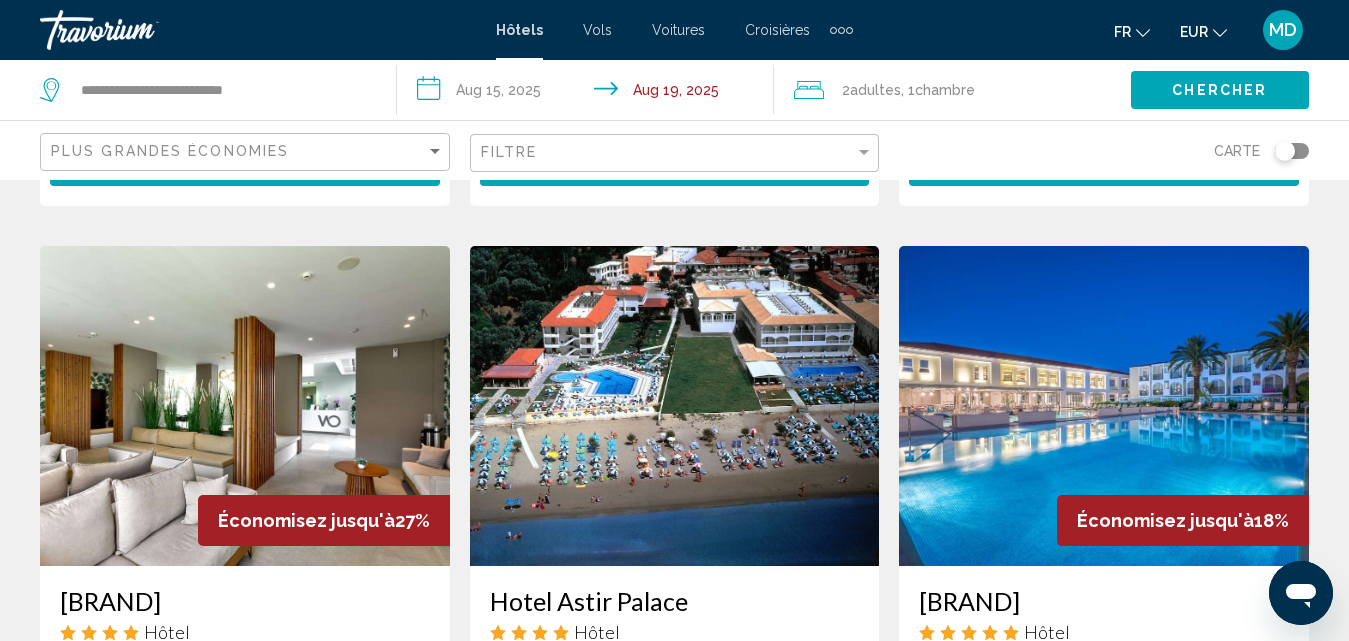 scroll, scrollTop: 774, scrollLeft: 0, axis: vertical 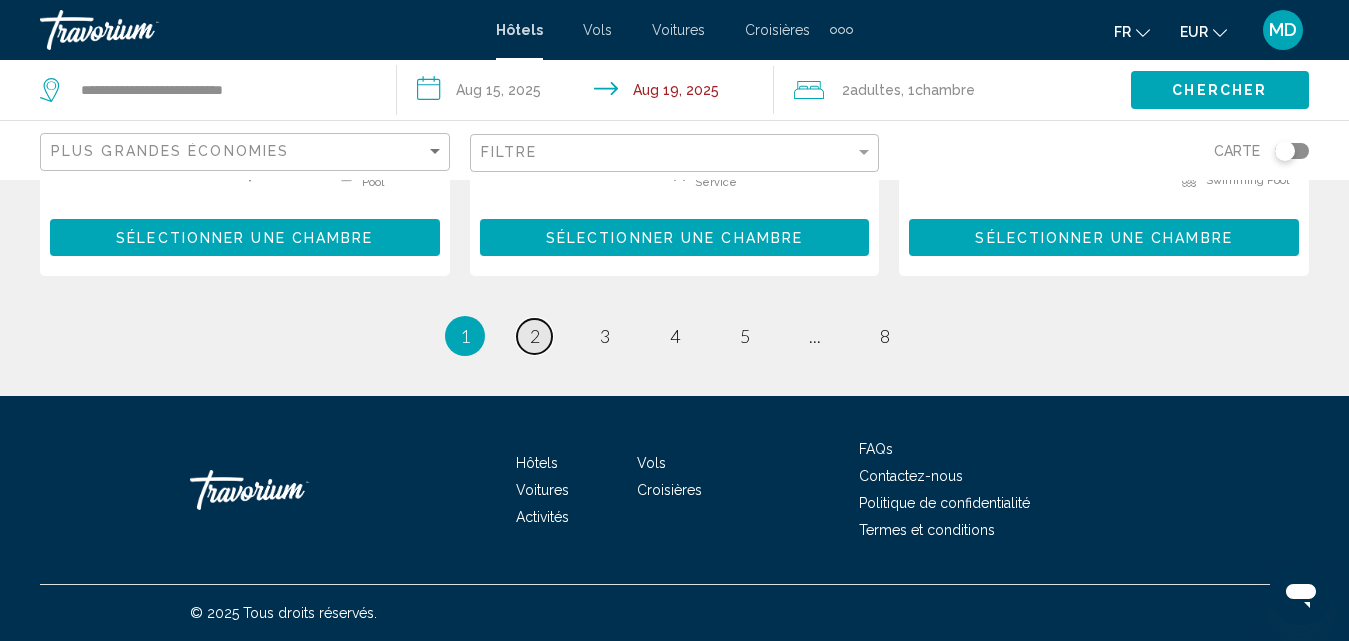 click on "2" at bounding box center [535, 336] 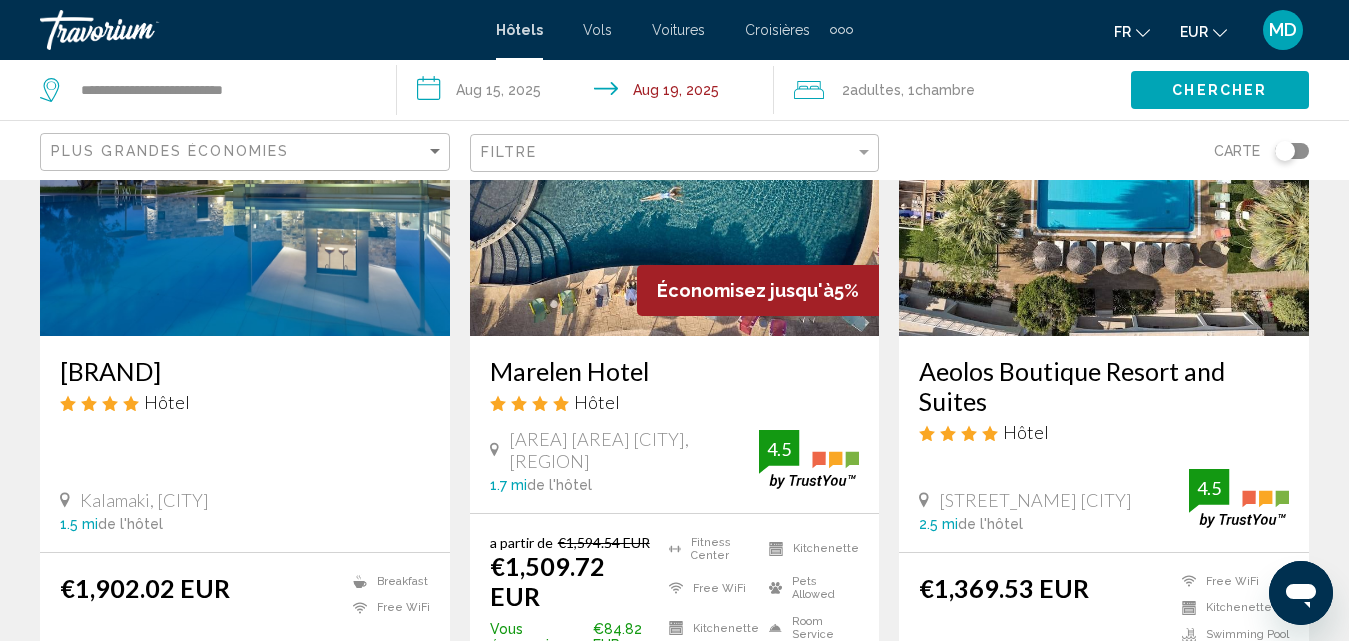 scroll, scrollTop: 246, scrollLeft: 0, axis: vertical 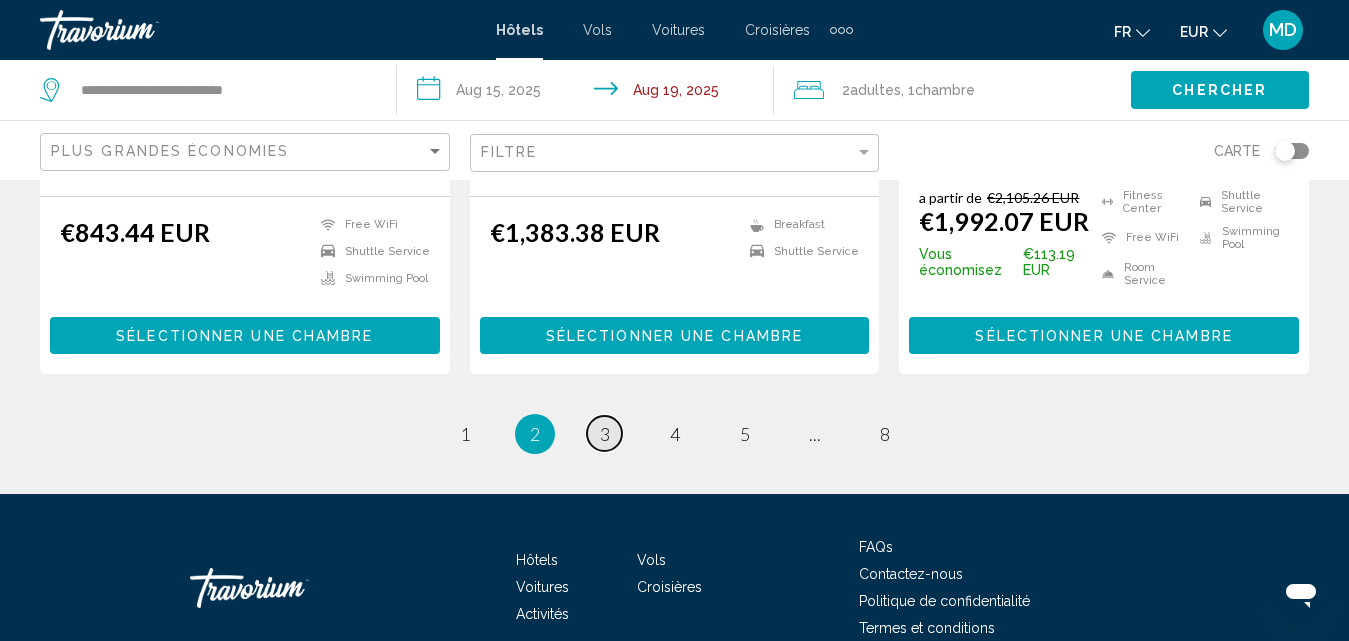 click on "3" at bounding box center (605, 434) 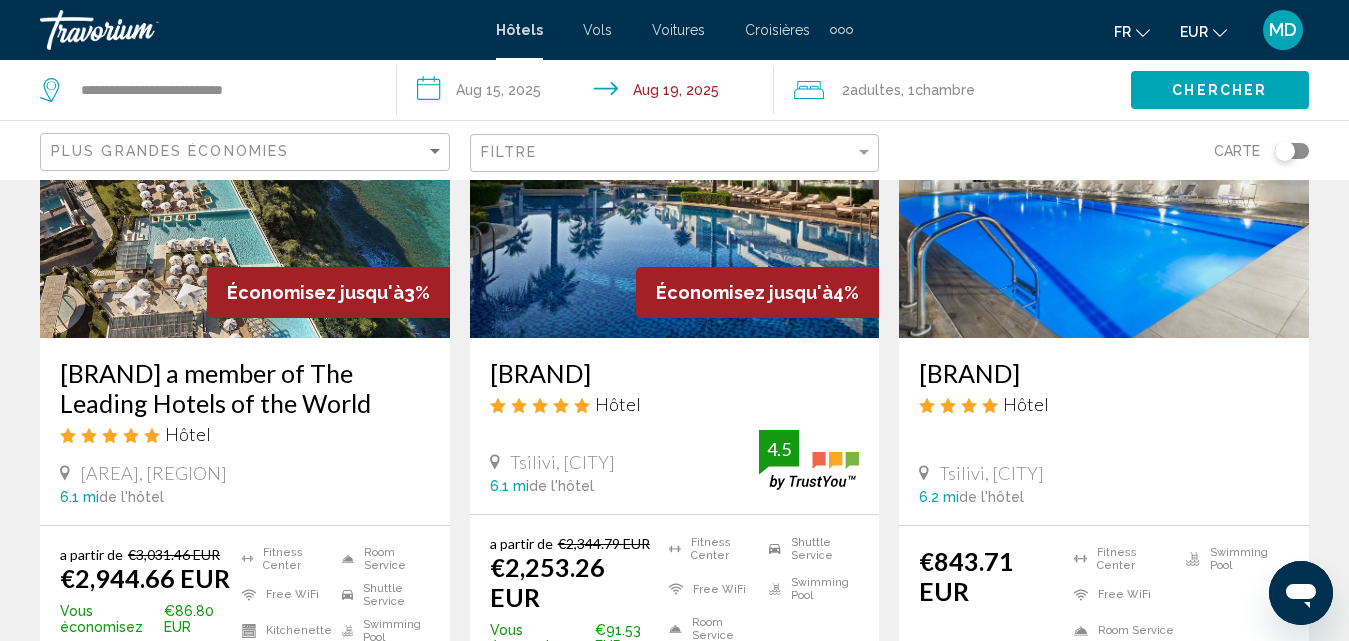 scroll, scrollTop: 1732, scrollLeft: 0, axis: vertical 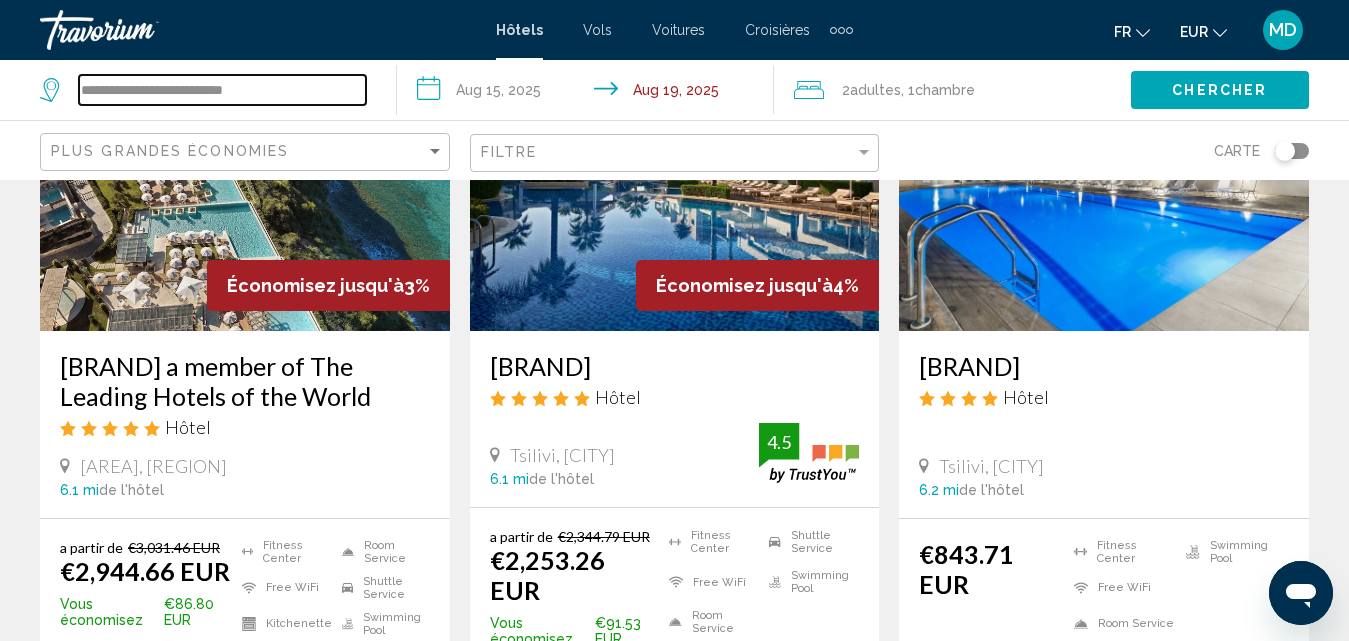 click on "**********" at bounding box center [222, 90] 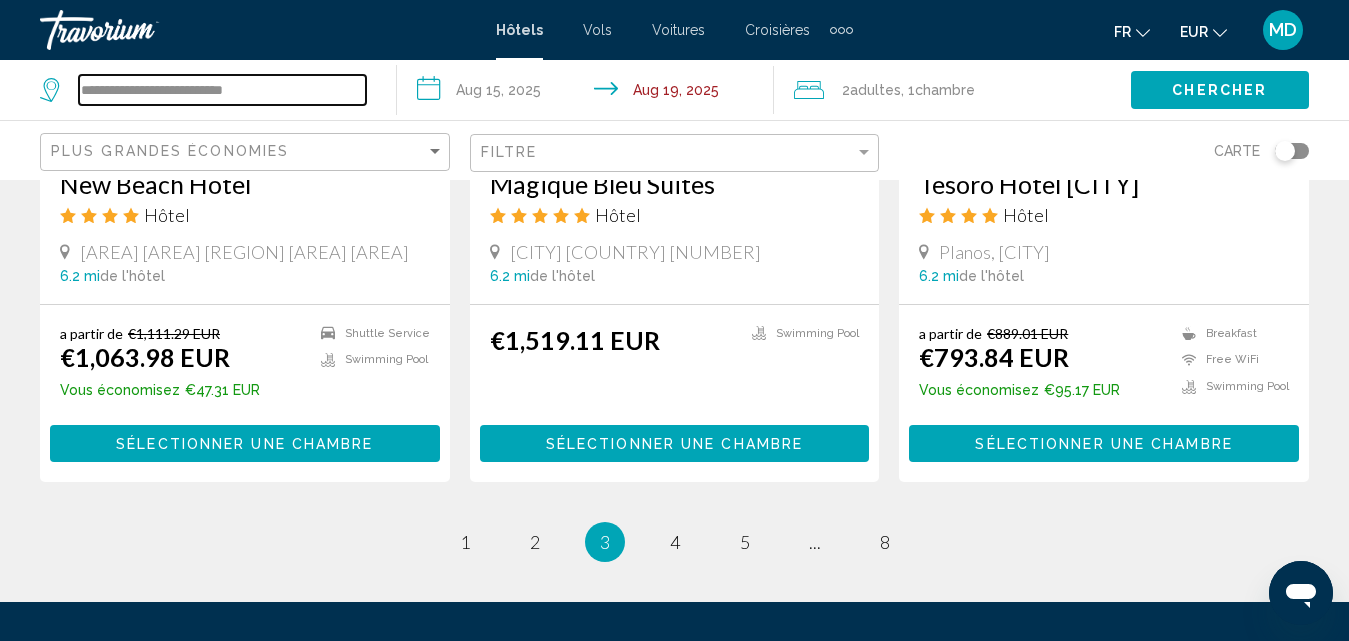 scroll, scrollTop: 2680, scrollLeft: 0, axis: vertical 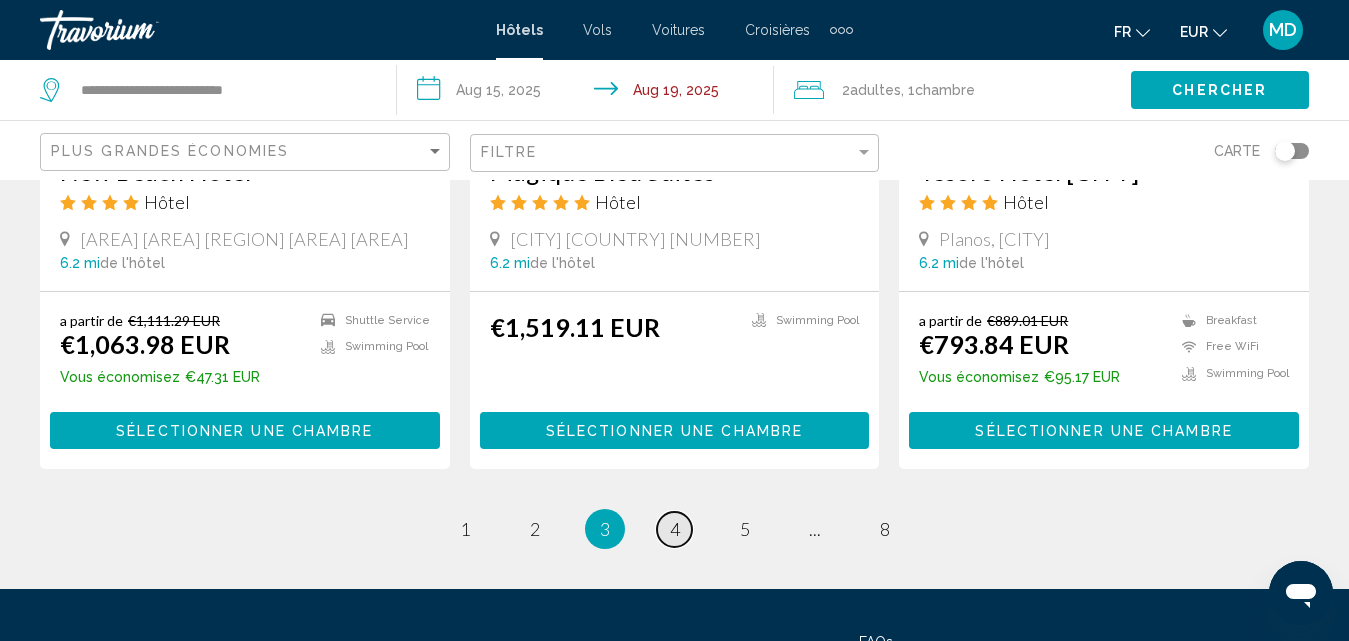 click on "4" at bounding box center (675, 529) 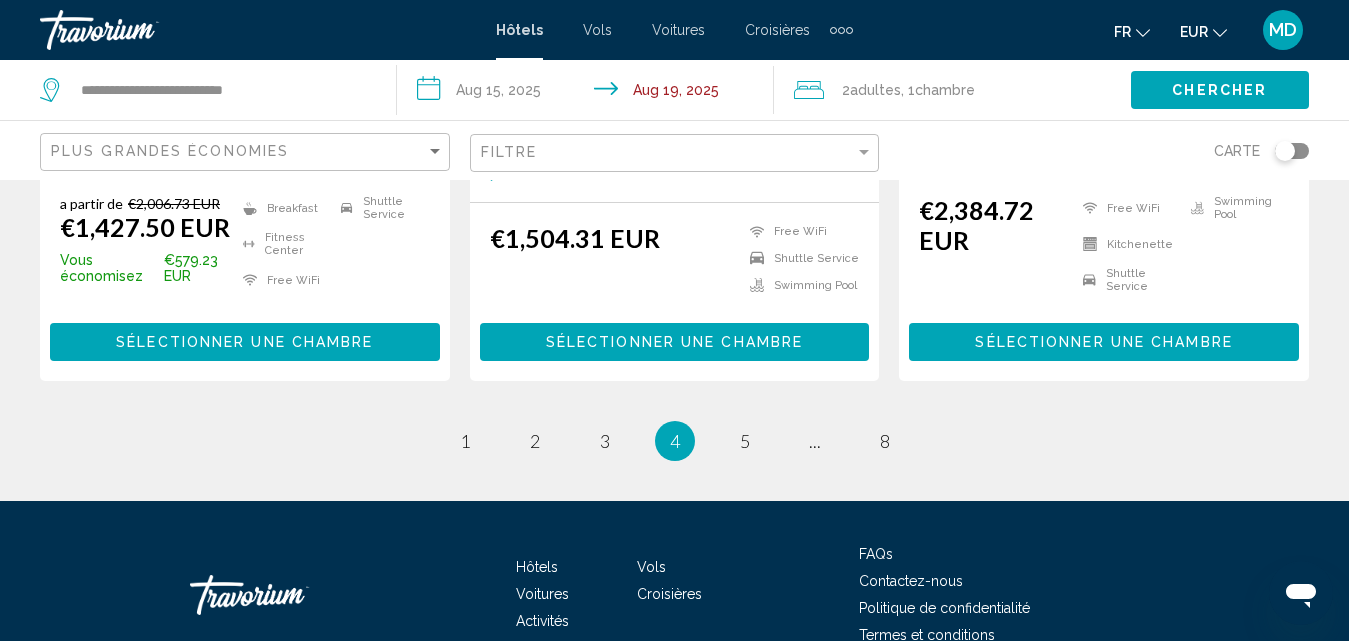scroll, scrollTop: 2784, scrollLeft: 0, axis: vertical 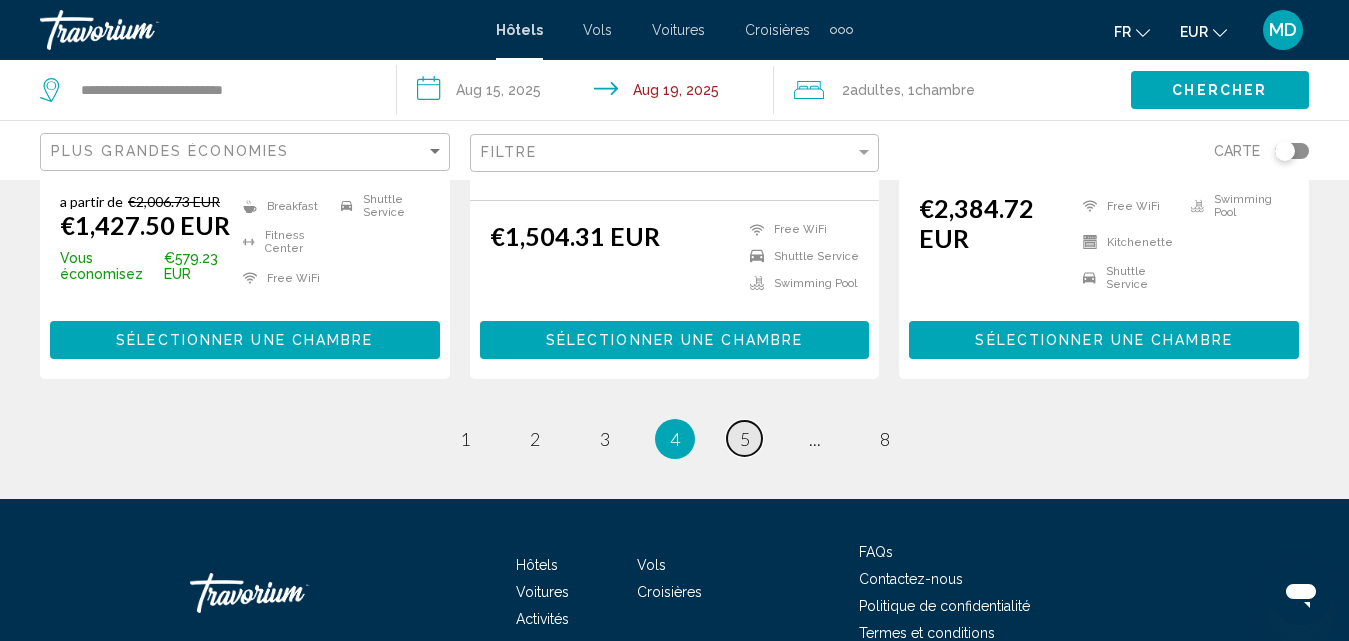 click on "page  5" at bounding box center [744, 438] 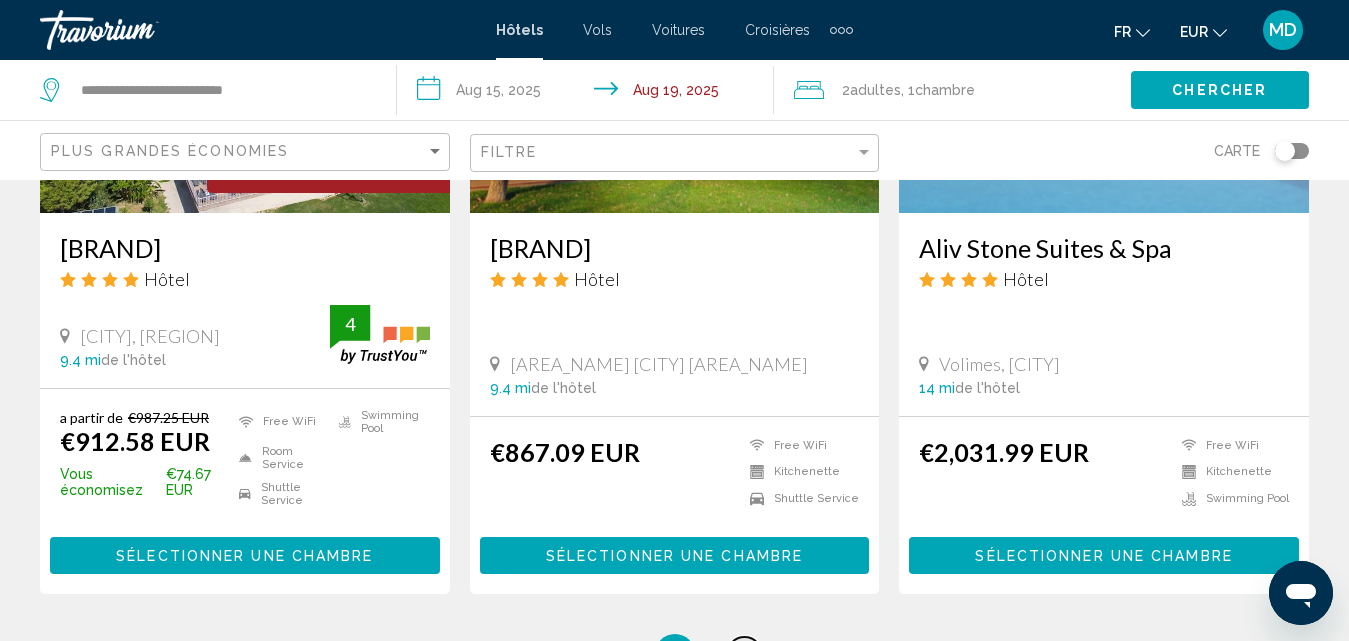 scroll, scrollTop: 2714, scrollLeft: 0, axis: vertical 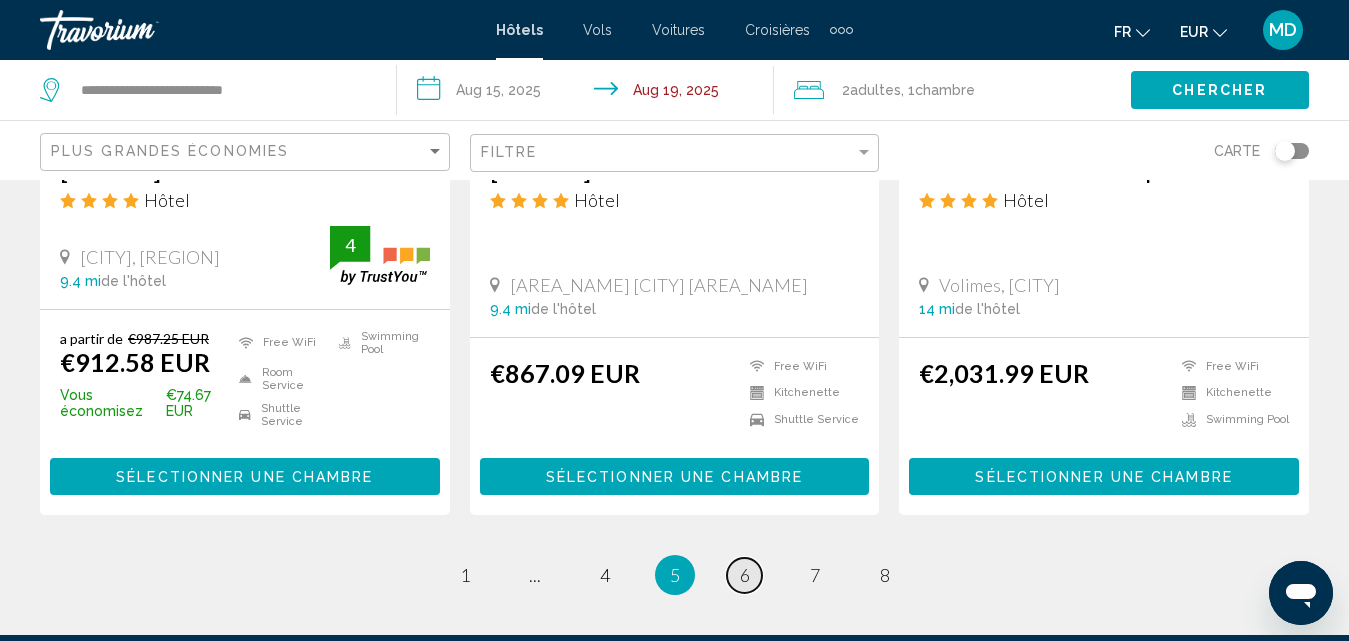 click on "6" at bounding box center (745, 575) 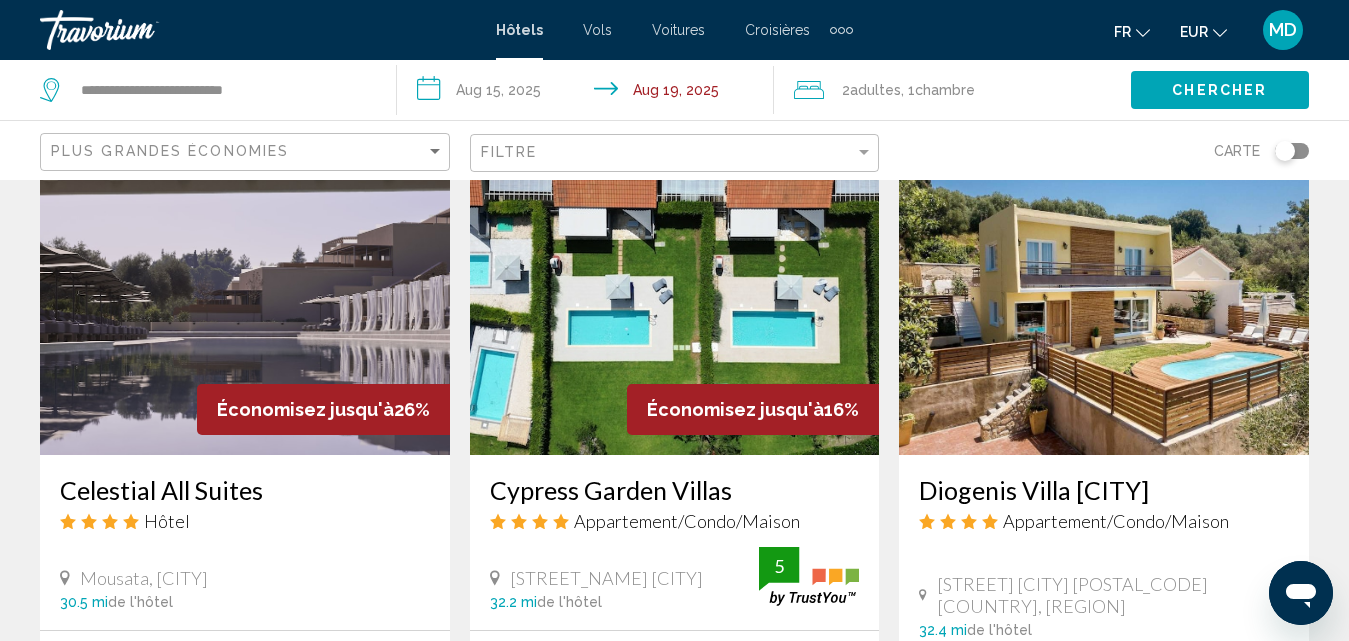 scroll, scrollTop: 2404, scrollLeft: 0, axis: vertical 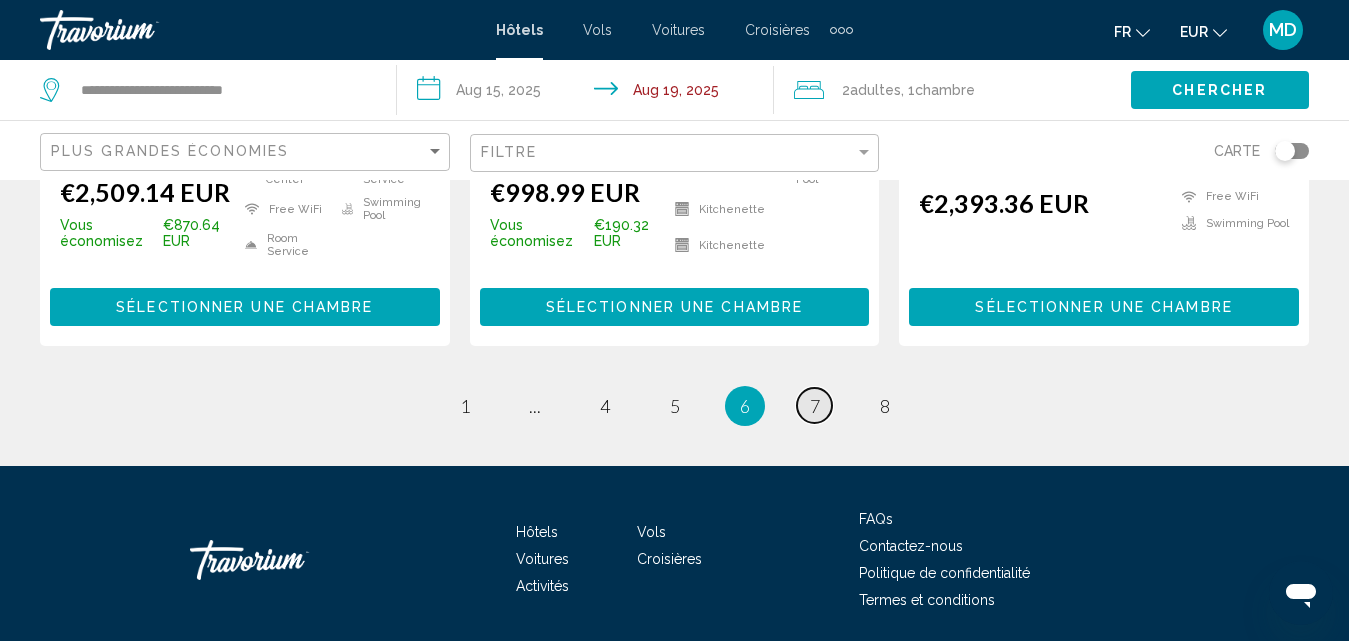 click on "7" at bounding box center [815, 406] 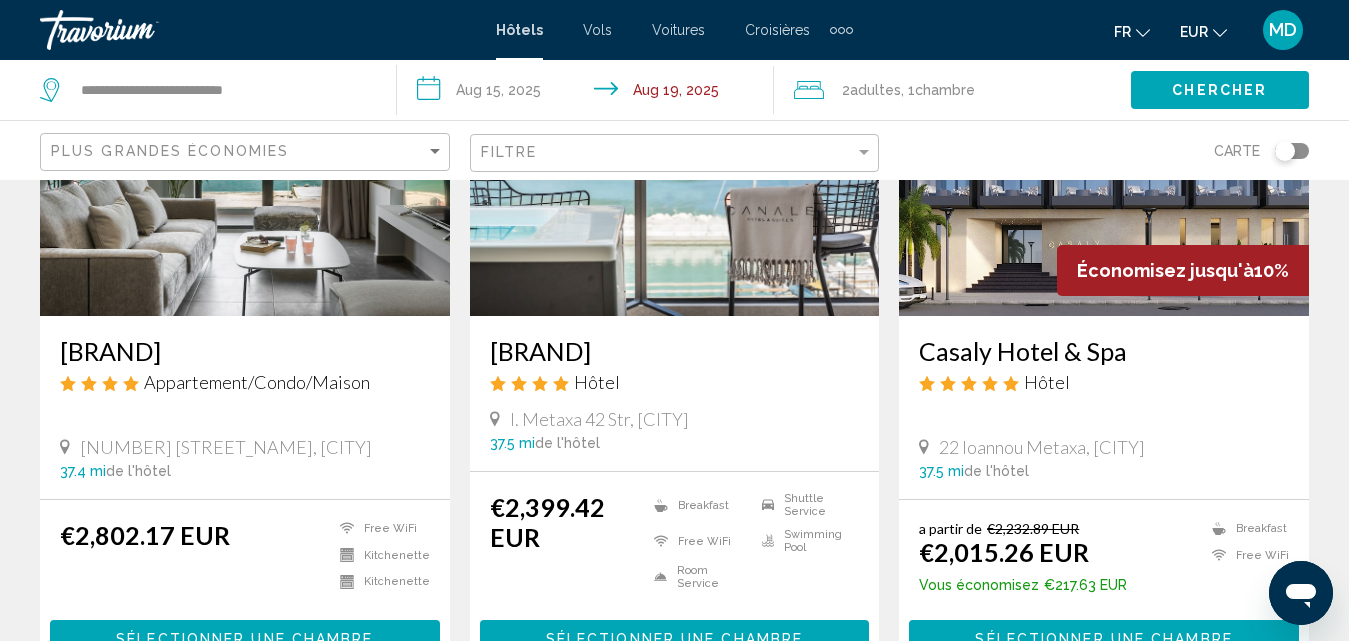 scroll, scrollTop: 1775, scrollLeft: 0, axis: vertical 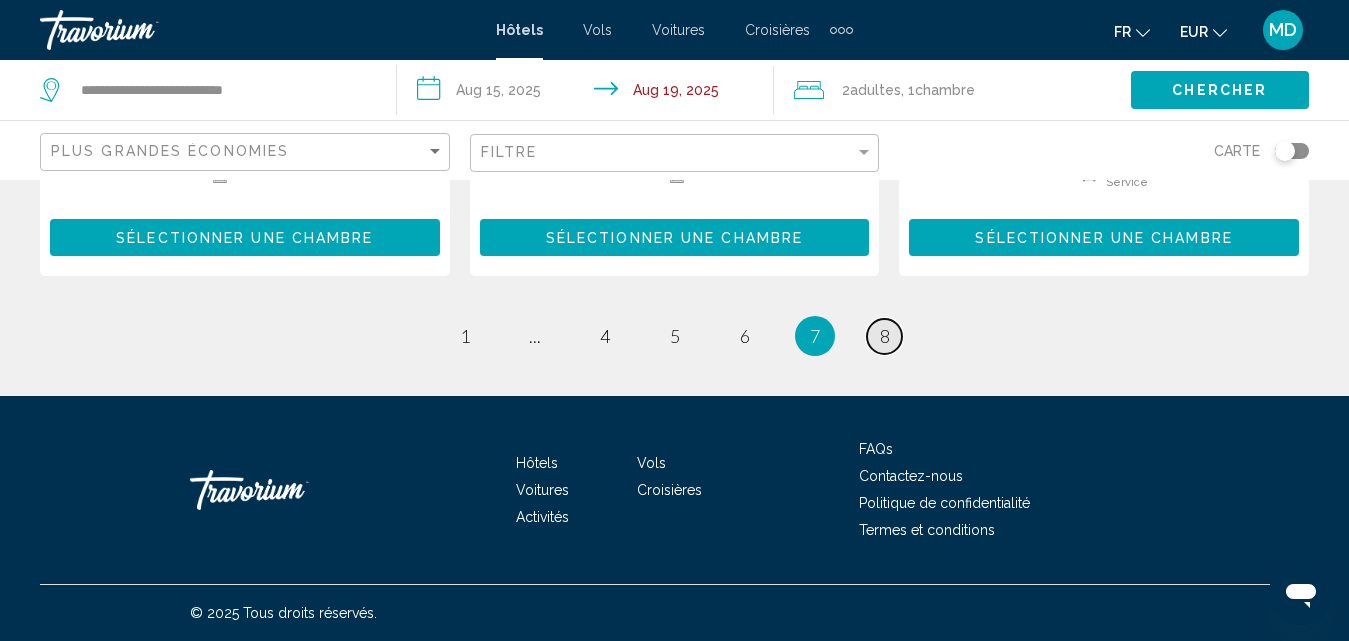 click on "8" at bounding box center (885, 336) 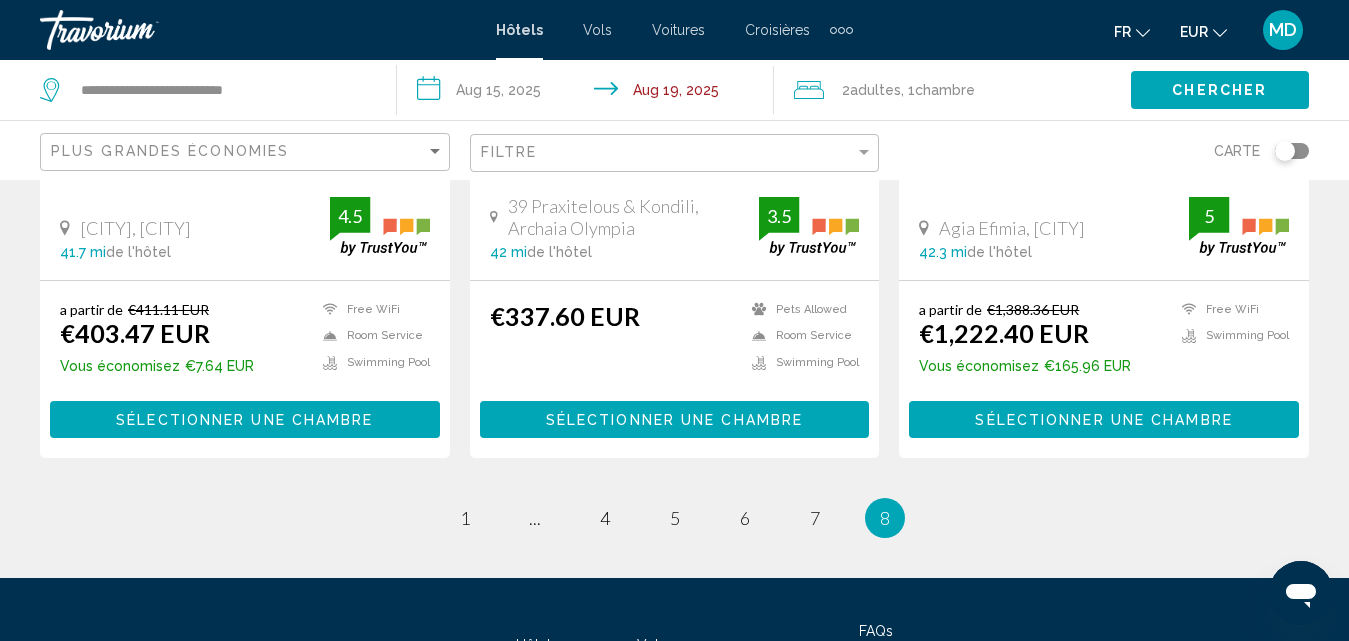 scroll, scrollTop: 470, scrollLeft: 0, axis: vertical 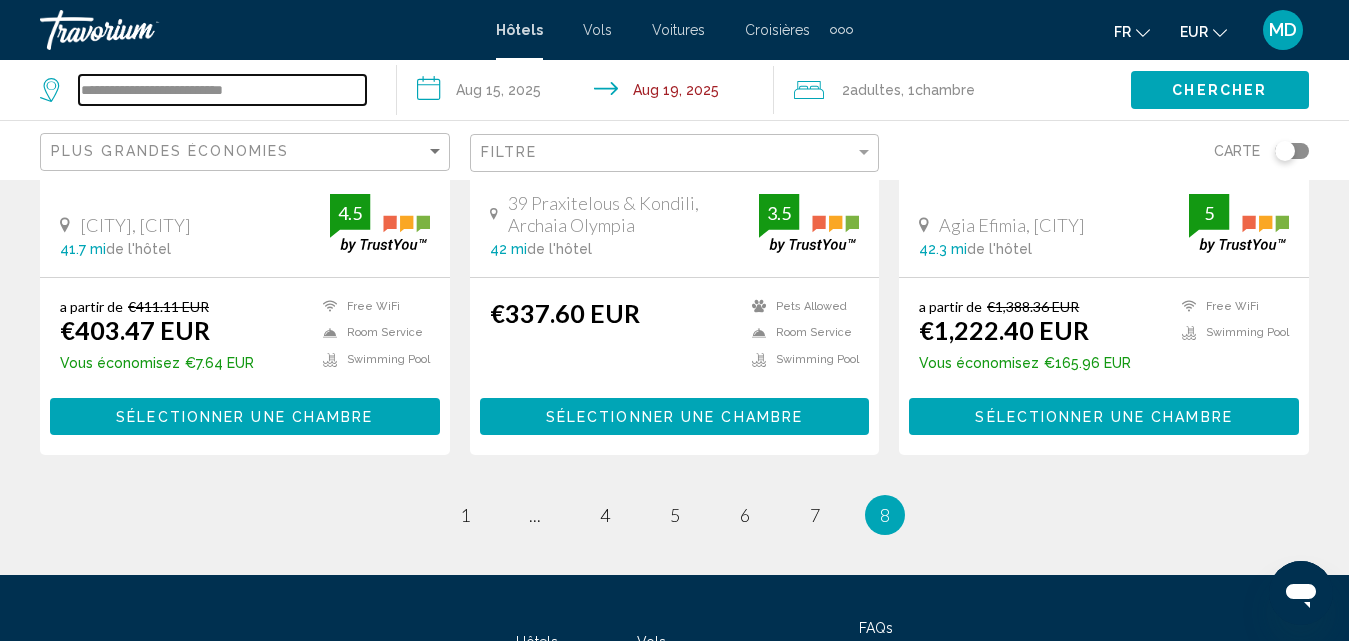 click on "**********" at bounding box center (222, 90) 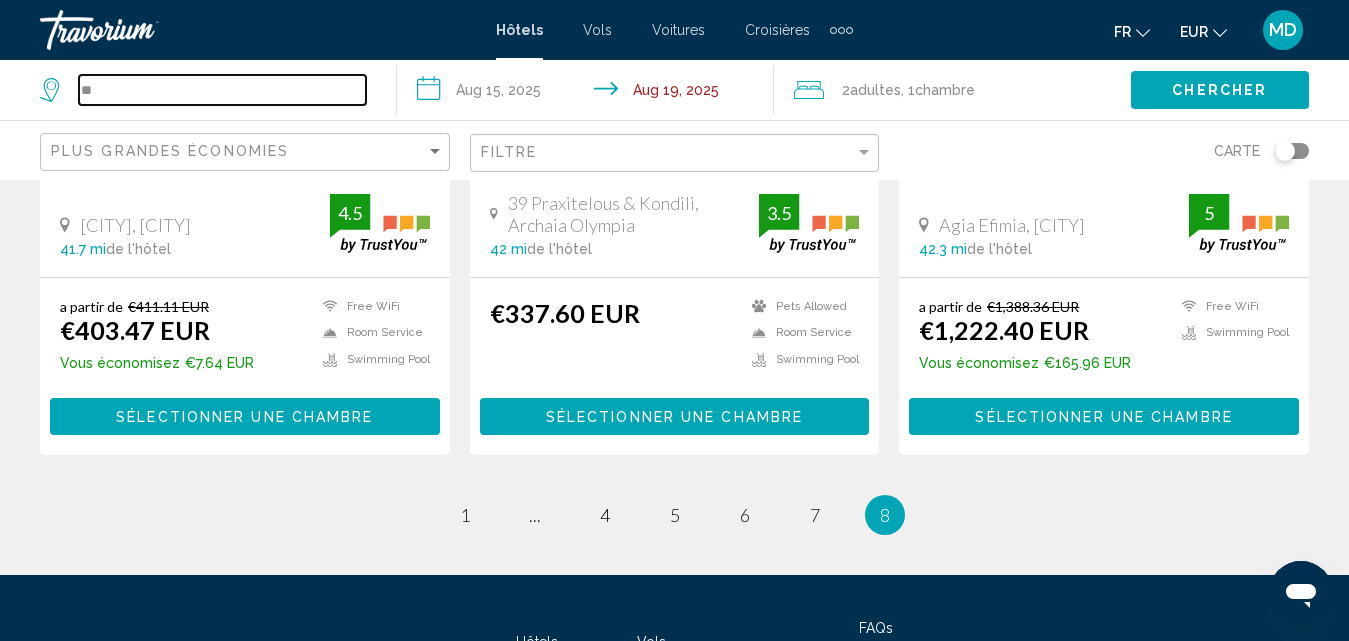 type on "*" 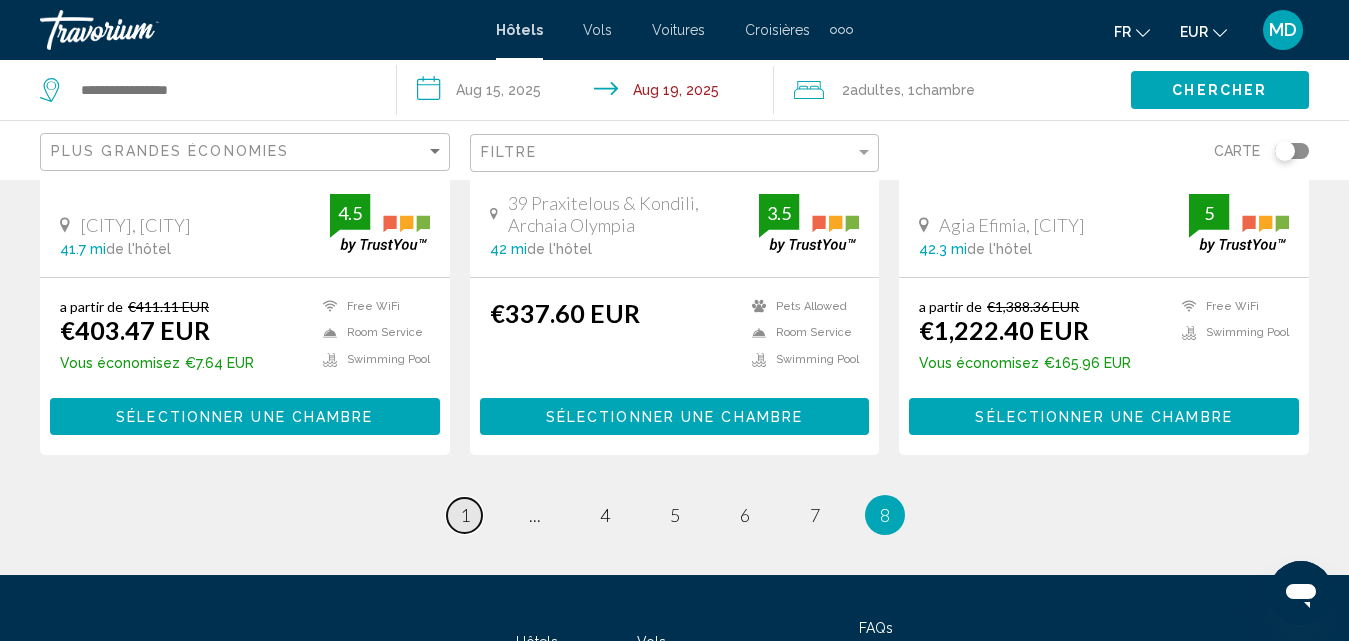 click on "1" at bounding box center (465, 515) 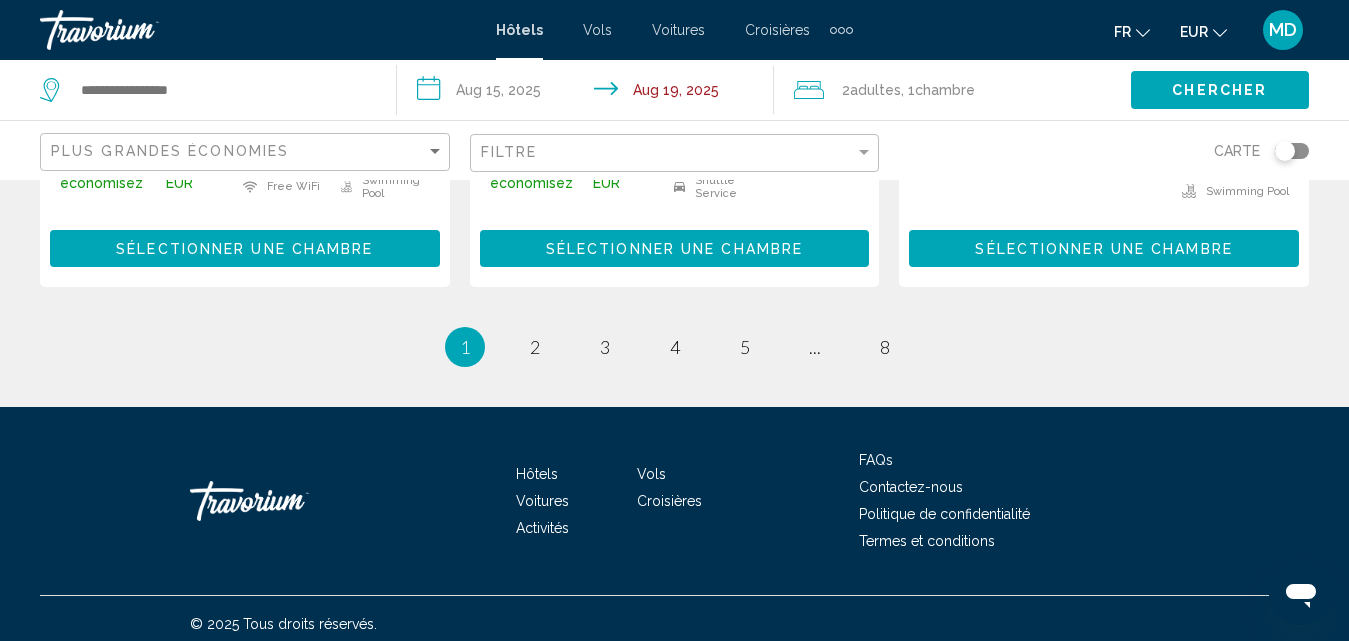 scroll, scrollTop: 2905, scrollLeft: 0, axis: vertical 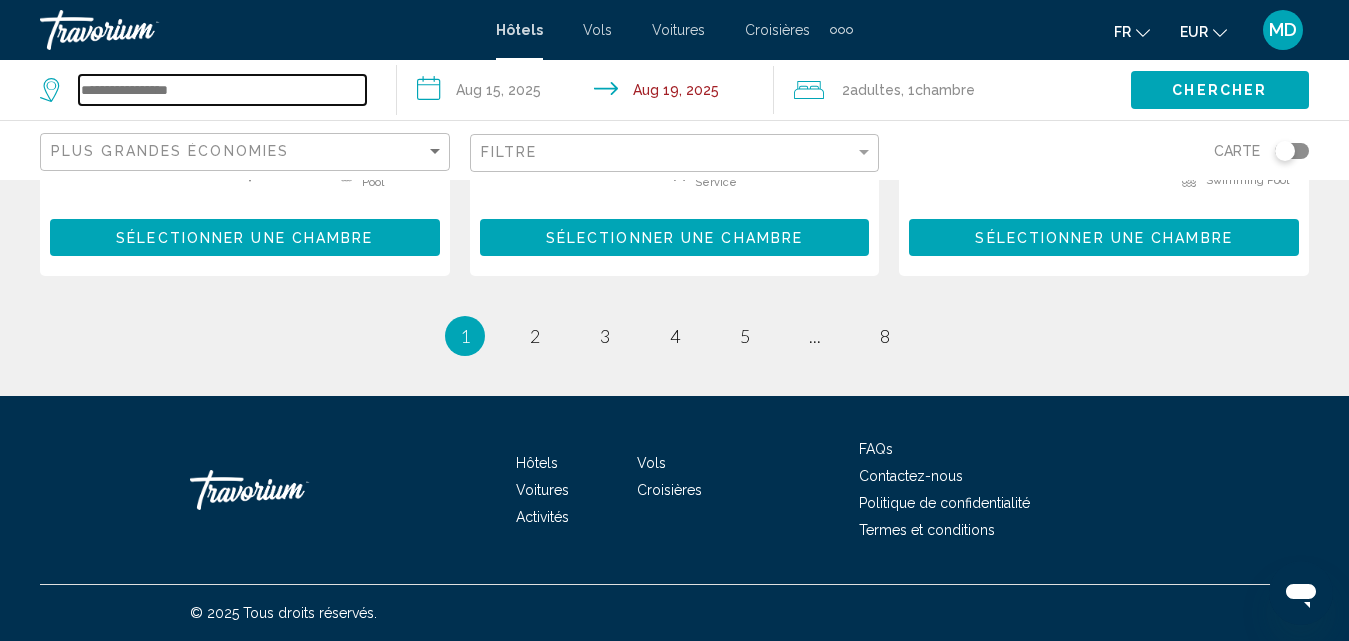click at bounding box center (222, 90) 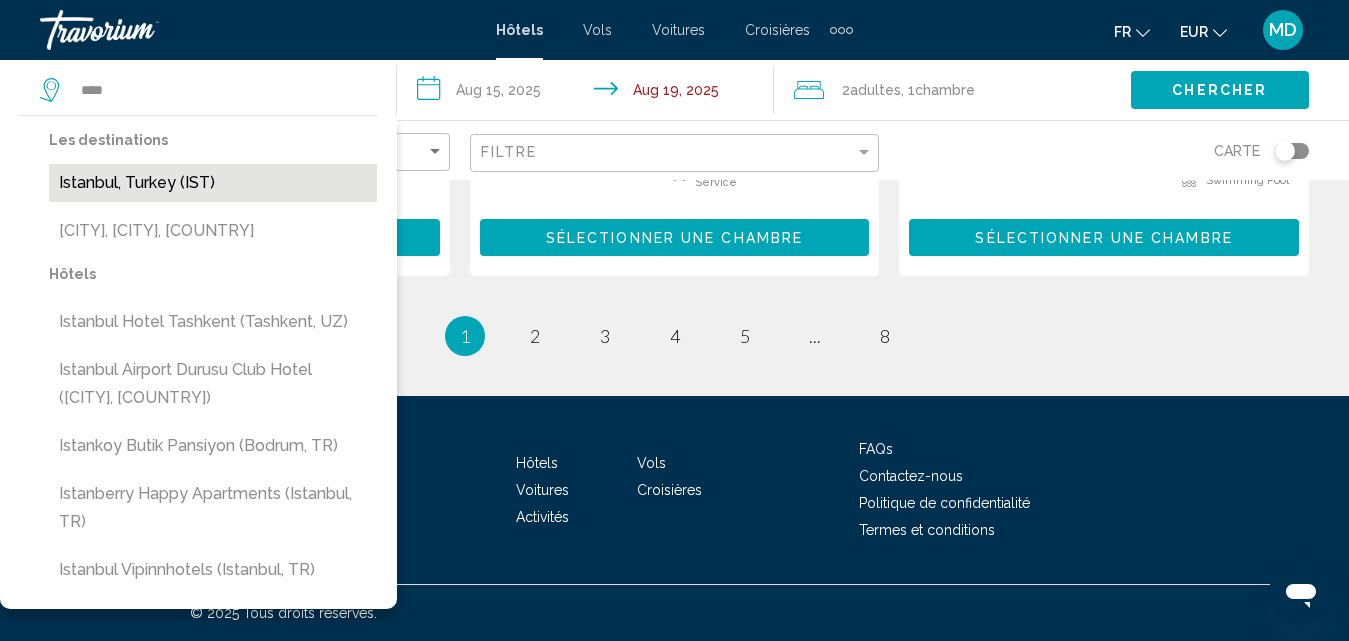 click on "Istanbul, Turkey (IST)" at bounding box center (213, 183) 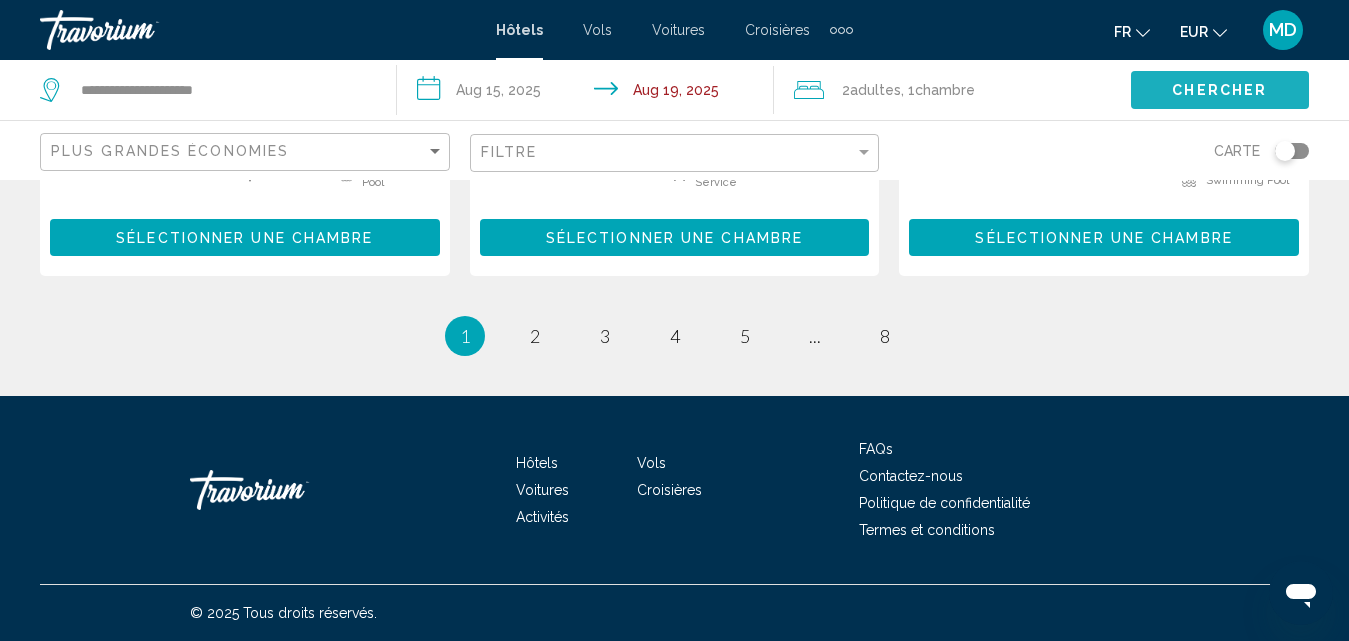 click on "Chercher" 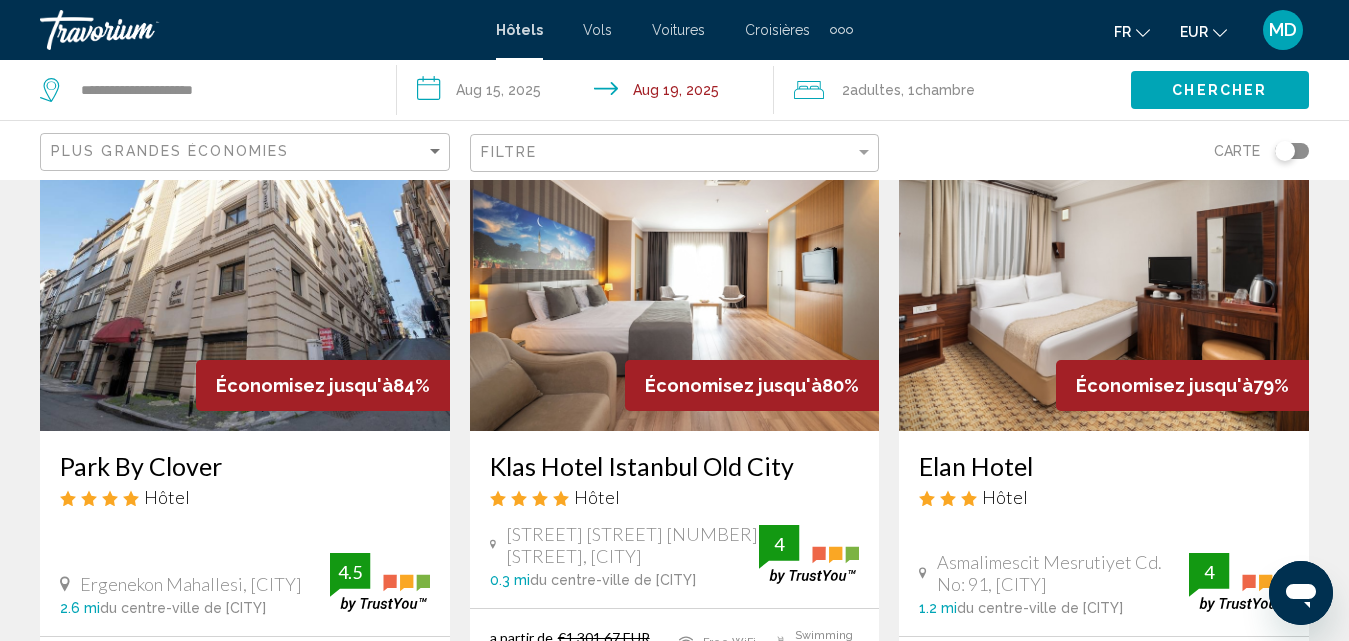 scroll, scrollTop: 150, scrollLeft: 0, axis: vertical 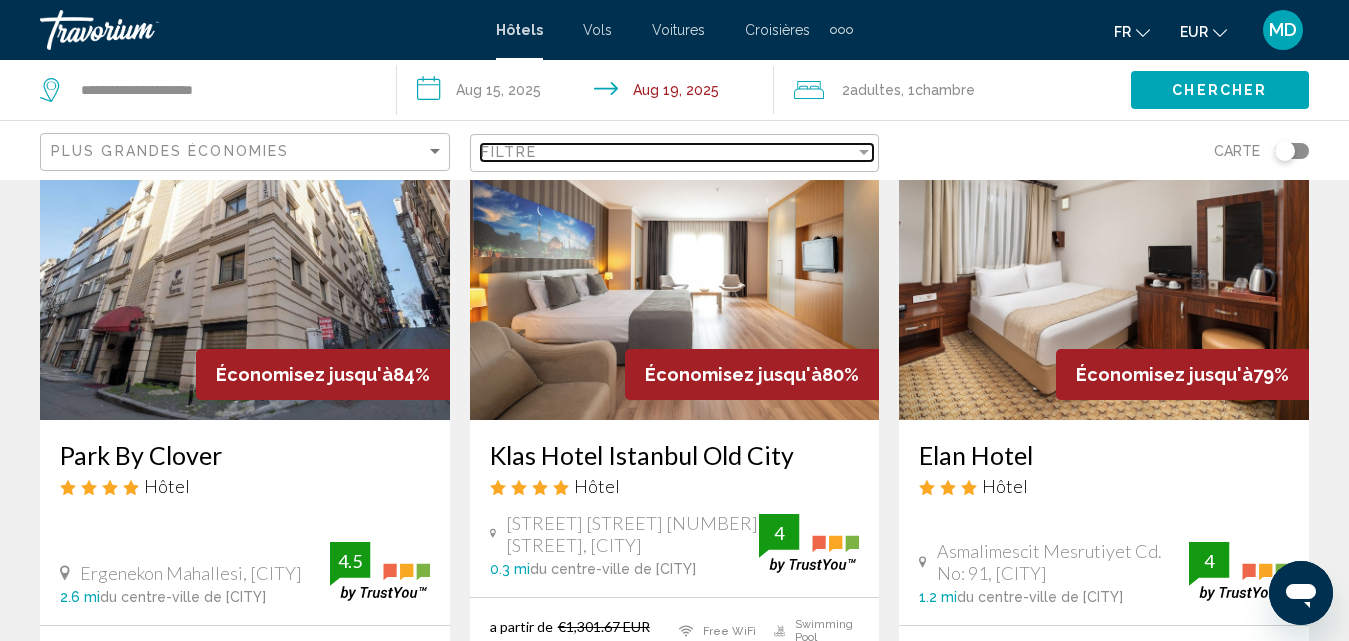 click on "Filtre" at bounding box center (668, 152) 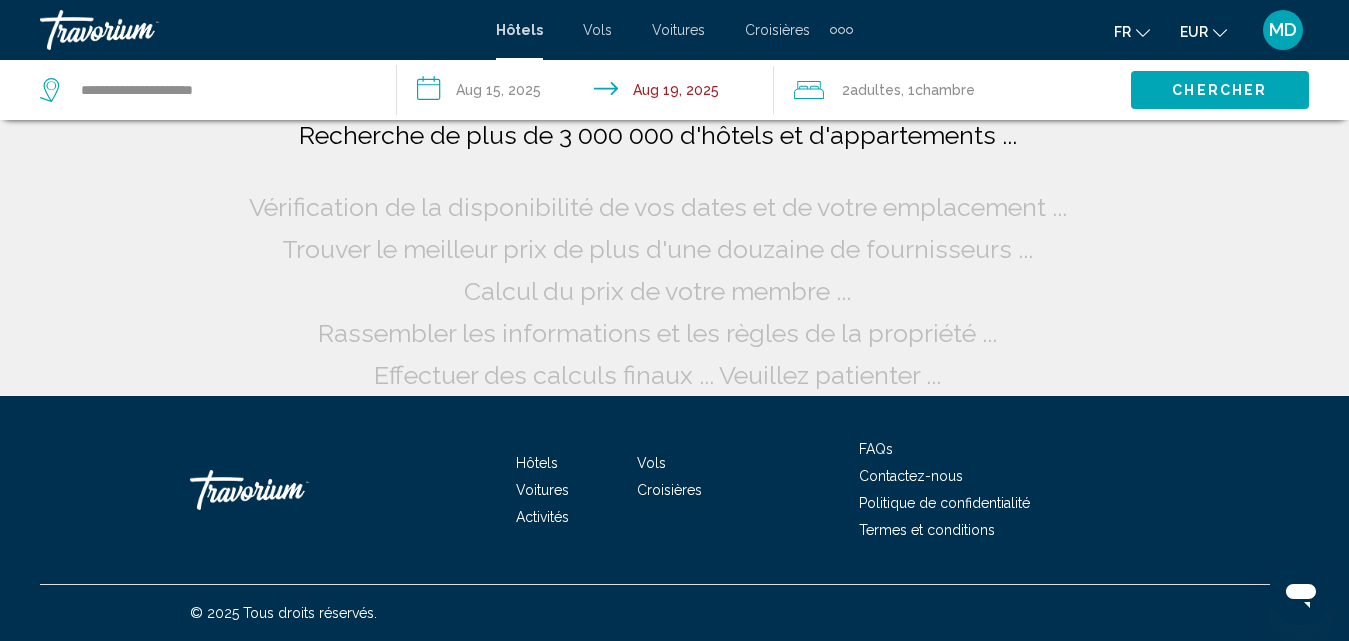 scroll, scrollTop: 0, scrollLeft: 0, axis: both 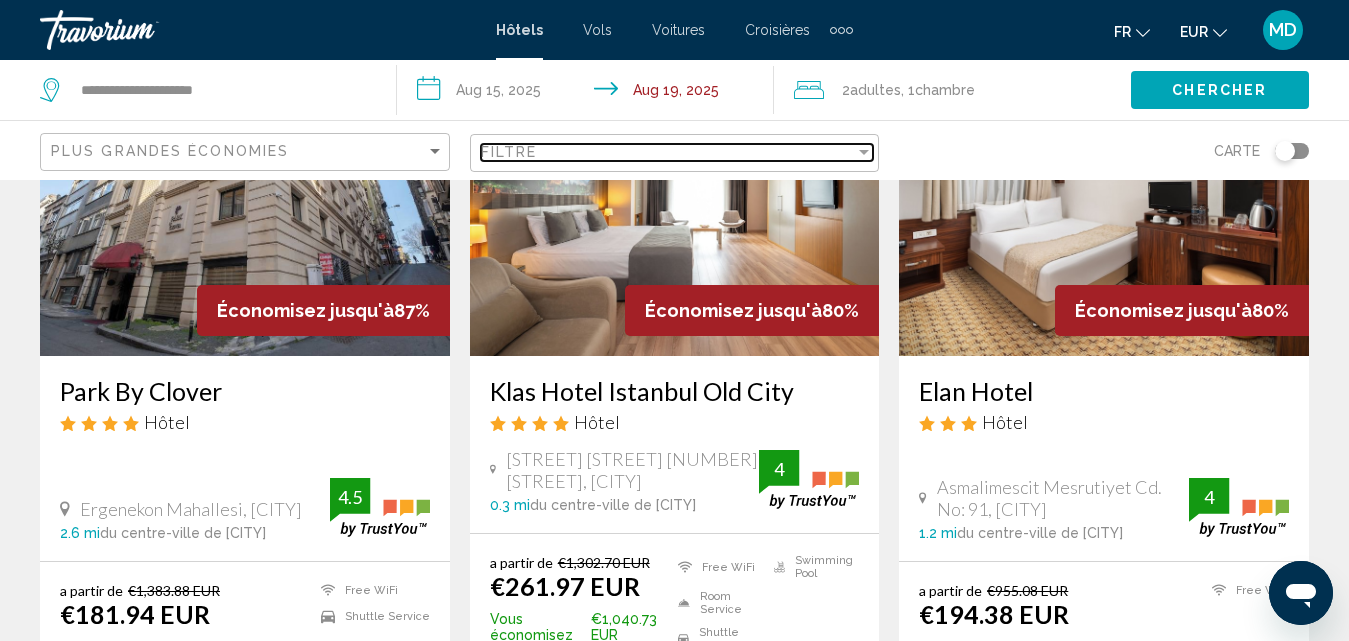 click on "Filtre" at bounding box center (668, 152) 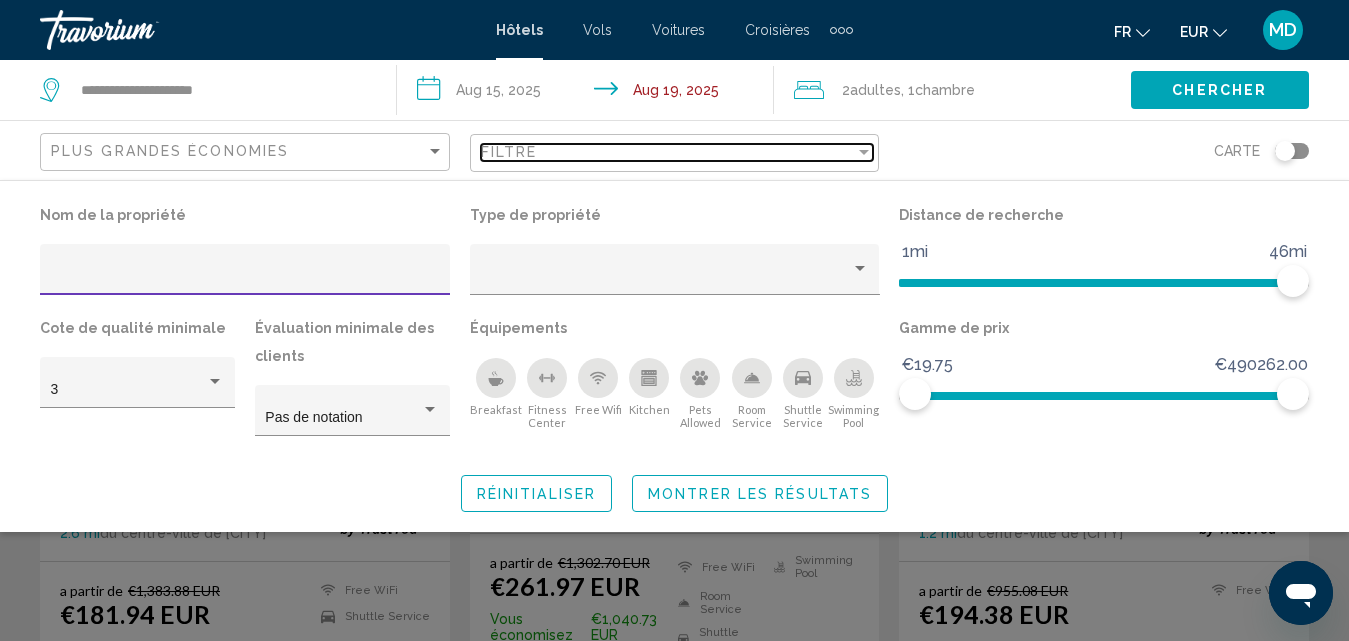 click at bounding box center (864, 152) 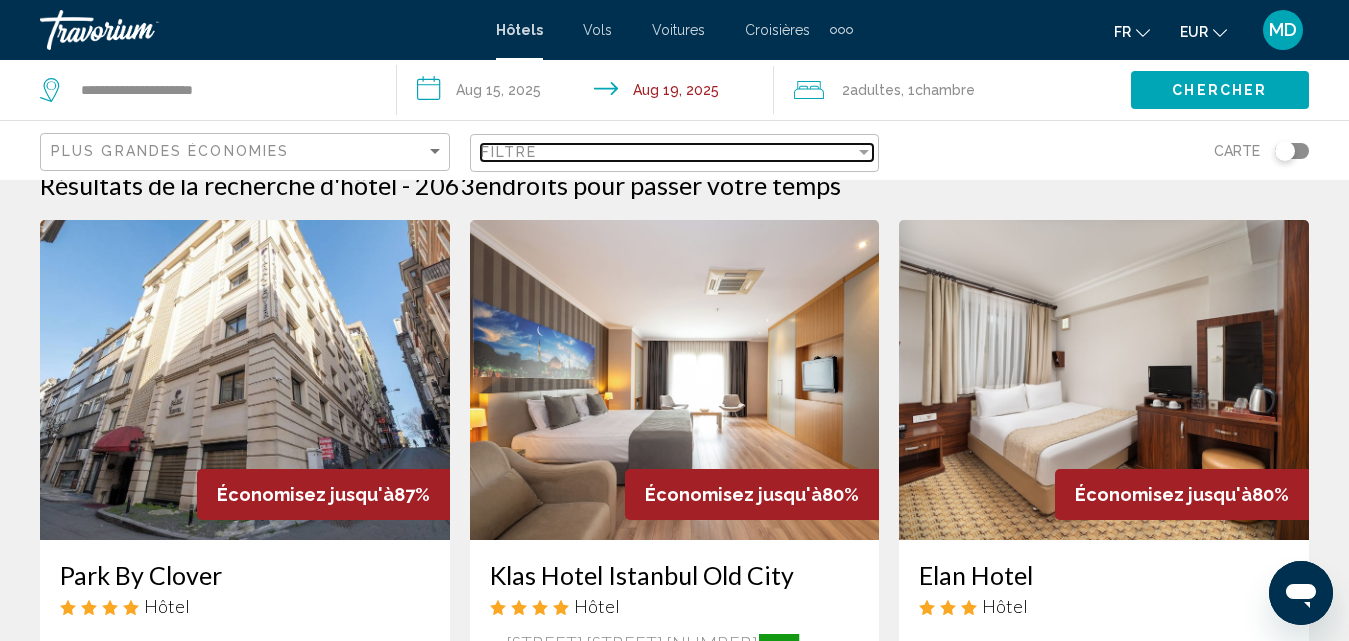 scroll, scrollTop: 0, scrollLeft: 0, axis: both 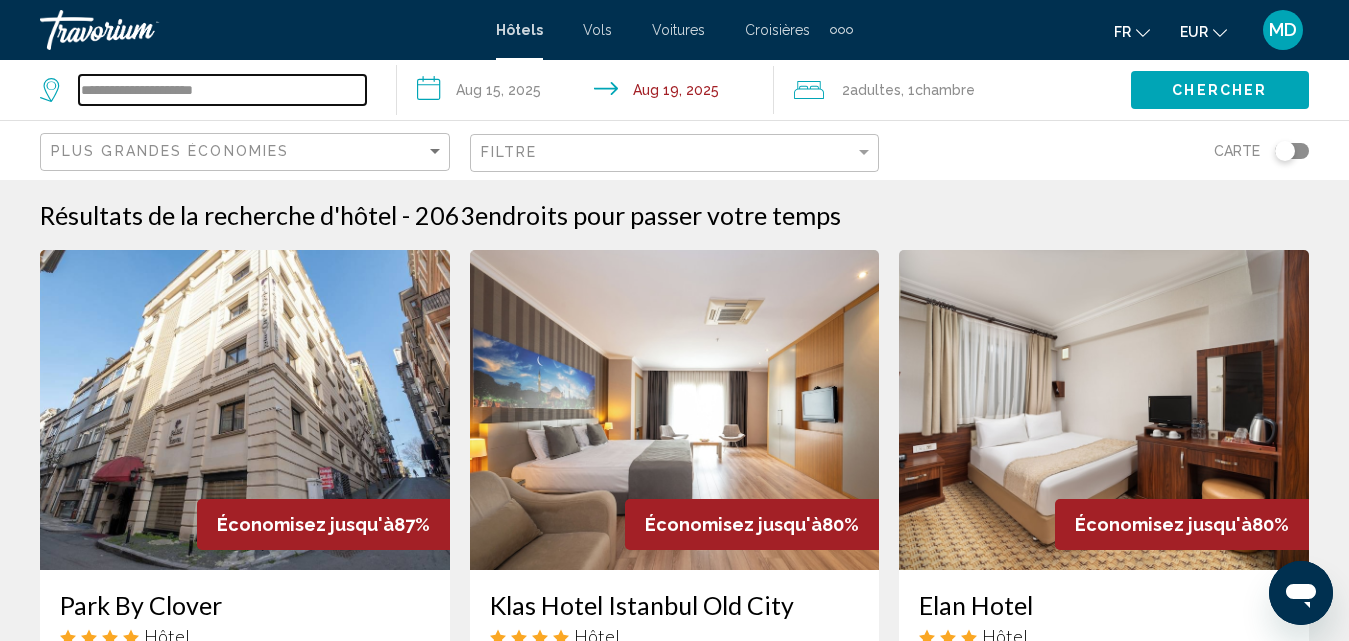 click on "**********" at bounding box center (222, 90) 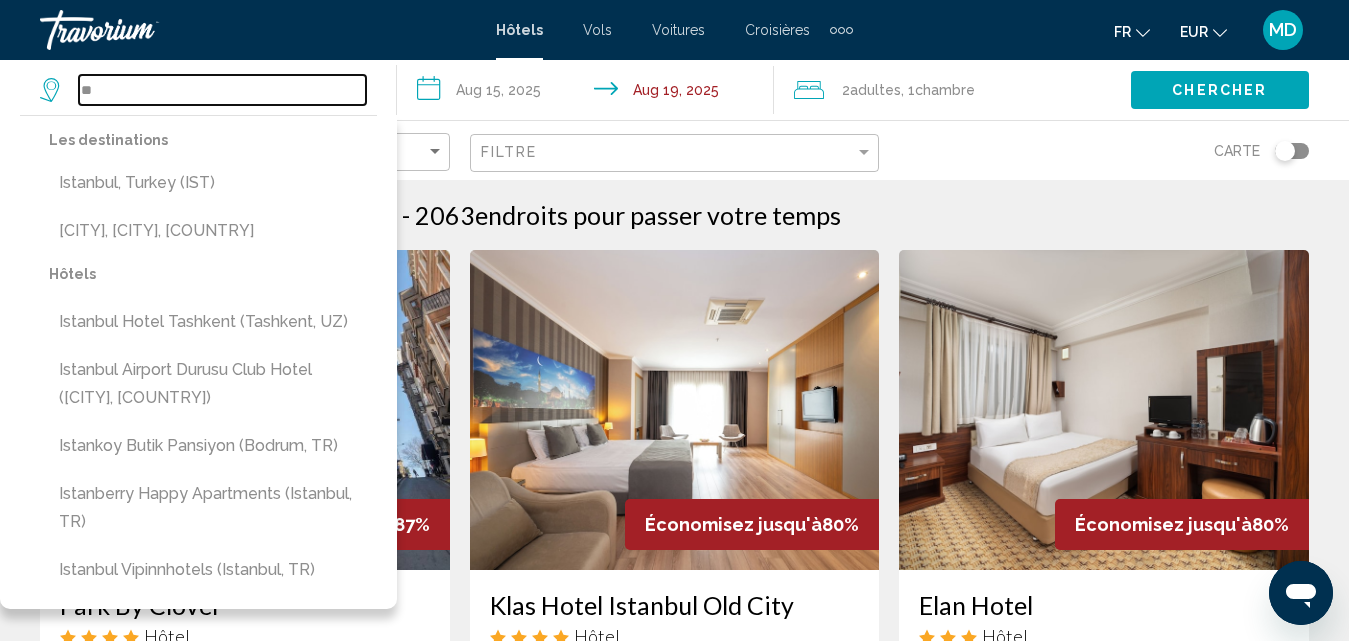 type on "*" 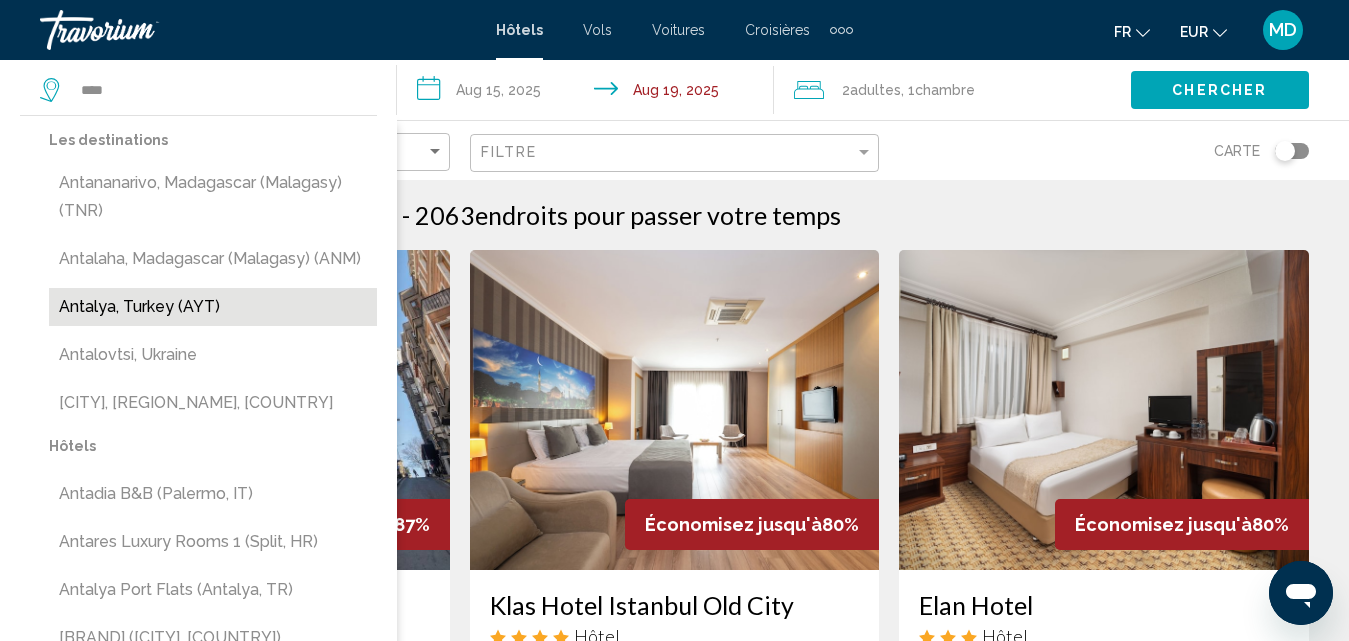 click on "Antalya, Turkey (AYT)" at bounding box center [213, 307] 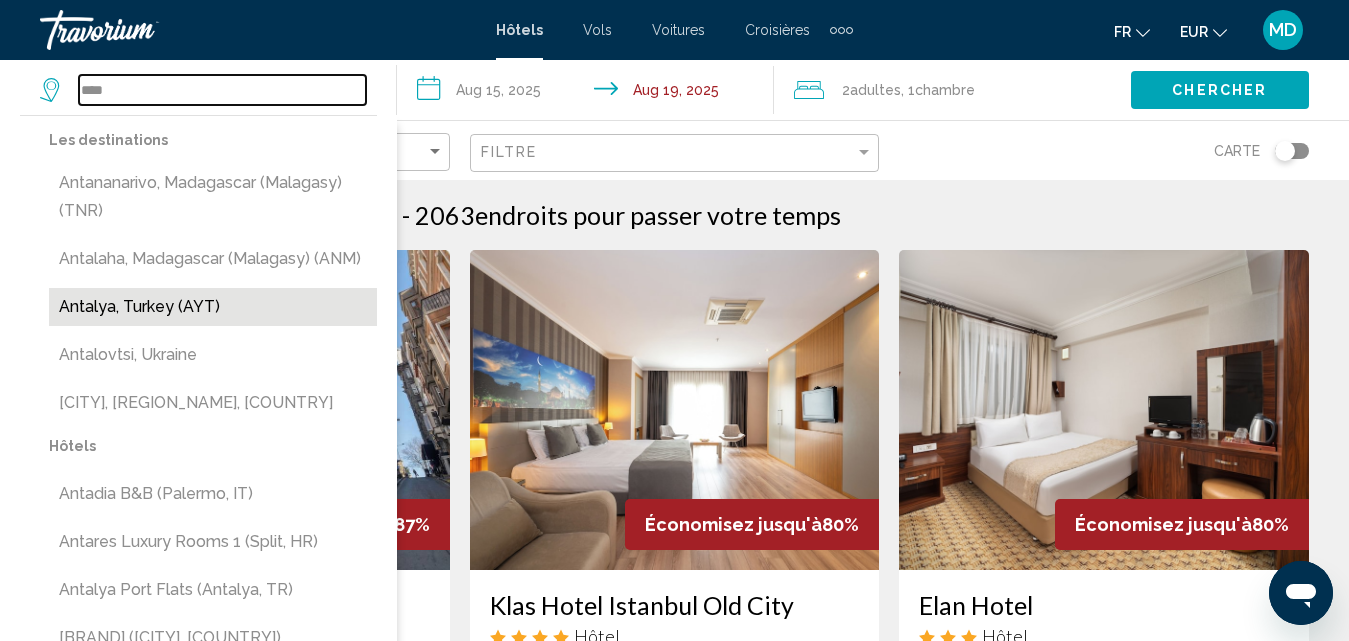 type on "**********" 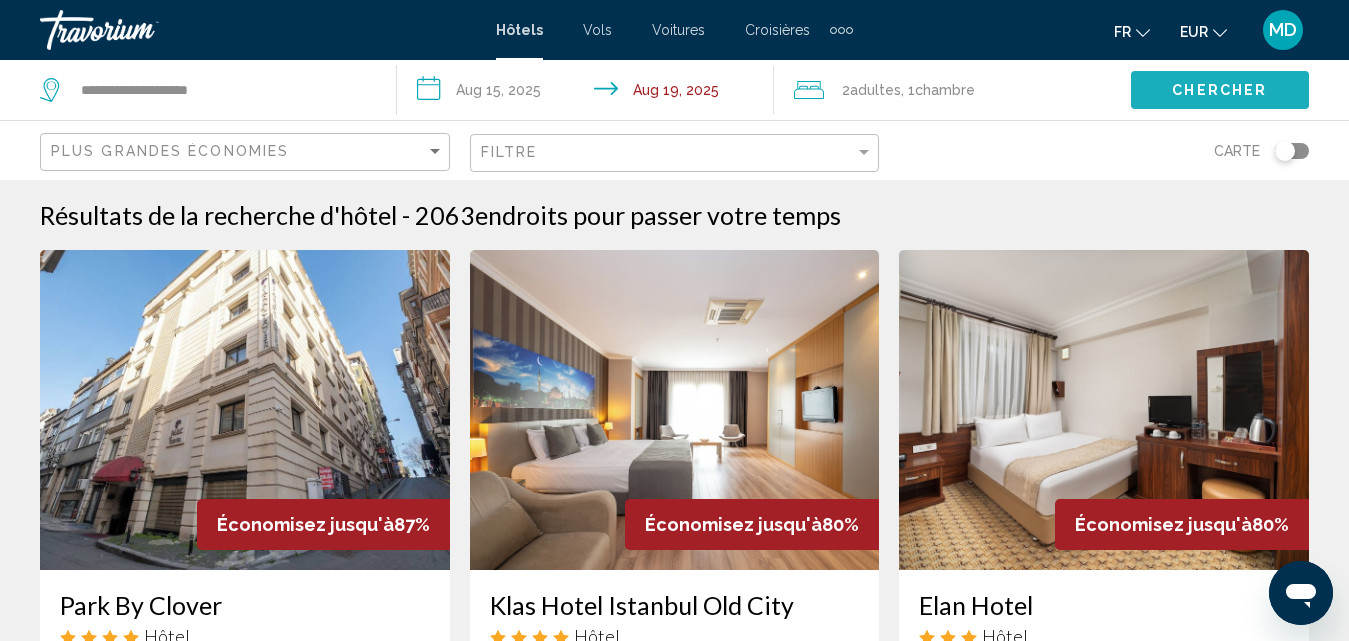 click on "Chercher" 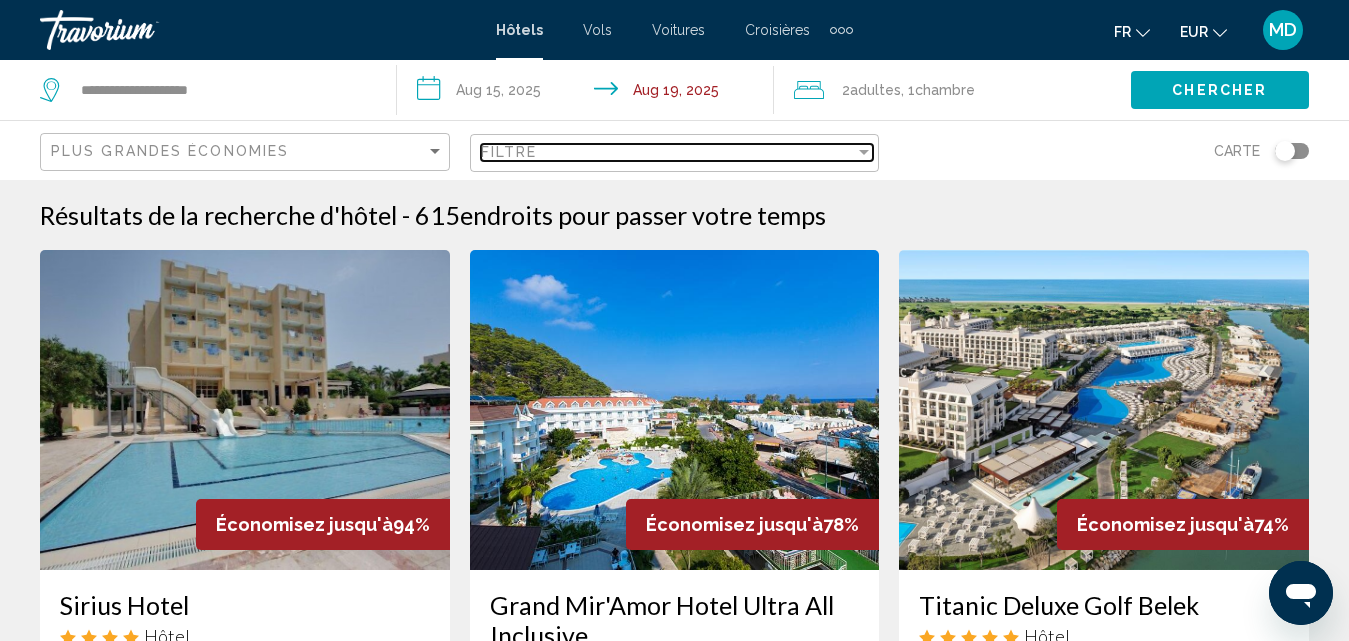 click on "Filtre" at bounding box center [668, 152] 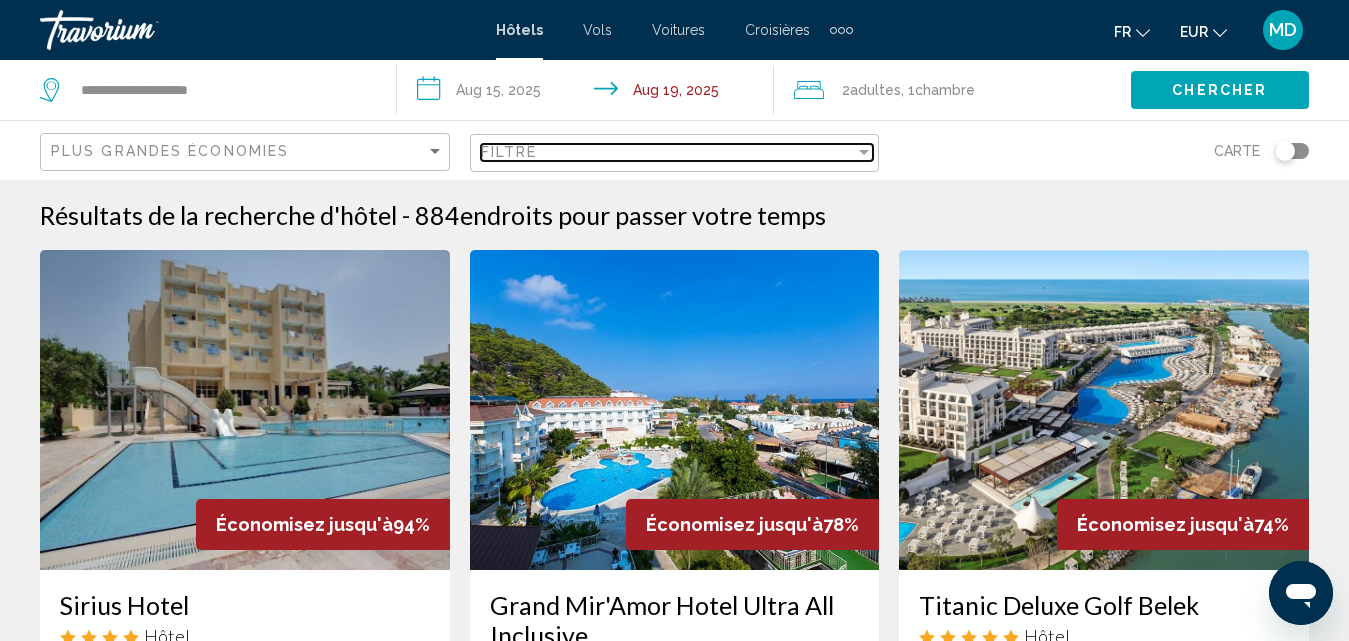click at bounding box center [864, 152] 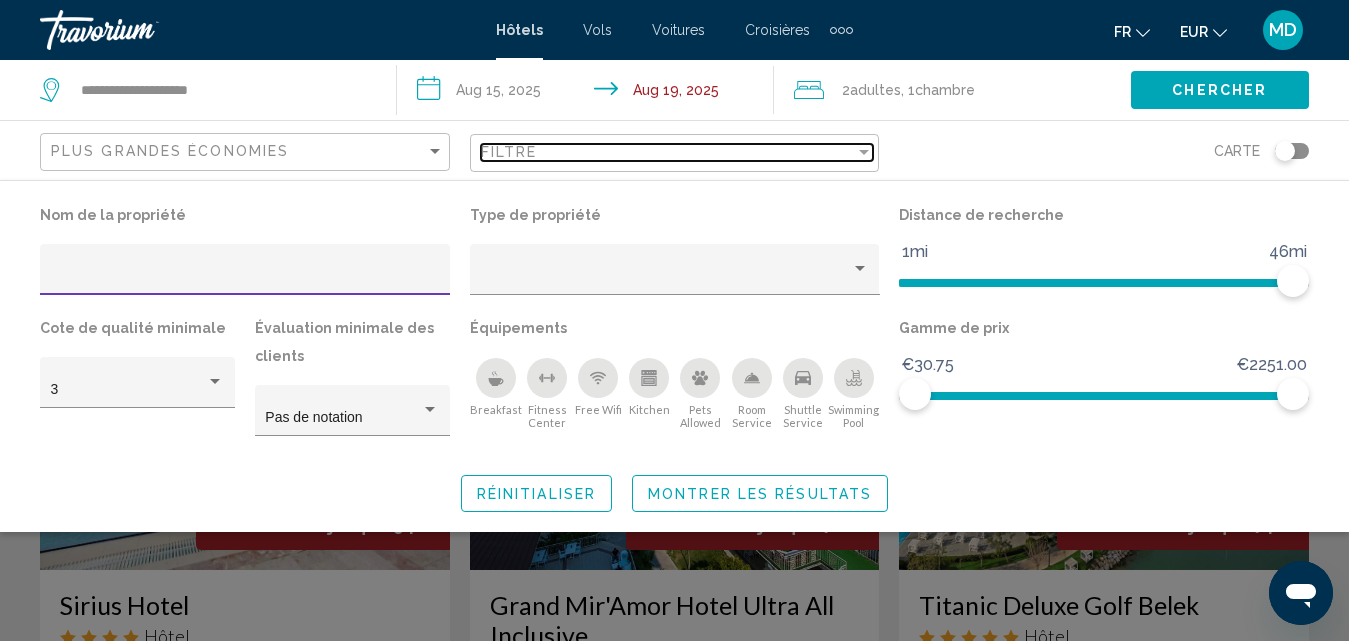 click at bounding box center [864, 152] 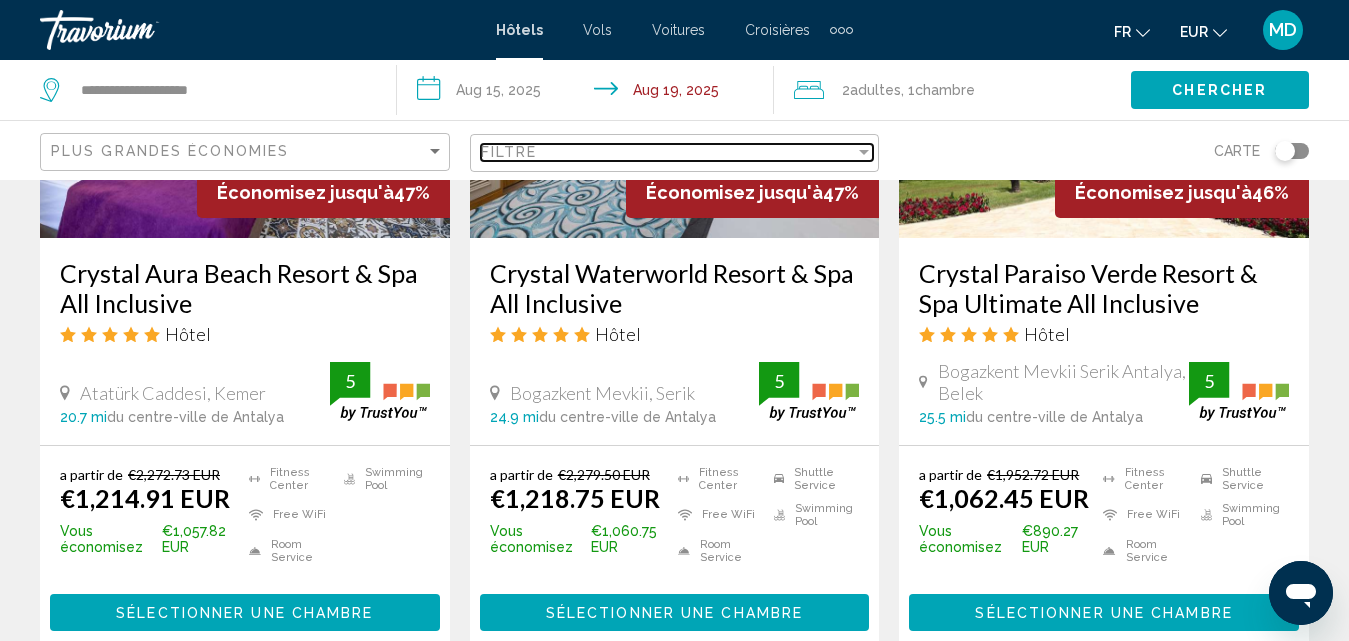 scroll, scrollTop: 2654, scrollLeft: 0, axis: vertical 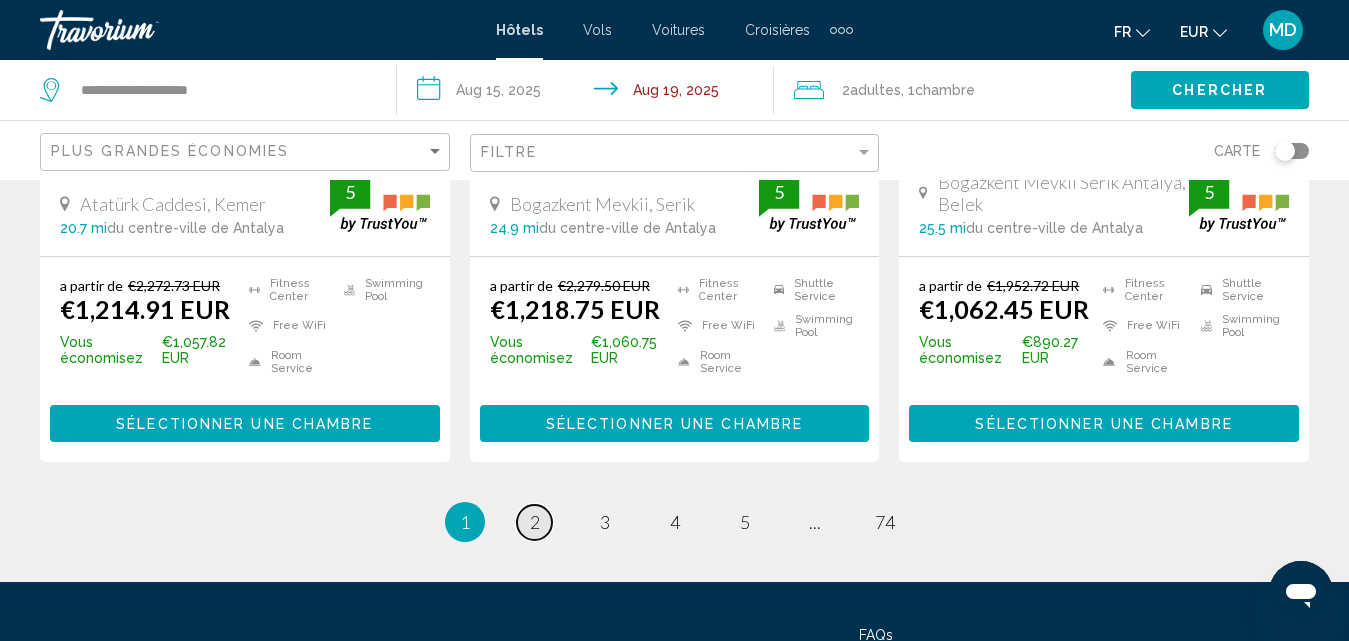 click on "page  2" at bounding box center [534, 522] 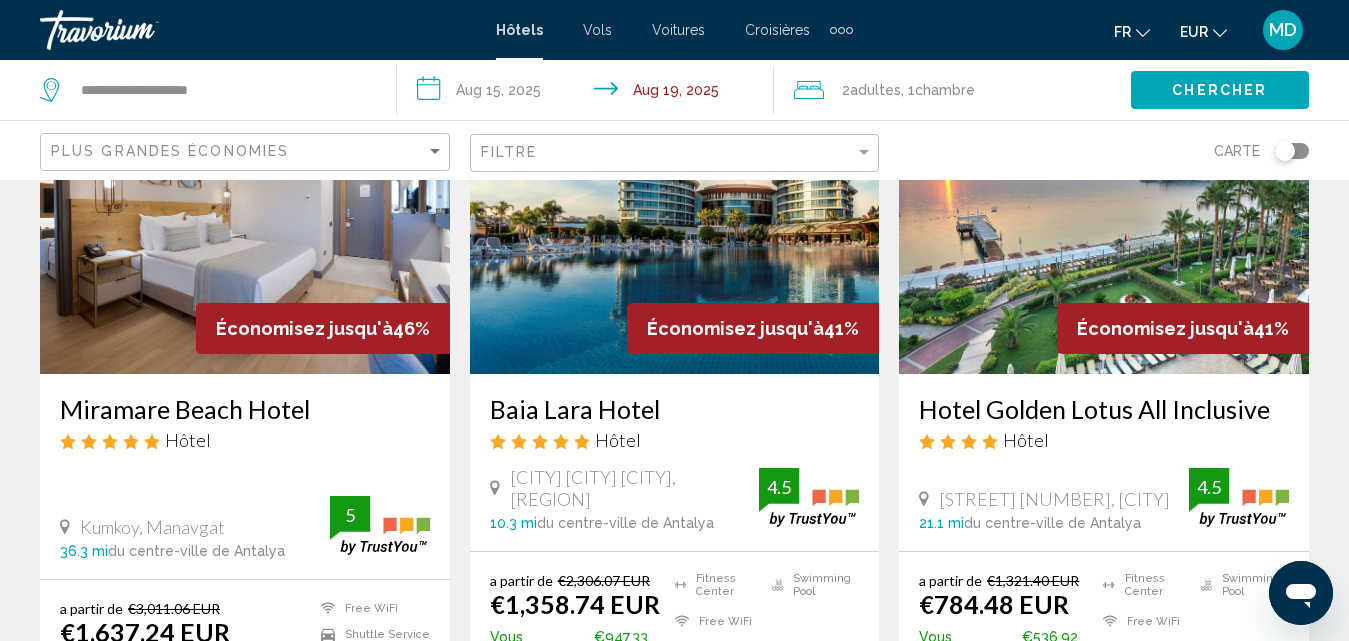 scroll, scrollTop: 182, scrollLeft: 0, axis: vertical 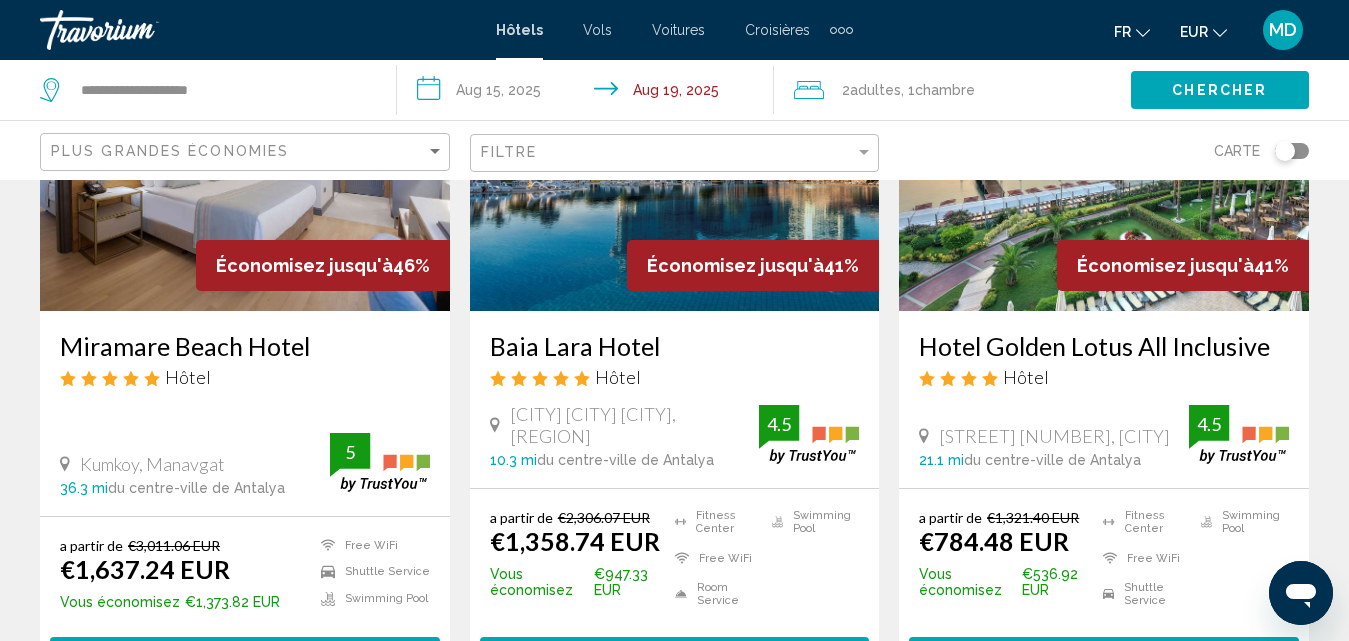 drag, startPoint x: 911, startPoint y: 352, endPoint x: 1272, endPoint y: 346, distance: 361.04987 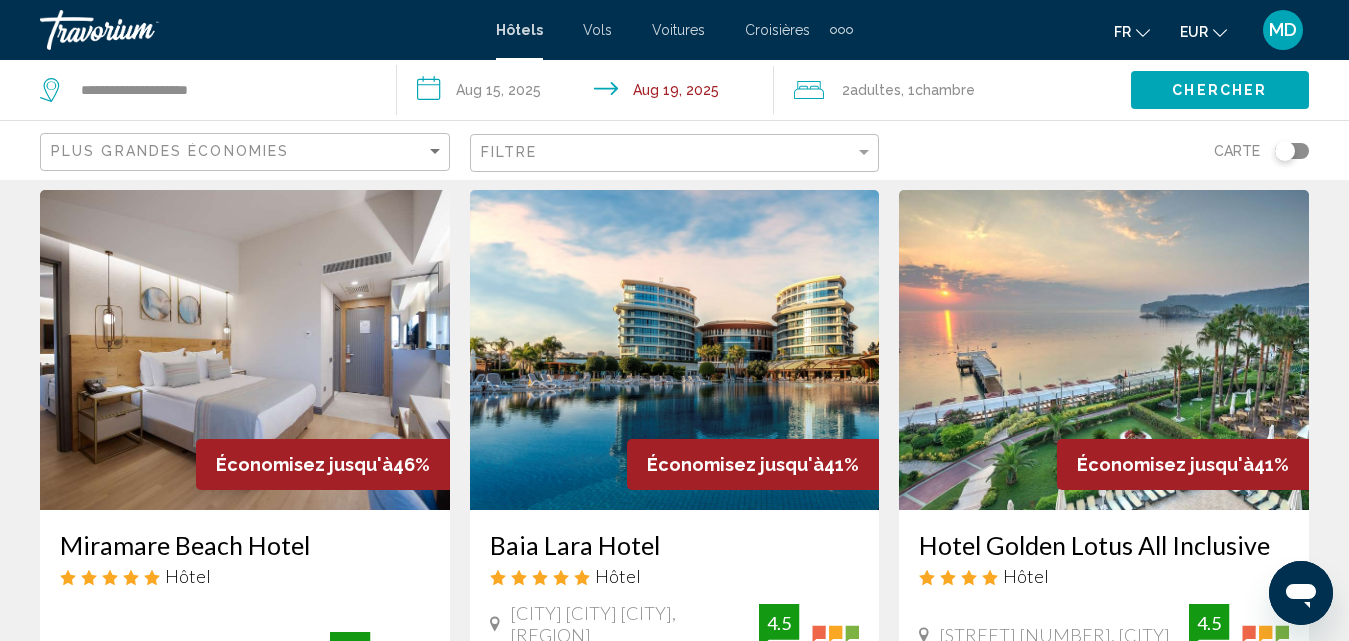 scroll, scrollTop: 0, scrollLeft: 0, axis: both 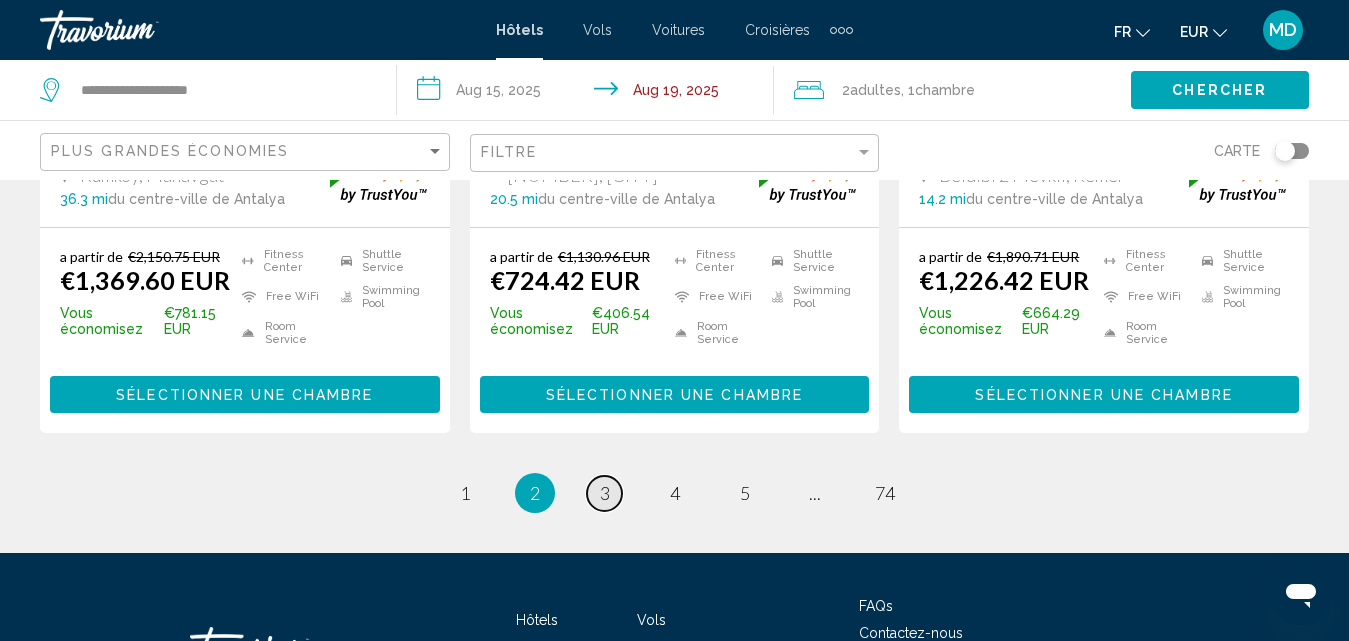 click on "3" at bounding box center (605, 493) 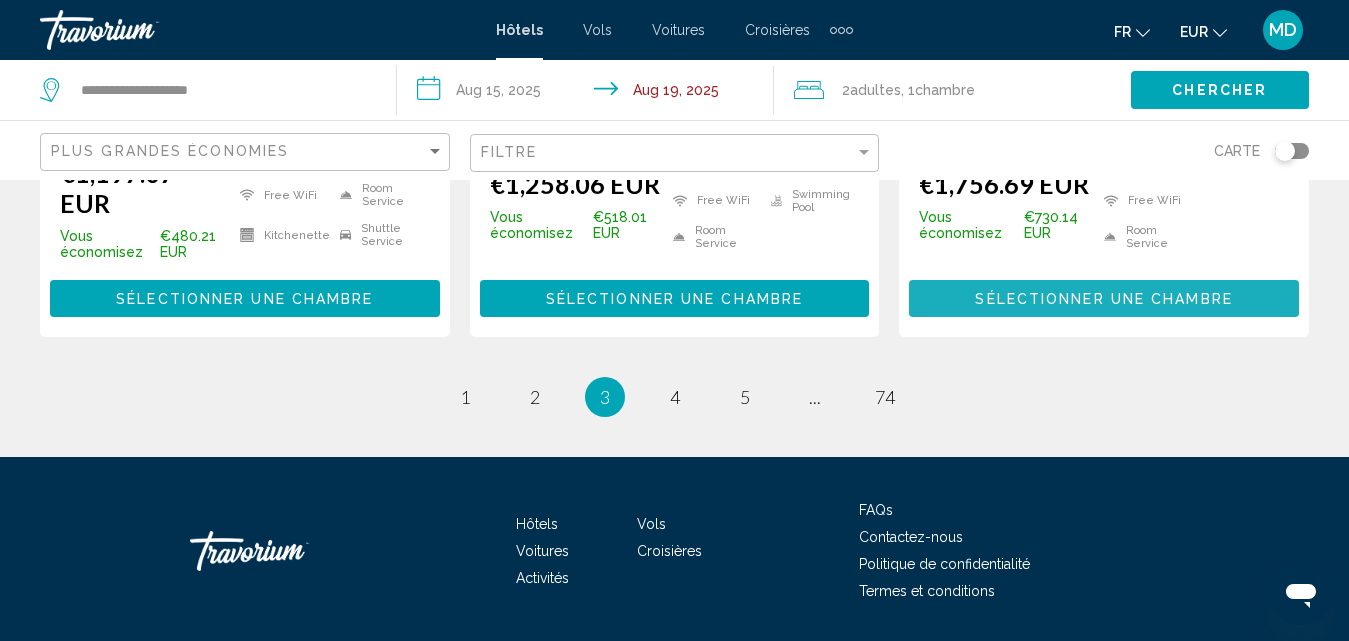 scroll, scrollTop: 2953, scrollLeft: 0, axis: vertical 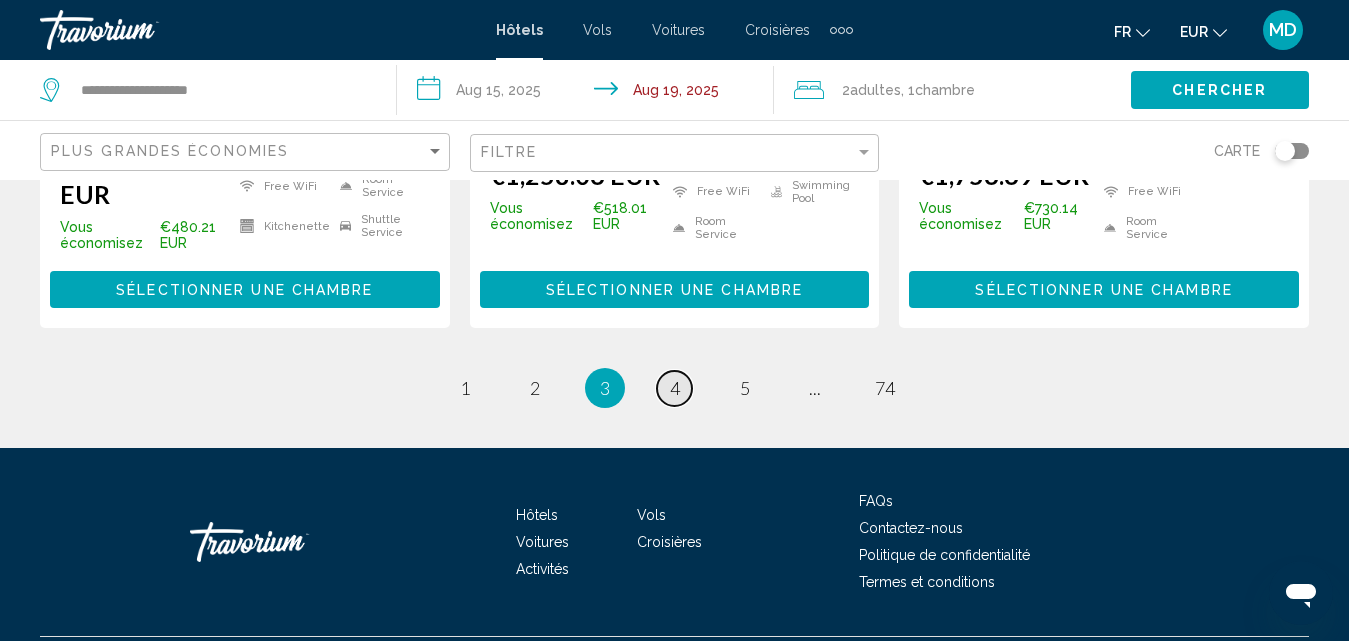 click on "4" at bounding box center [675, 388] 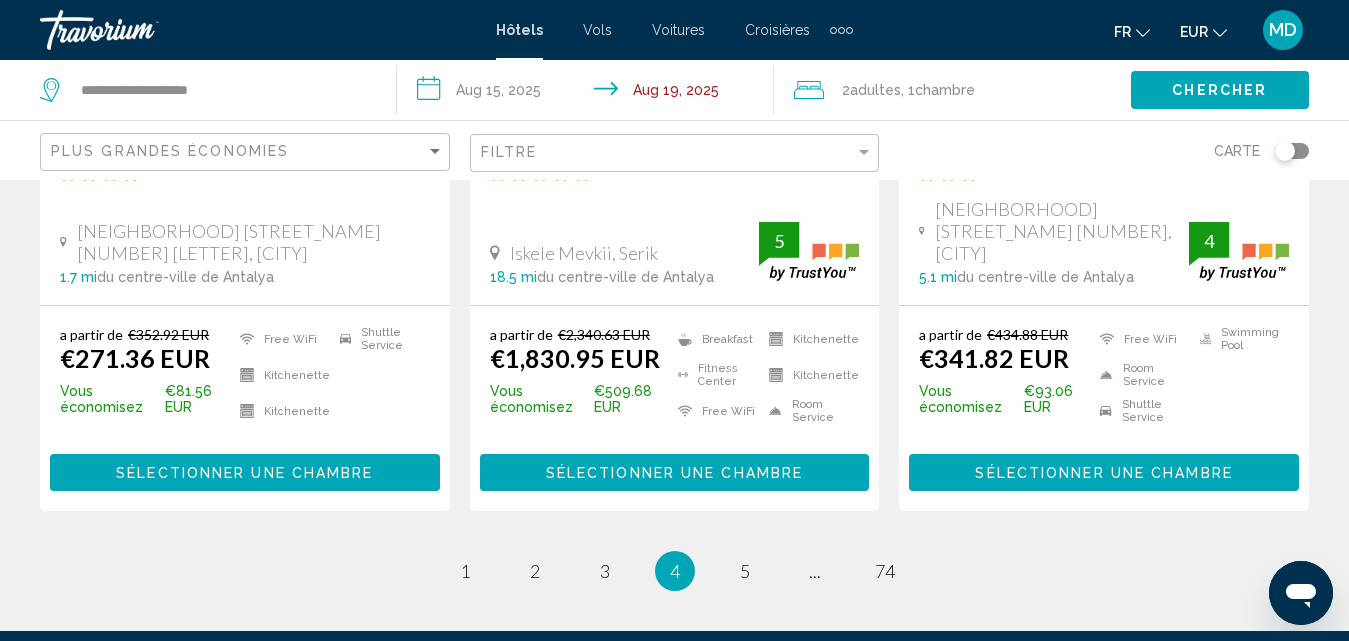 scroll, scrollTop: 2802, scrollLeft: 0, axis: vertical 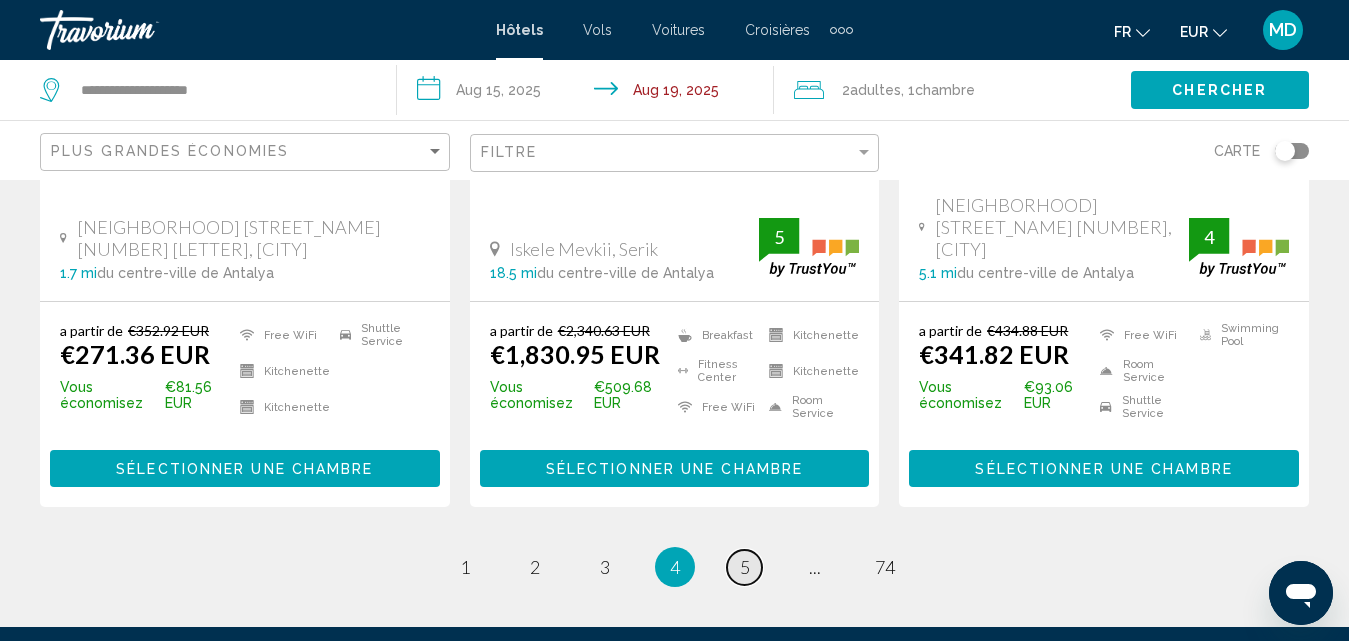 click on "5" at bounding box center [745, 567] 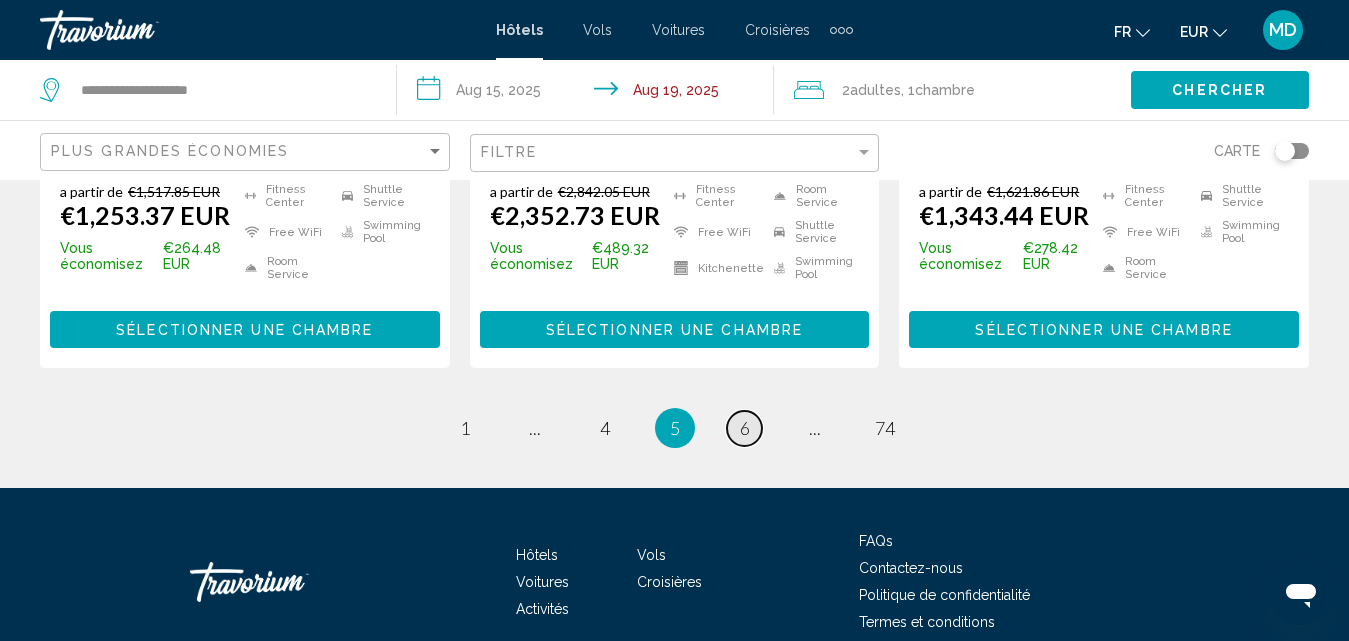 scroll, scrollTop: 2906, scrollLeft: 0, axis: vertical 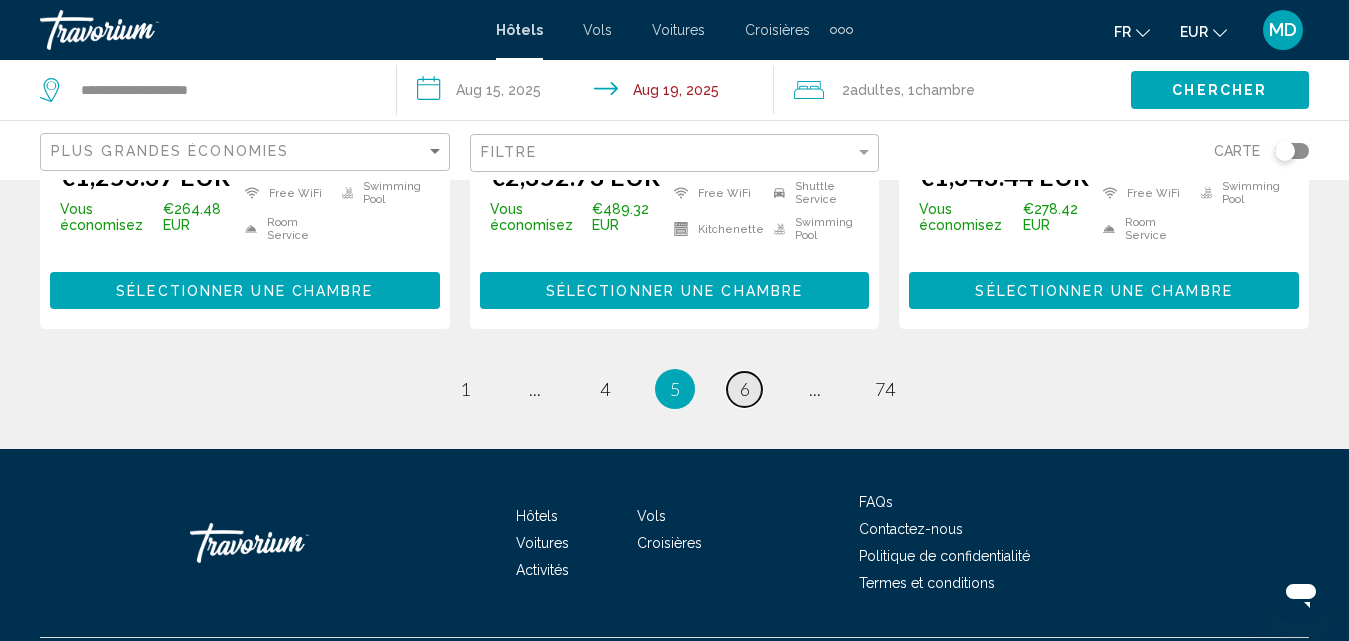 click on "6" at bounding box center (745, 389) 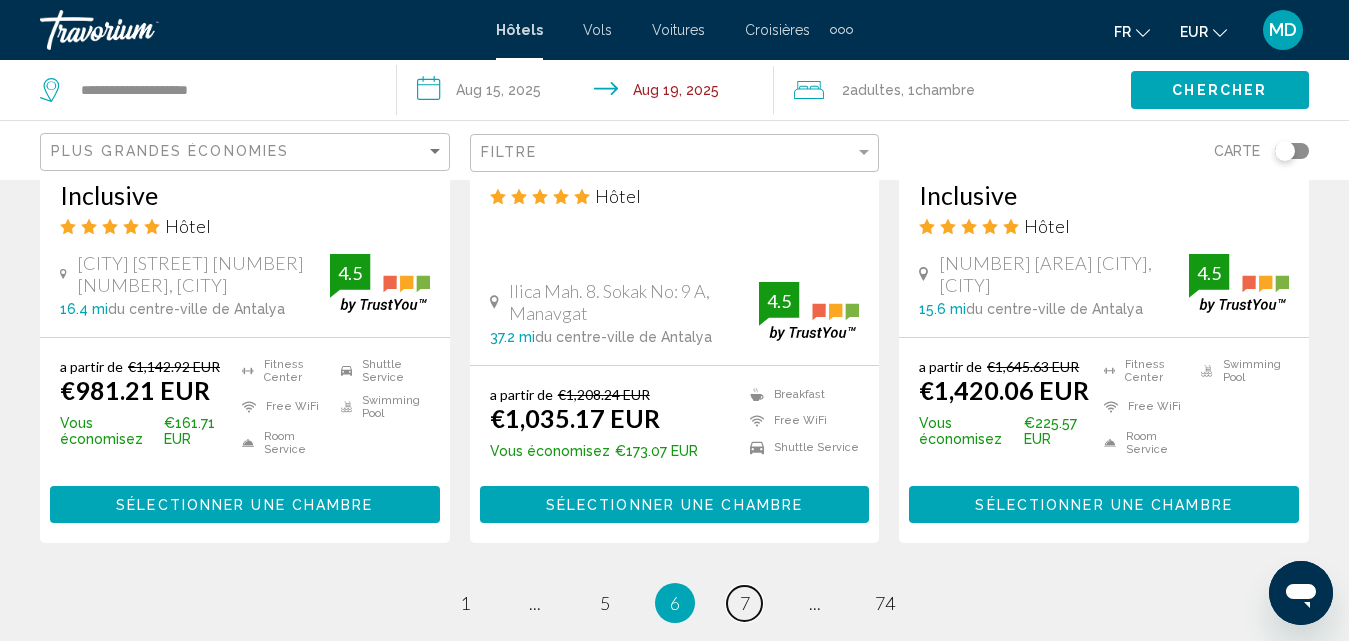 scroll, scrollTop: 2751, scrollLeft: 0, axis: vertical 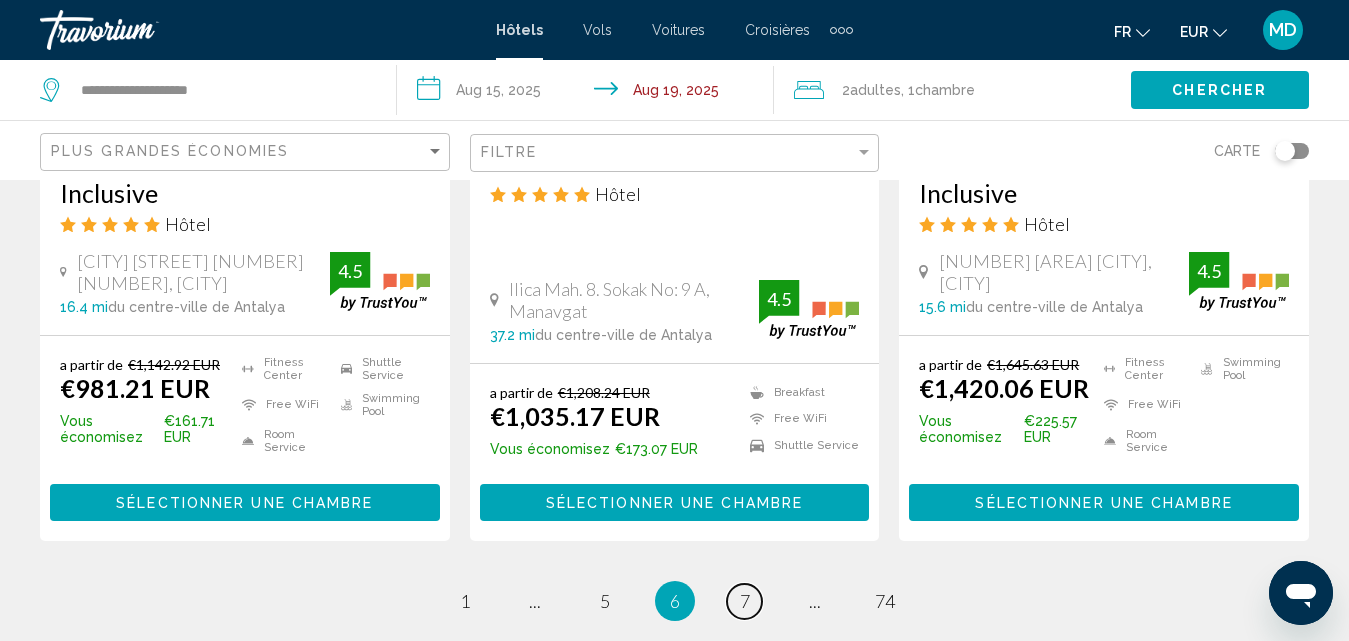 click on "7" at bounding box center (745, 601) 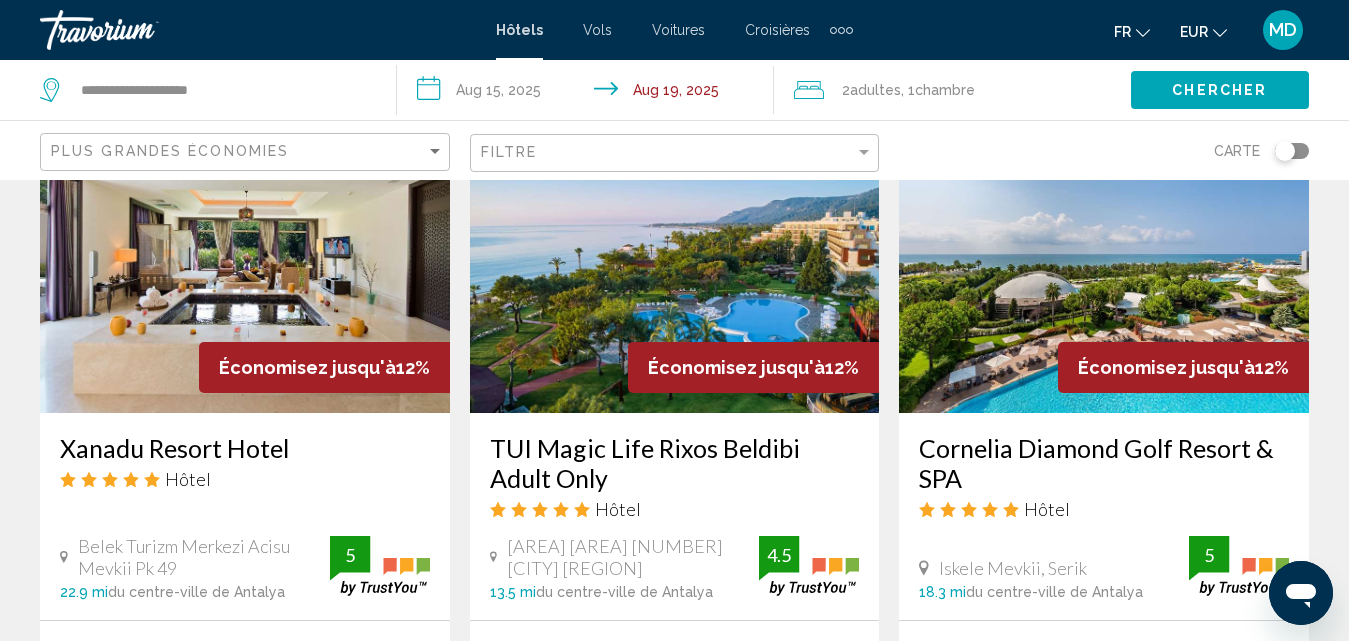 scroll, scrollTop: 2428, scrollLeft: 0, axis: vertical 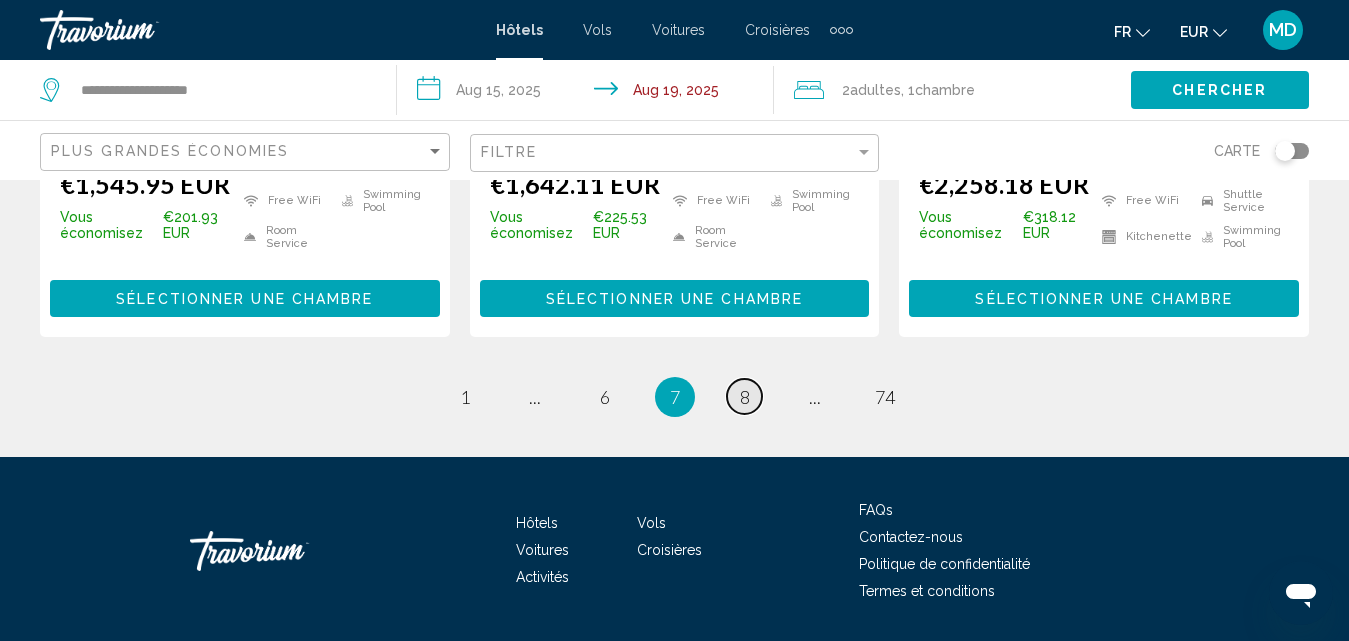 click on "8" at bounding box center [745, 397] 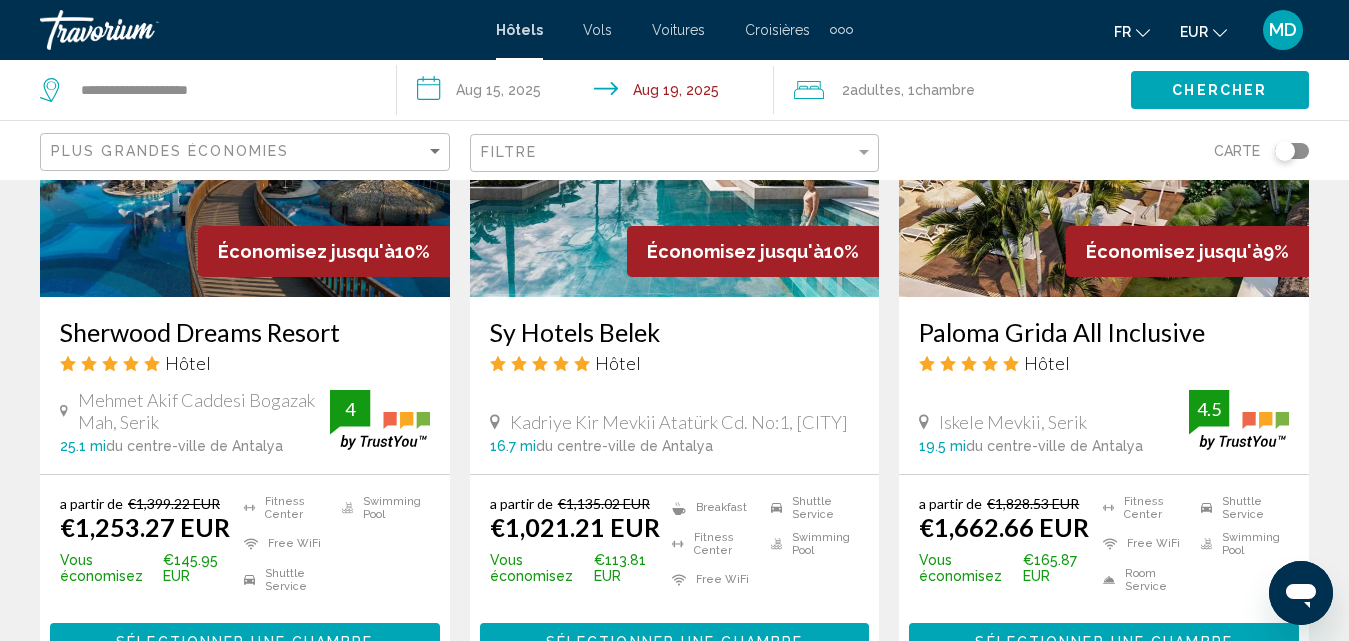 scroll, scrollTop: 1797, scrollLeft: 0, axis: vertical 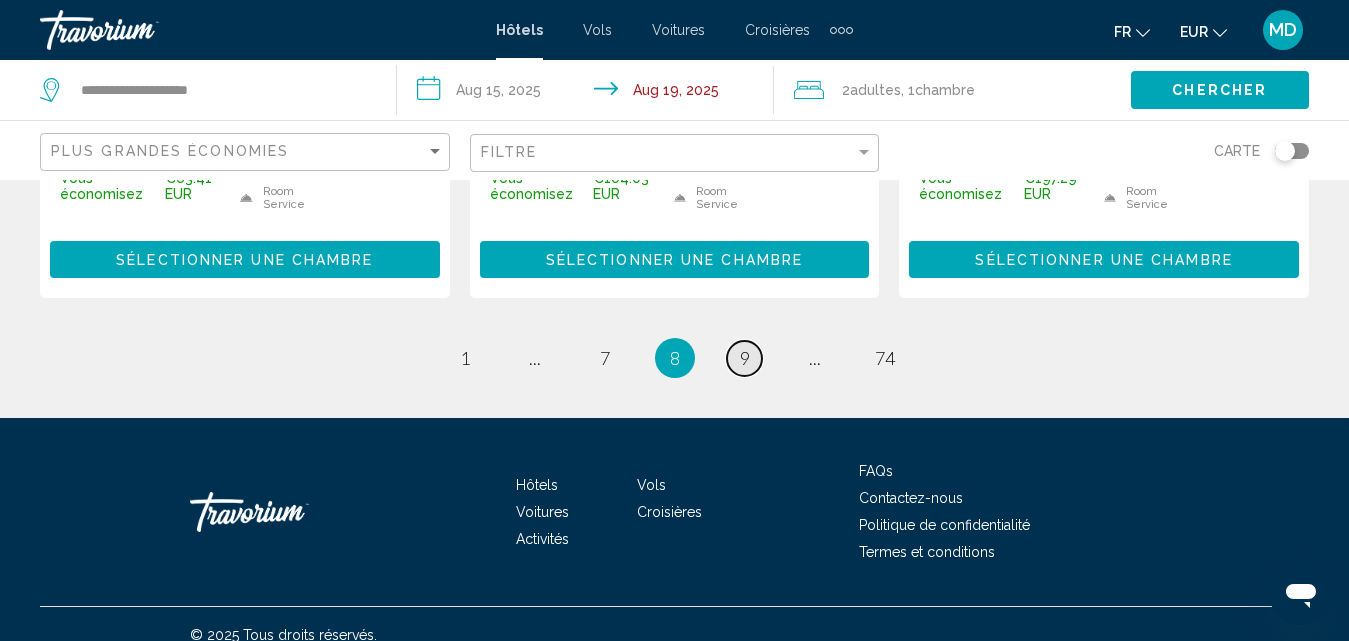 click on "9" at bounding box center [745, 358] 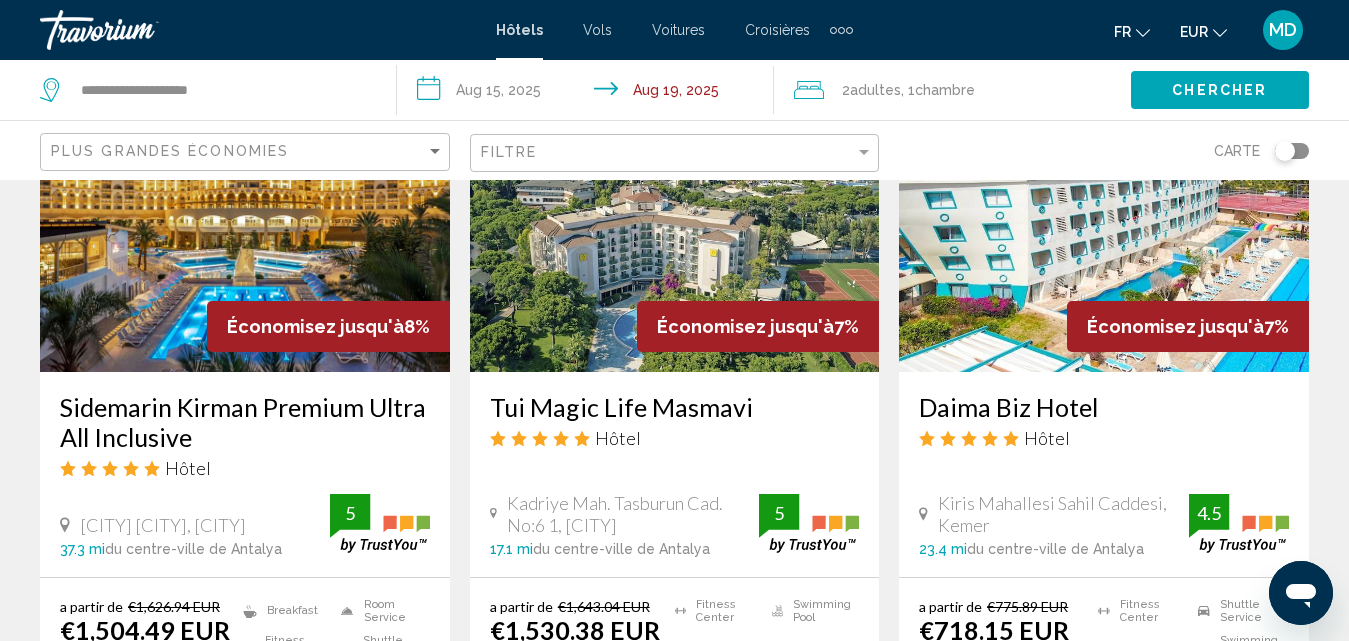 scroll, scrollTop: 2470, scrollLeft: 0, axis: vertical 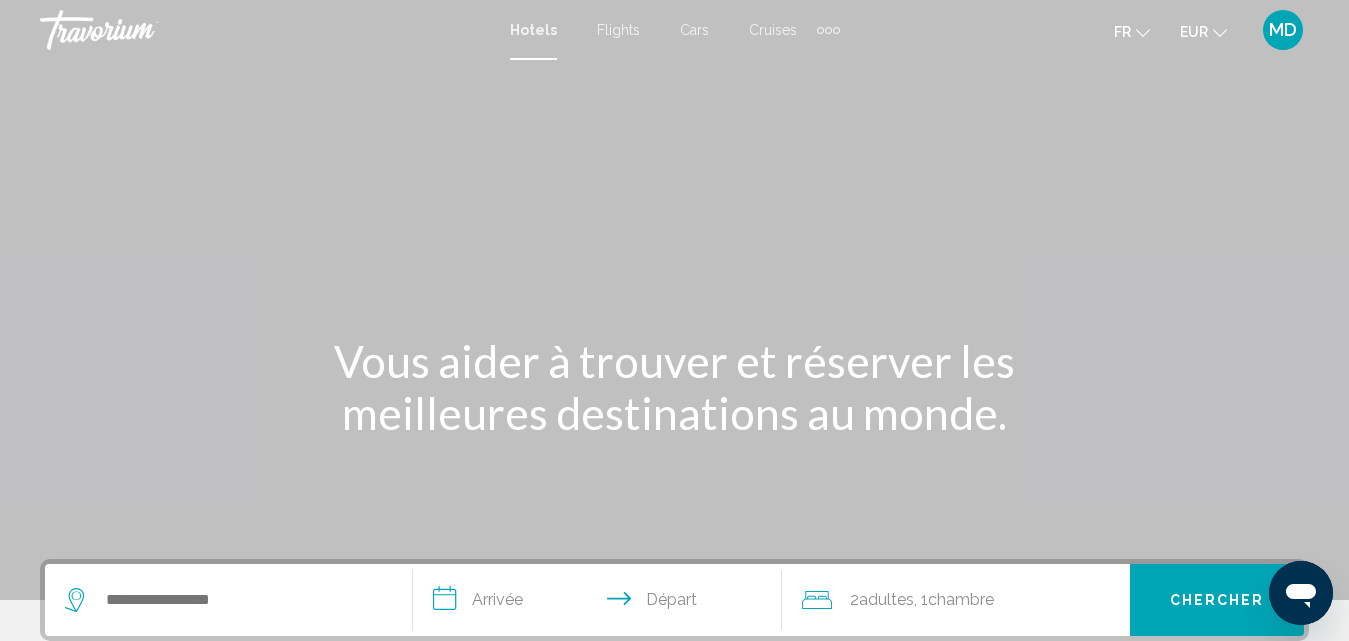 click at bounding box center (228, 600) 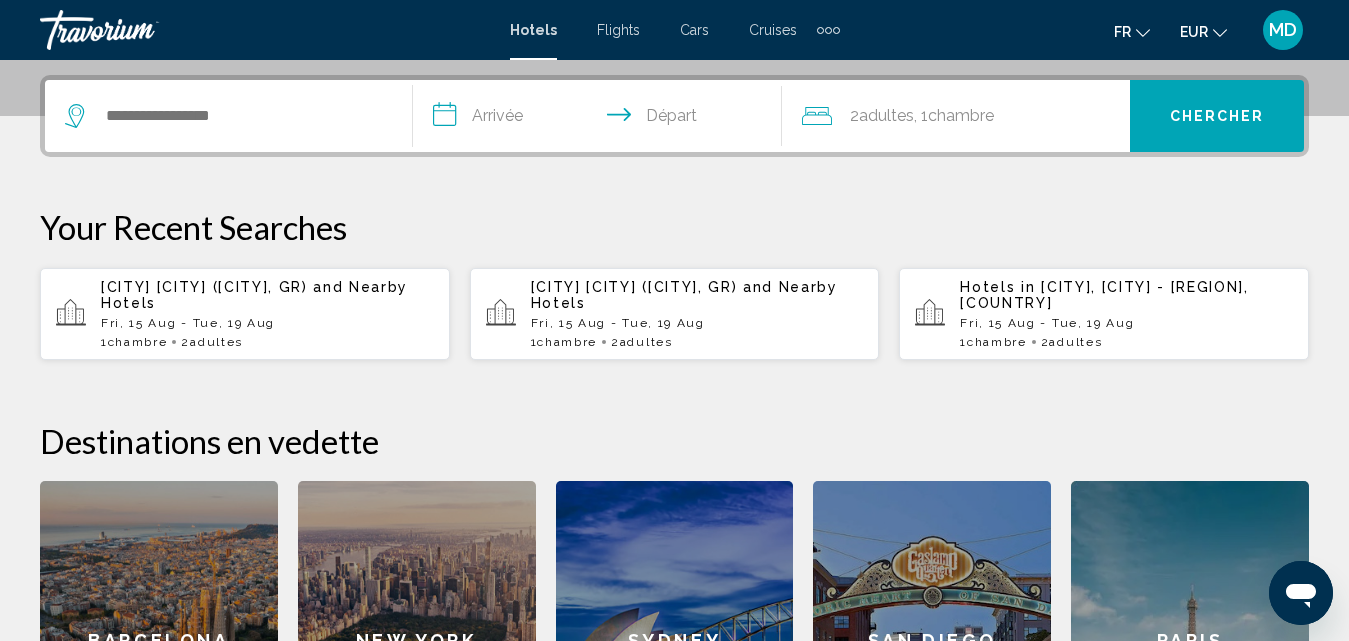 scroll, scrollTop: 494, scrollLeft: 0, axis: vertical 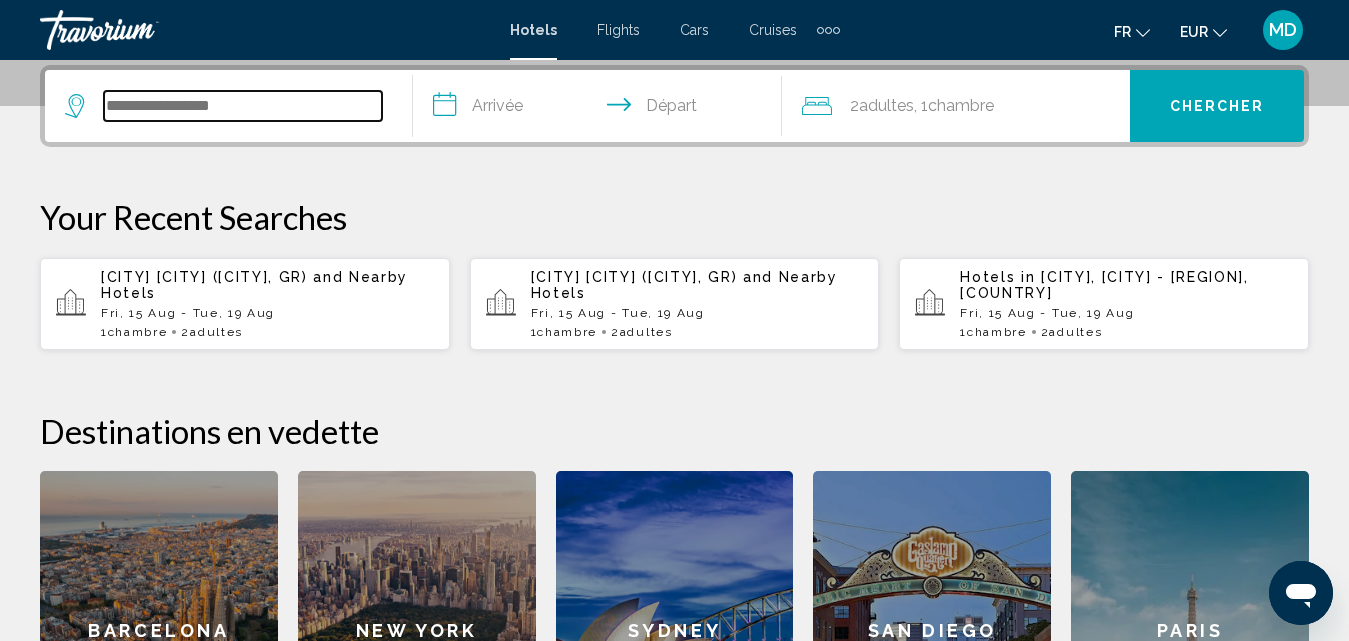 click at bounding box center (243, 106) 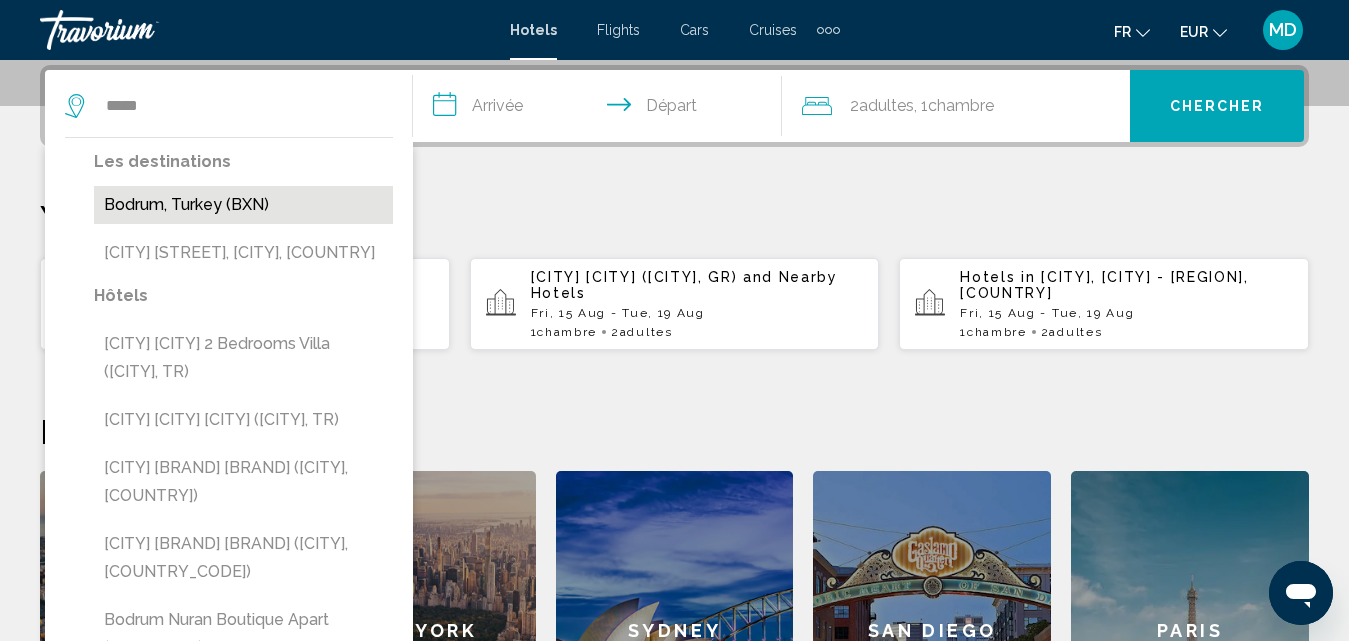 click on "Bodrum, Turkey (BXN)" at bounding box center (243, 205) 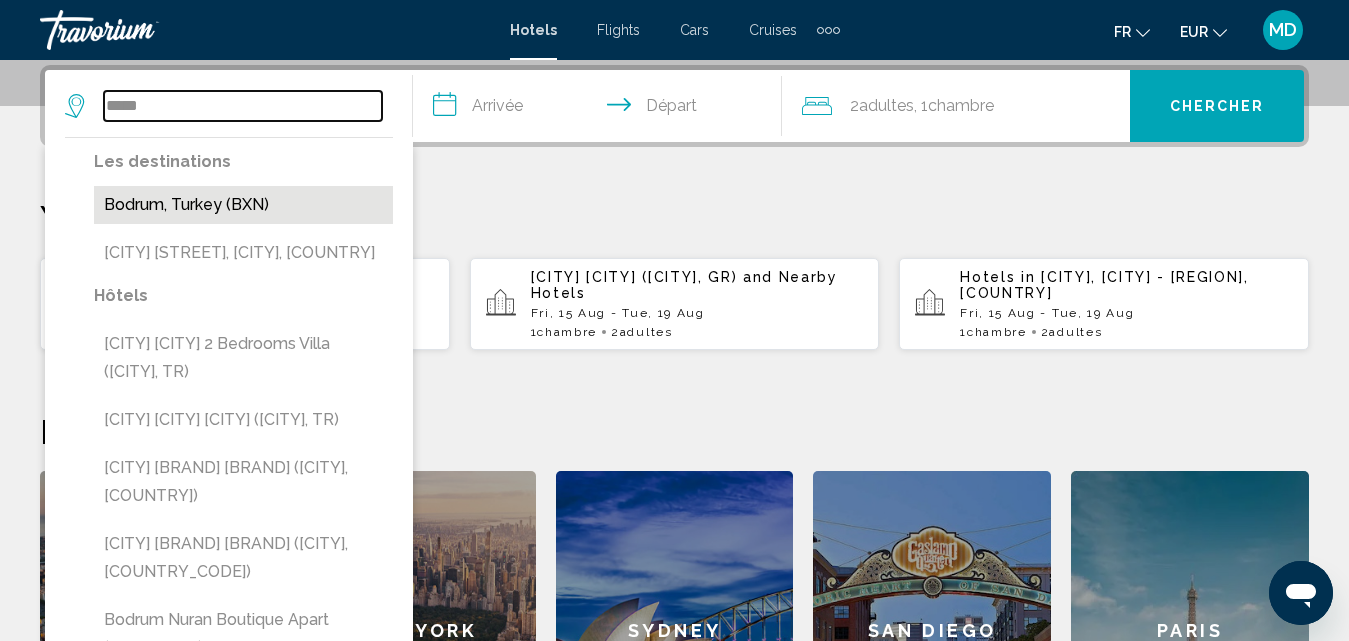 type on "**********" 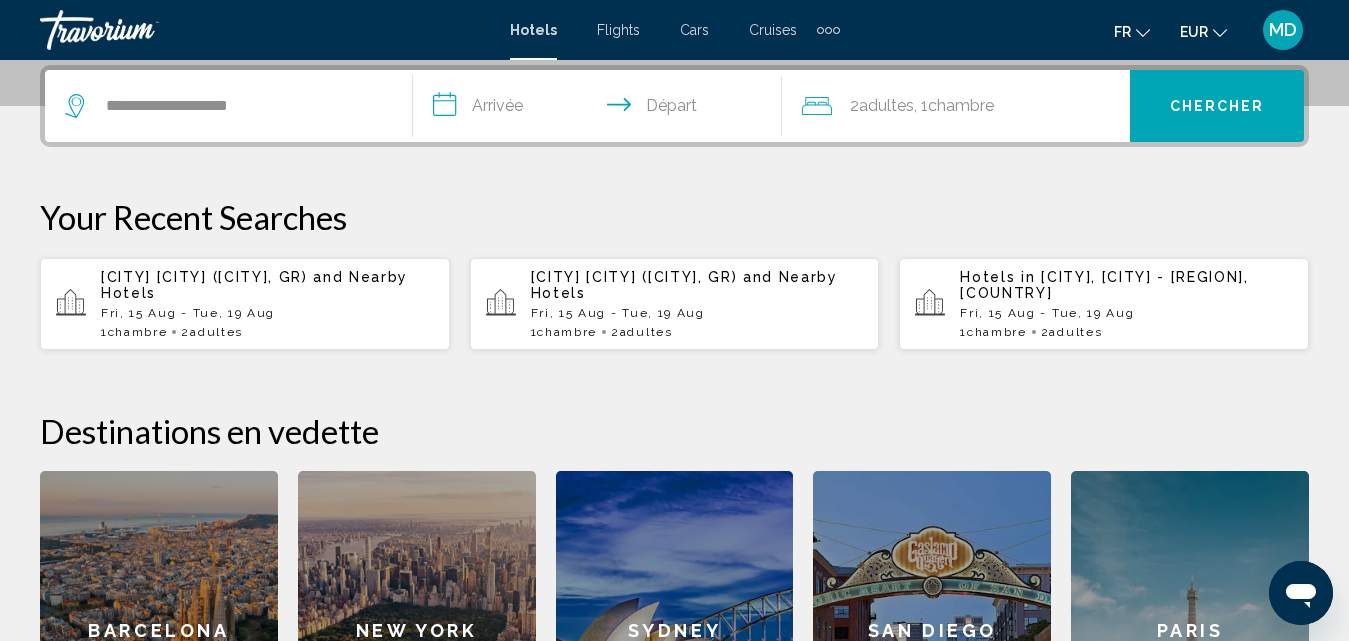 click on "**********" at bounding box center (601, 109) 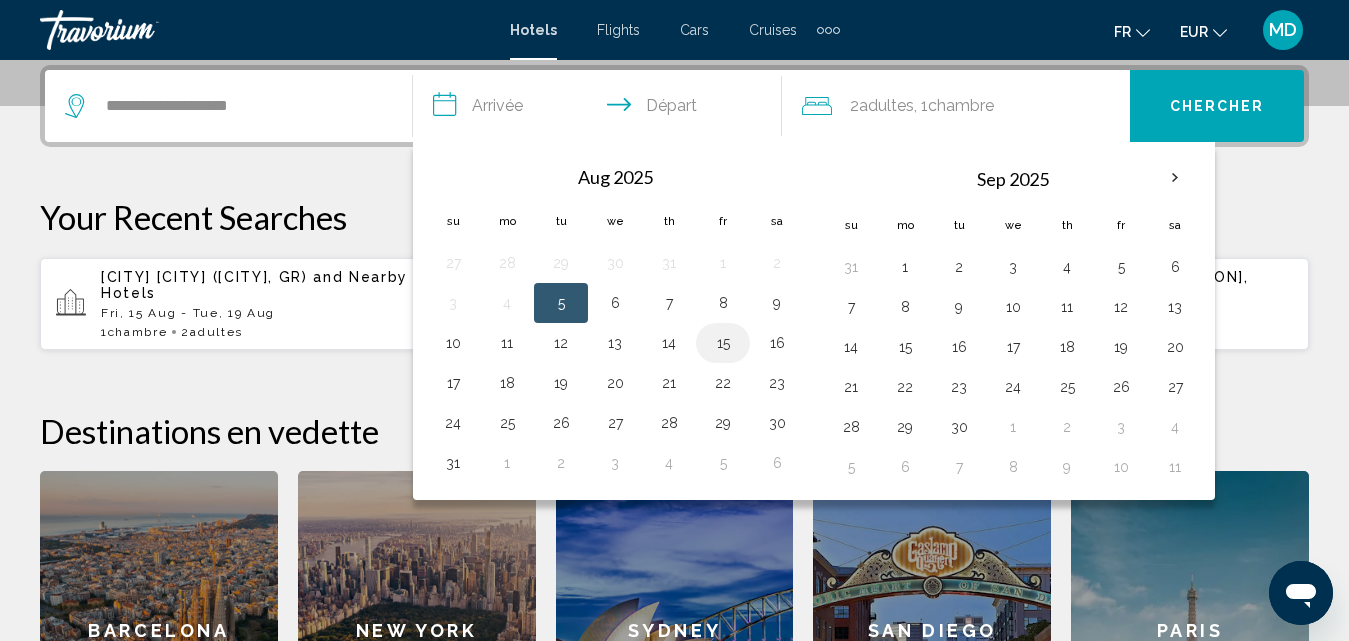 click on "15" at bounding box center (723, 343) 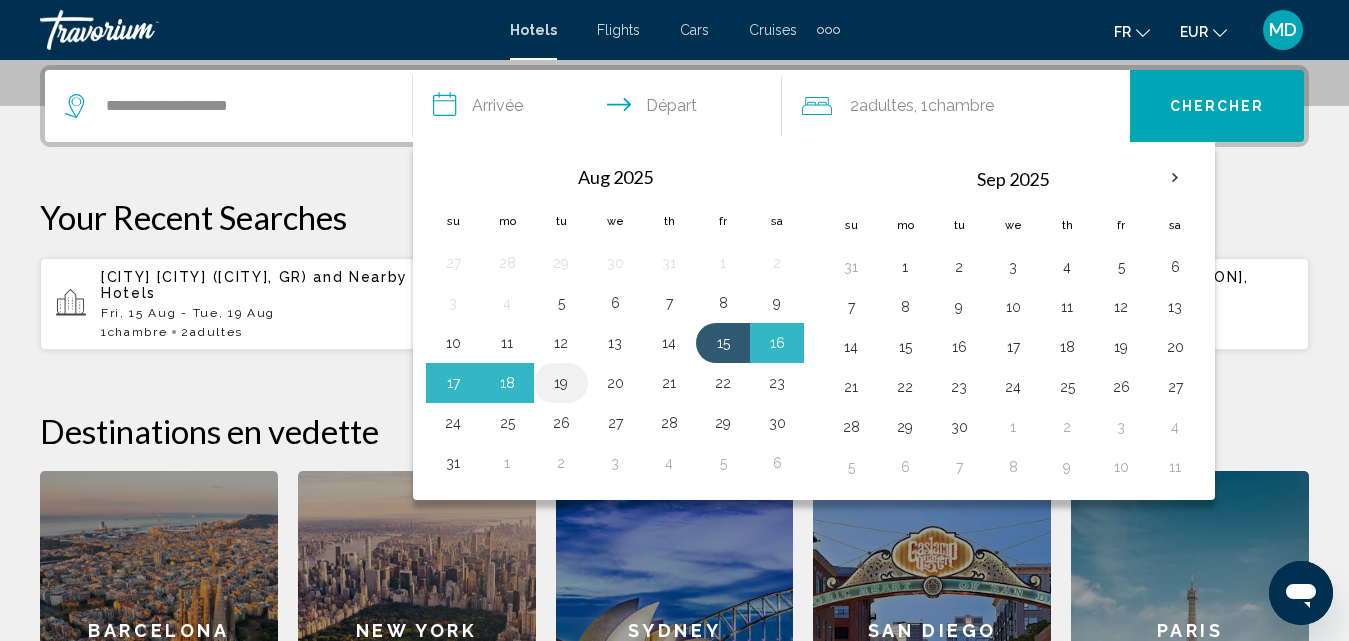click on "19" at bounding box center (561, 383) 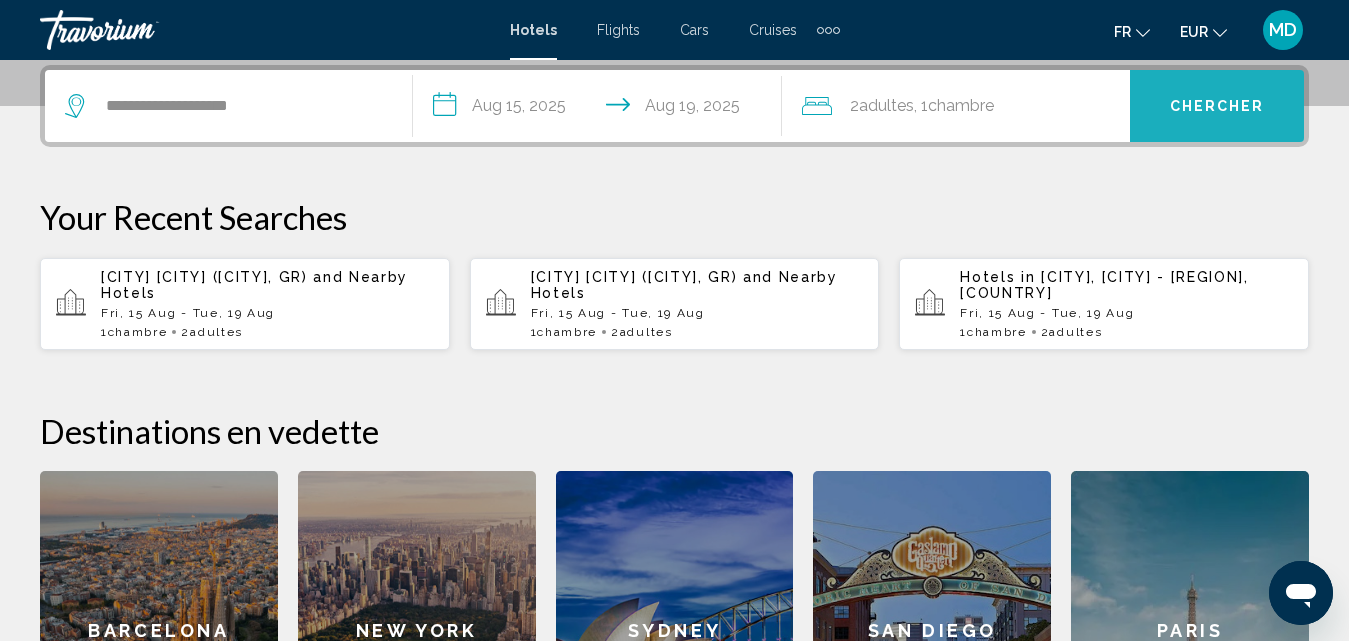 click on "Chercher" at bounding box center [1217, 106] 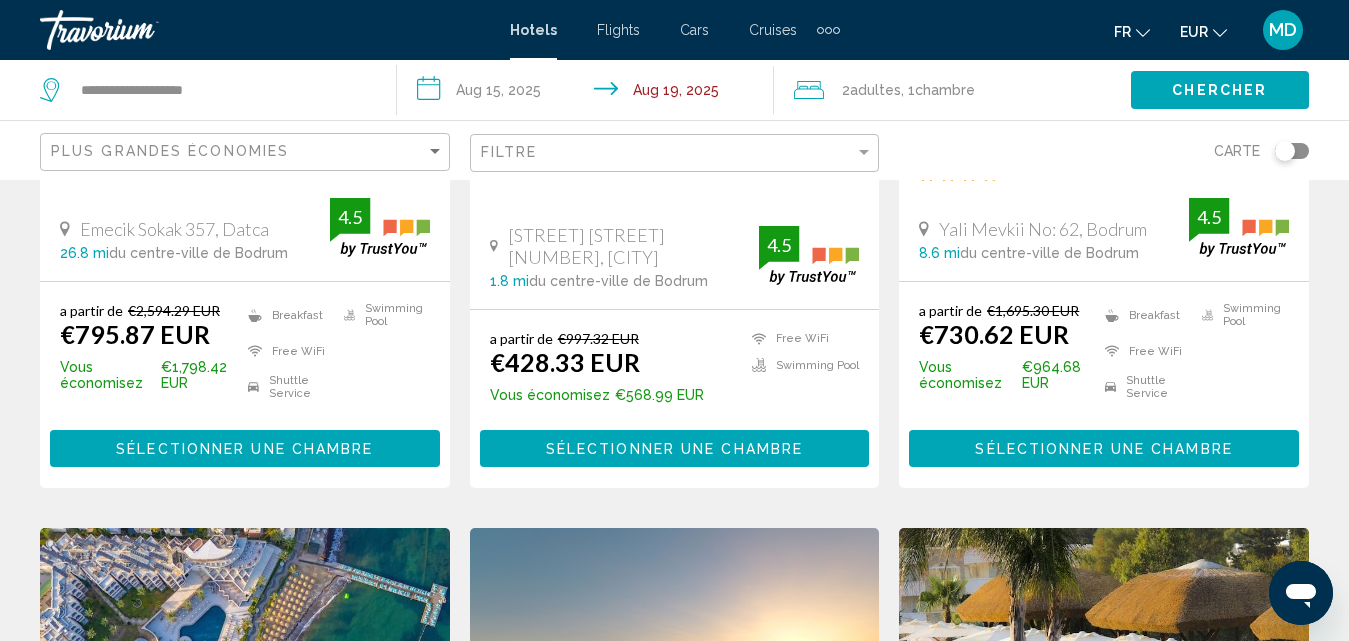 scroll, scrollTop: 0, scrollLeft: 0, axis: both 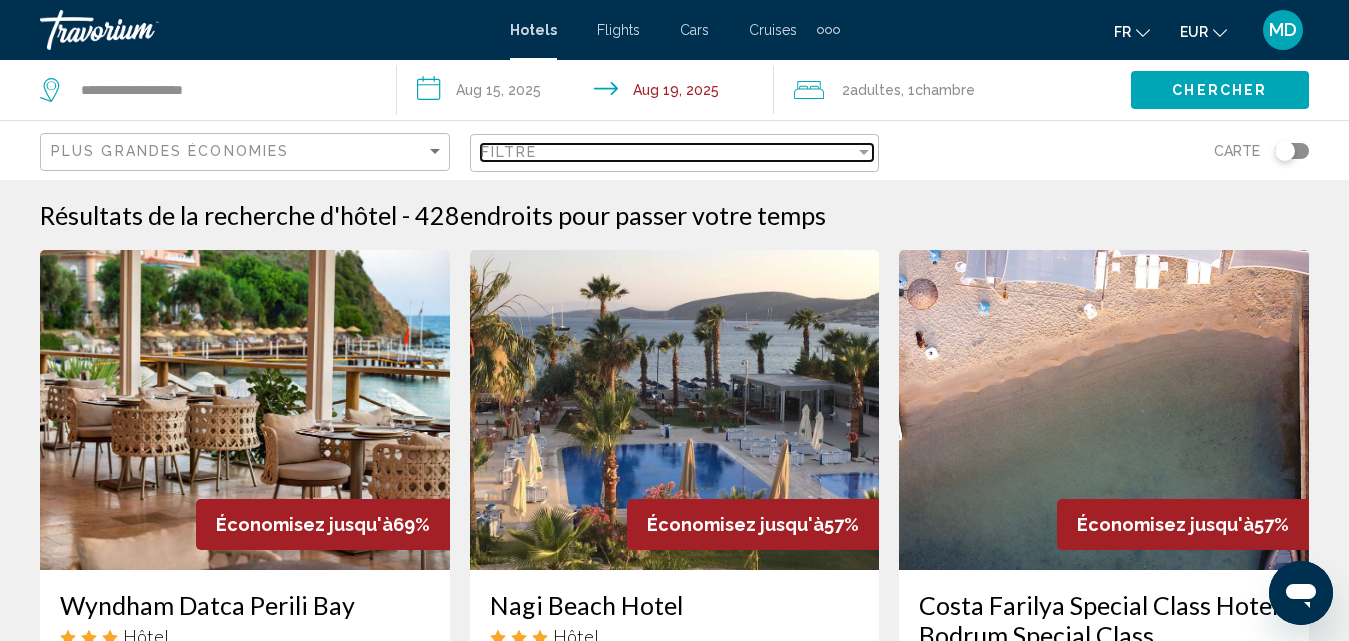 click on "Filtre" at bounding box center [668, 152] 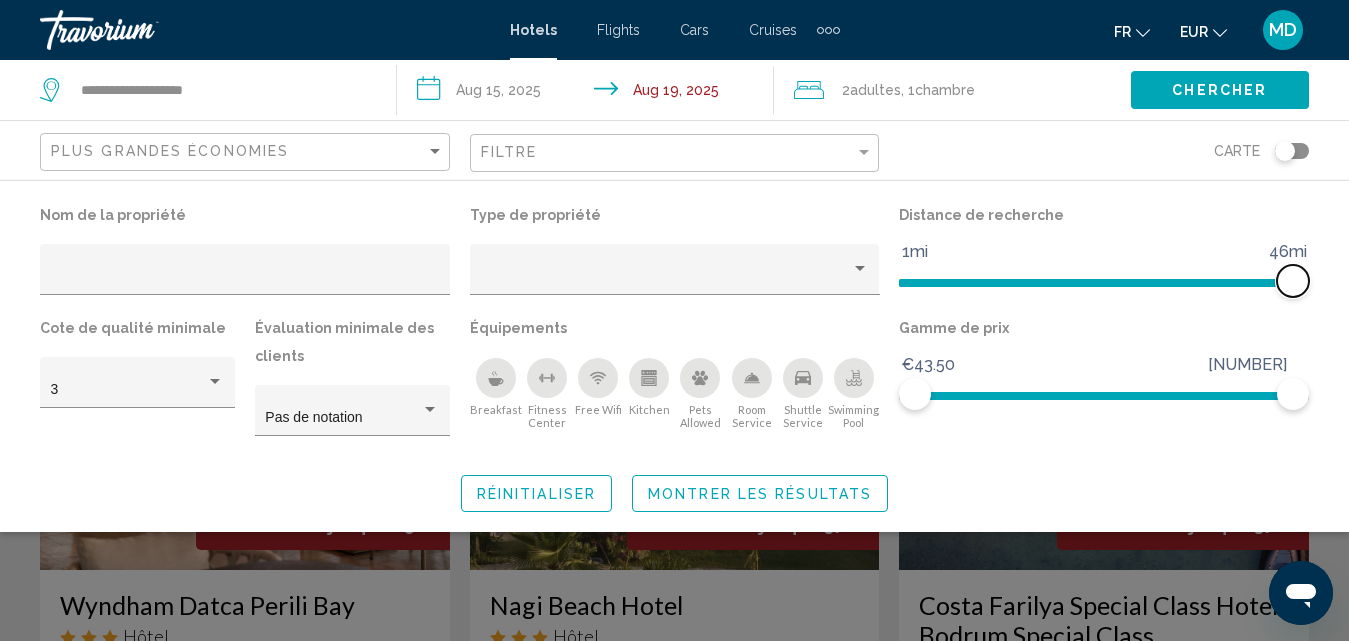 drag, startPoint x: 1169, startPoint y: 291, endPoint x: 1365, endPoint y: 212, distance: 211.32204 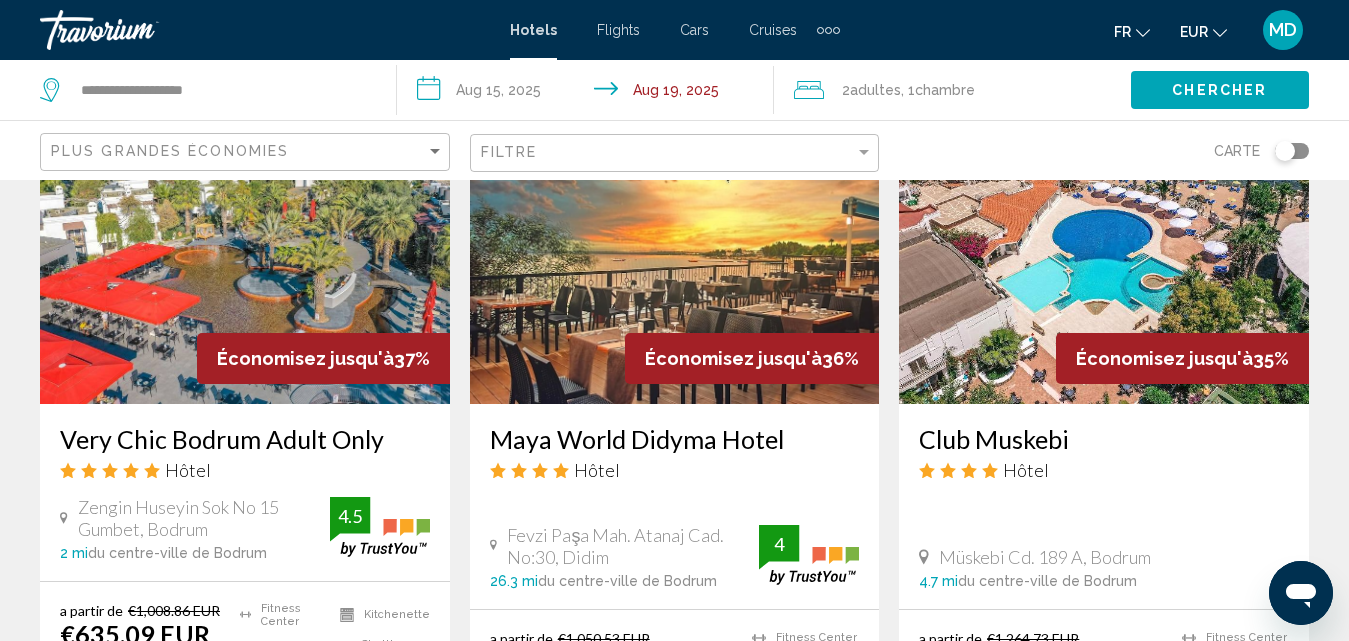 scroll, scrollTop: 2433, scrollLeft: 0, axis: vertical 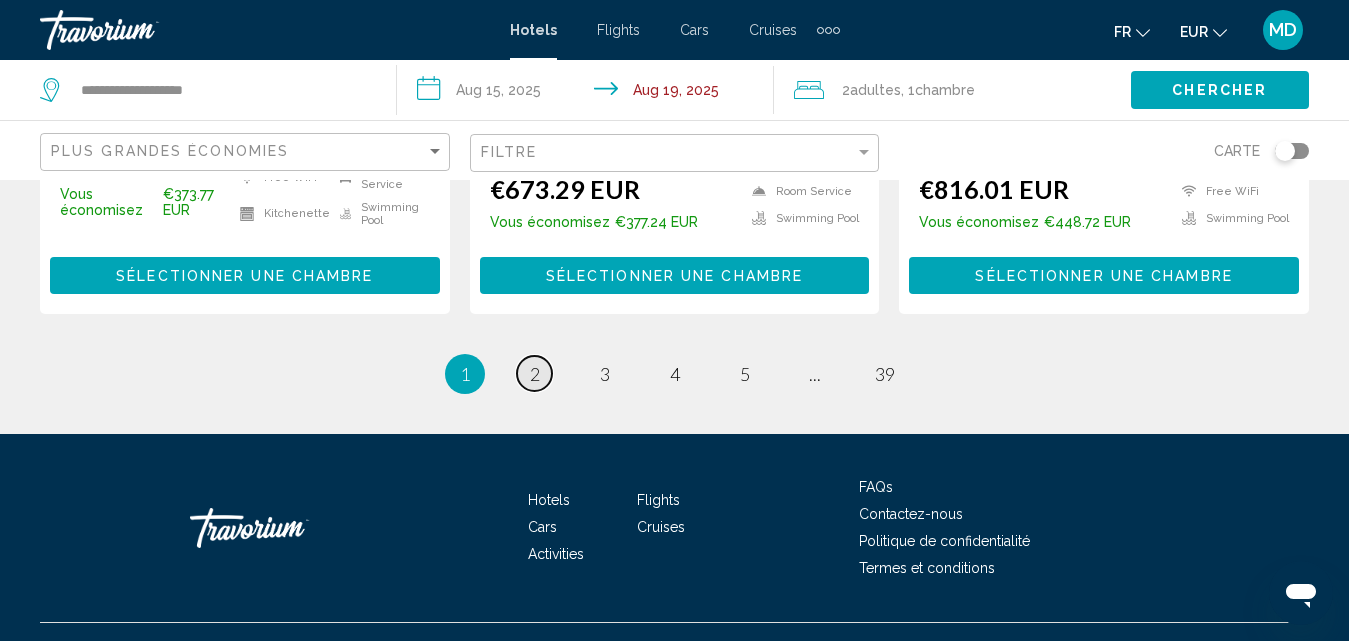 click on "2" at bounding box center [535, 374] 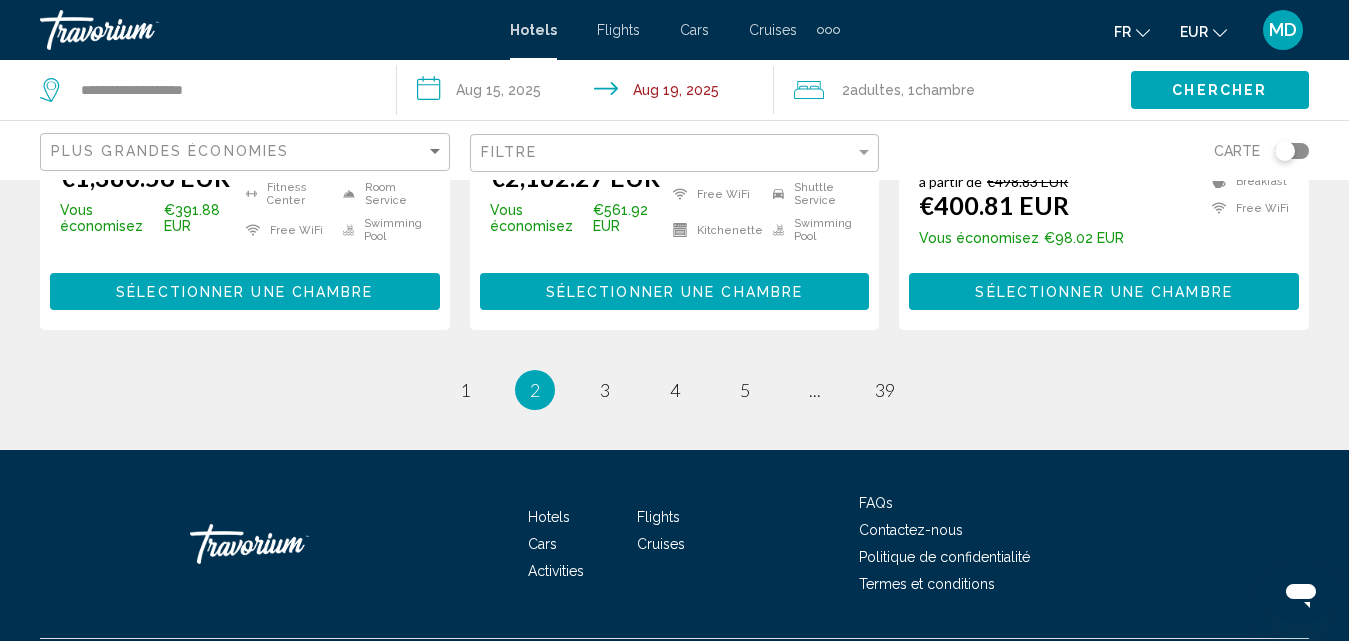 scroll, scrollTop: 2969, scrollLeft: 0, axis: vertical 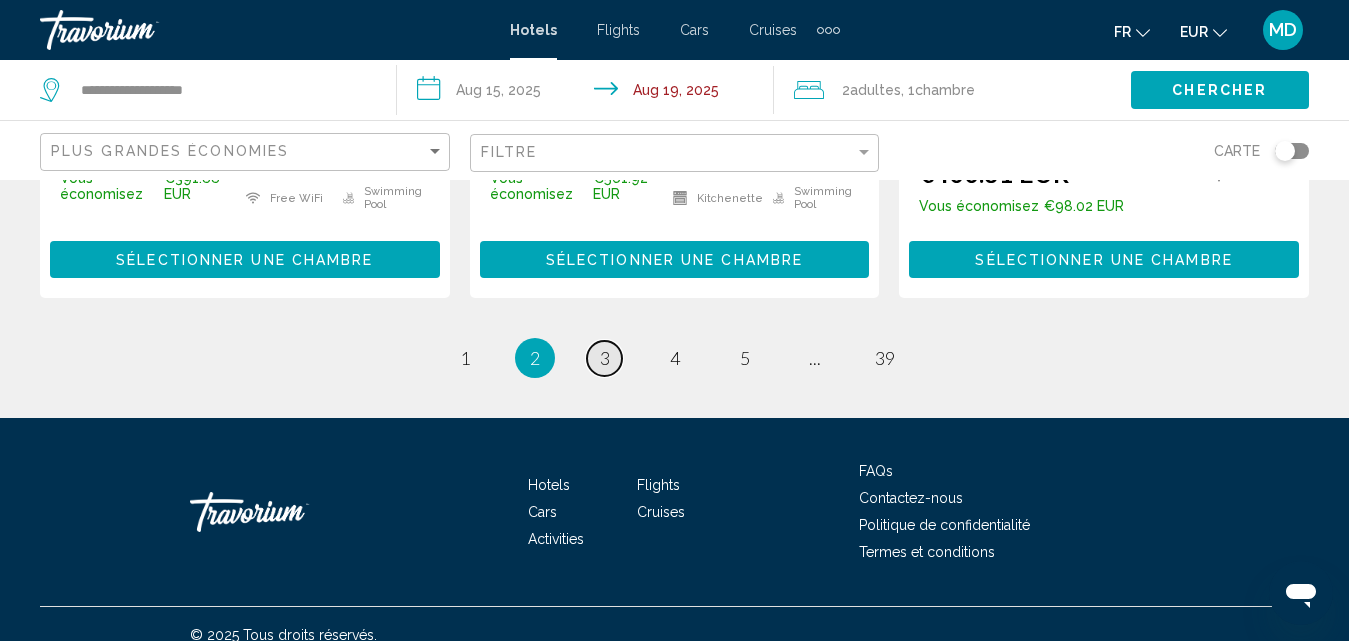 click on "3" at bounding box center (605, 358) 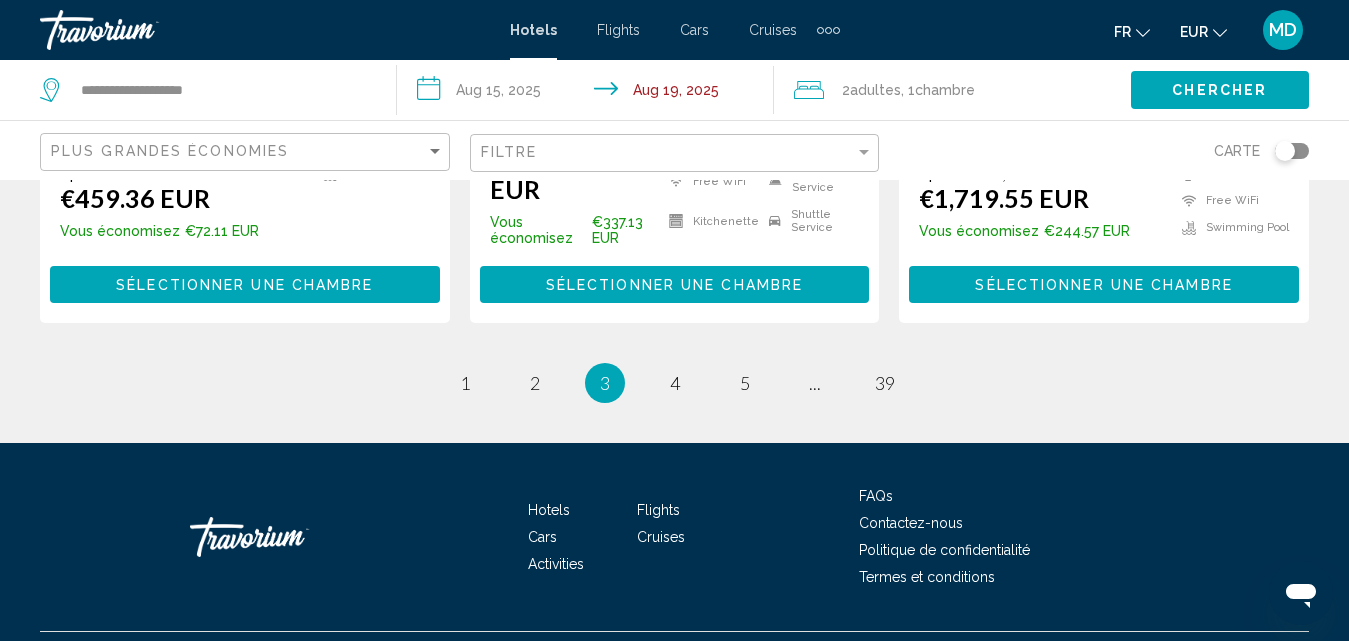 scroll, scrollTop: 2990, scrollLeft: 0, axis: vertical 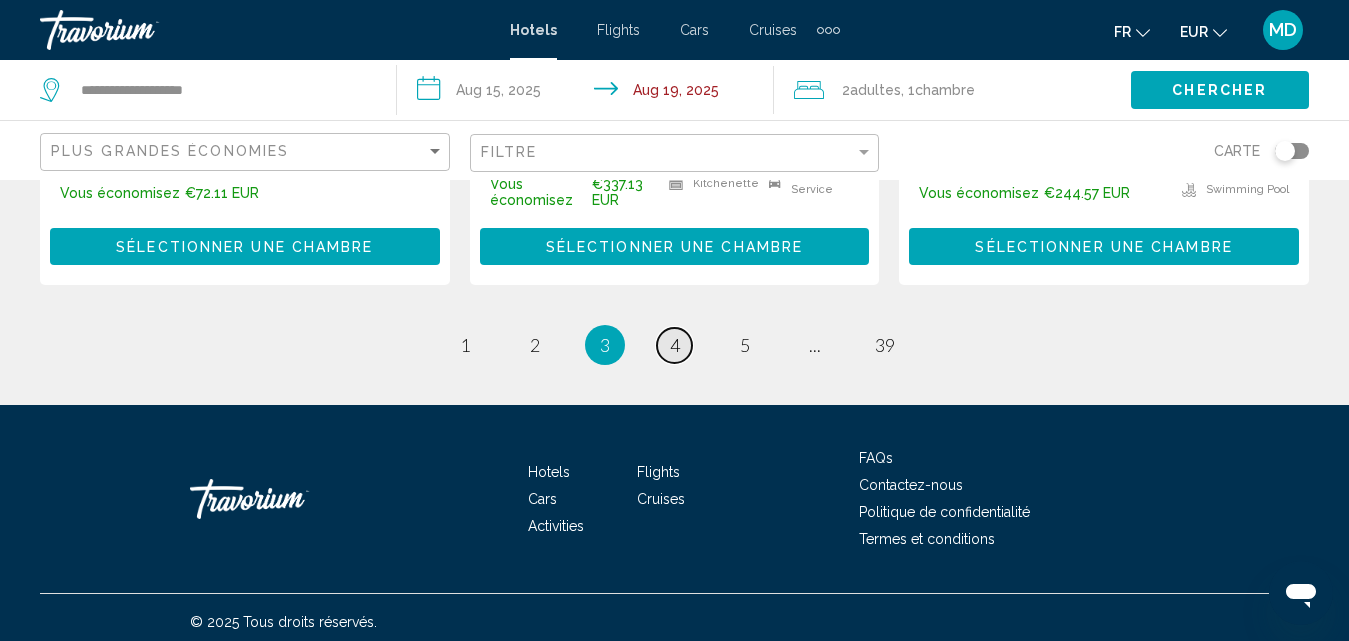 click on "page  4" at bounding box center (674, 345) 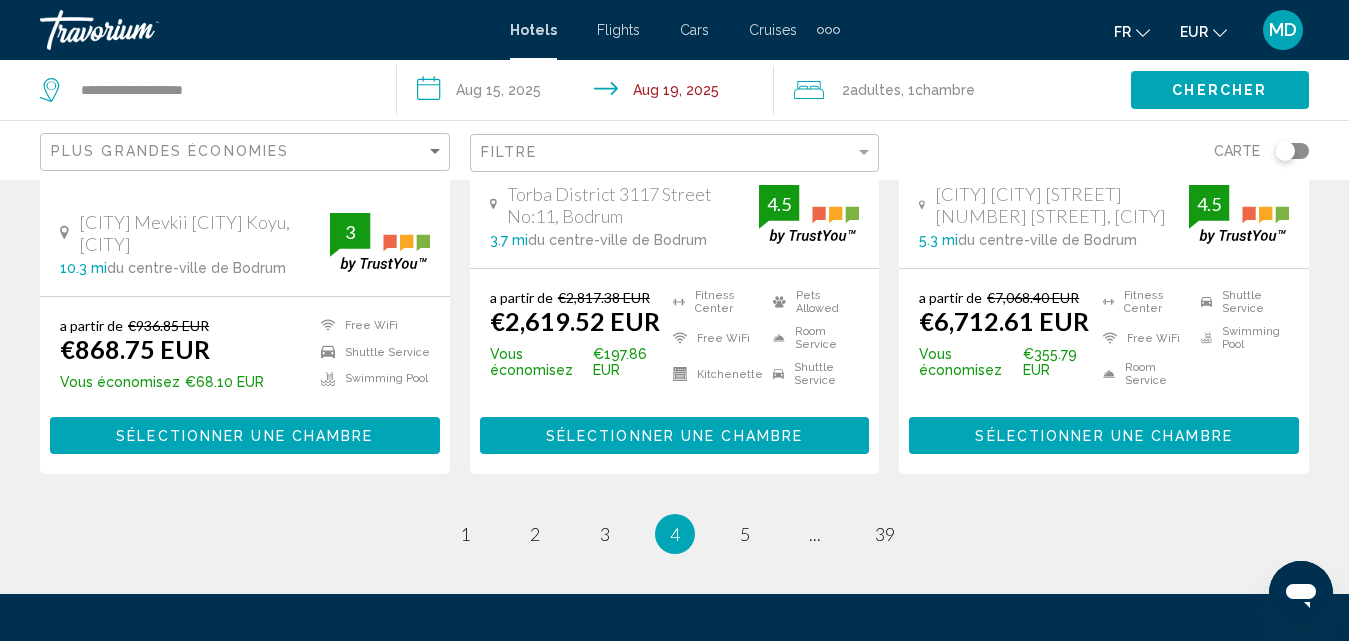 scroll, scrollTop: 2830, scrollLeft: 0, axis: vertical 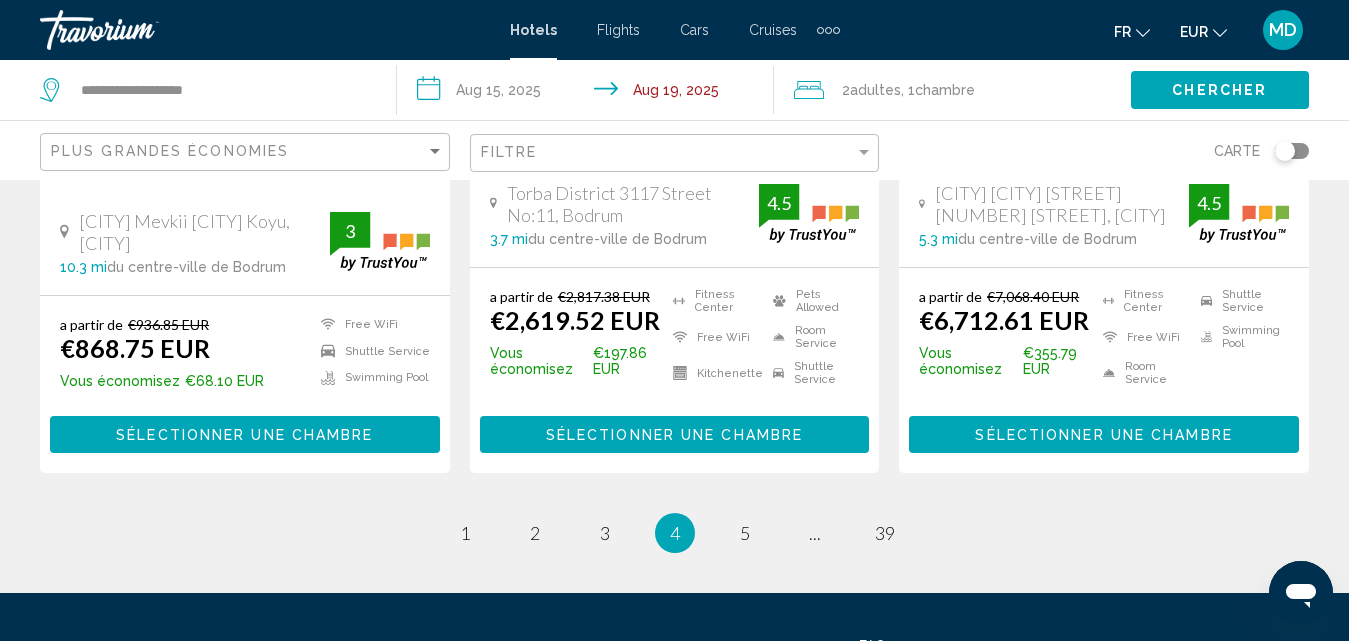 click on "[NUMBER] / [NUMBER] page [NUMBER] page [NUMBER] page [NUMBER] You're on page [NUMBER] page [NUMBER] ... page [NUMBER]" at bounding box center (674, 533) 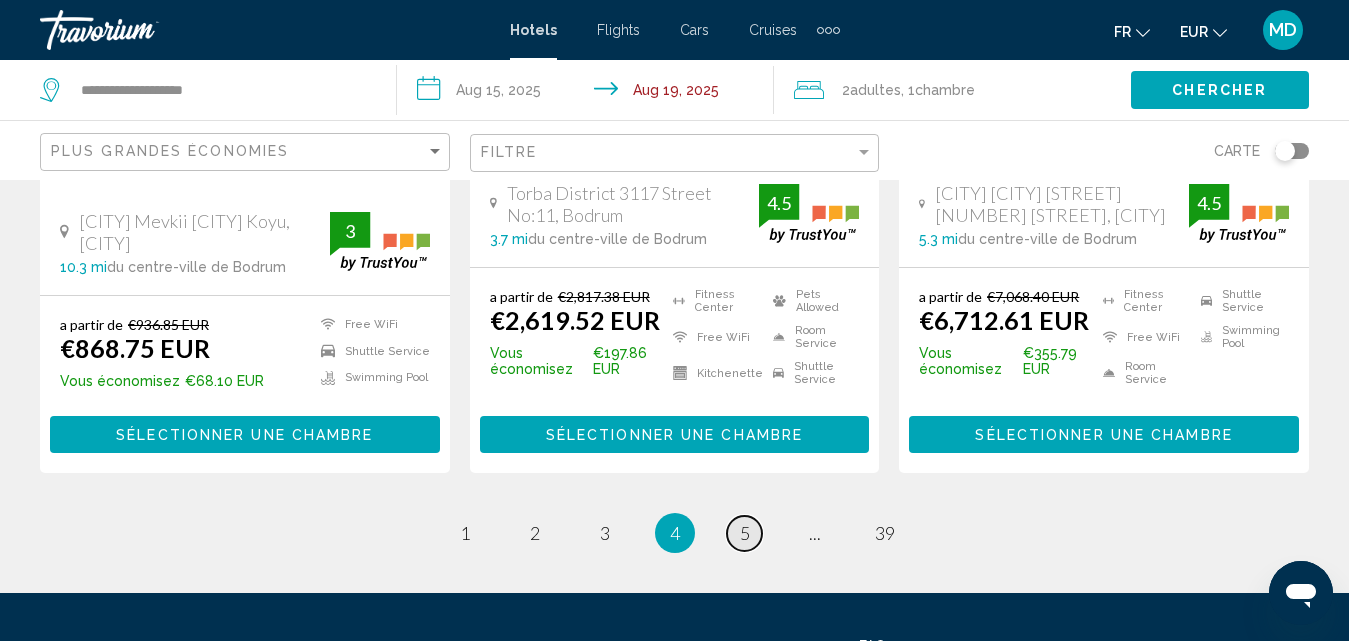 click on "5" at bounding box center (745, 533) 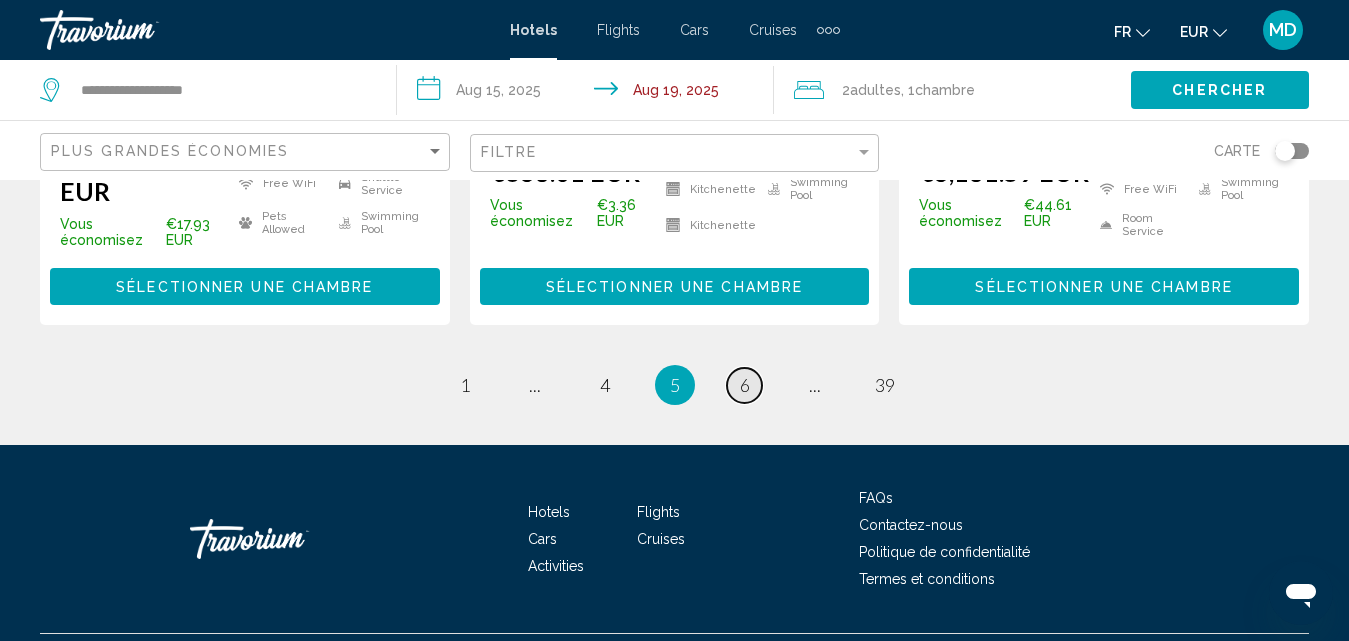 scroll, scrollTop: 2967, scrollLeft: 0, axis: vertical 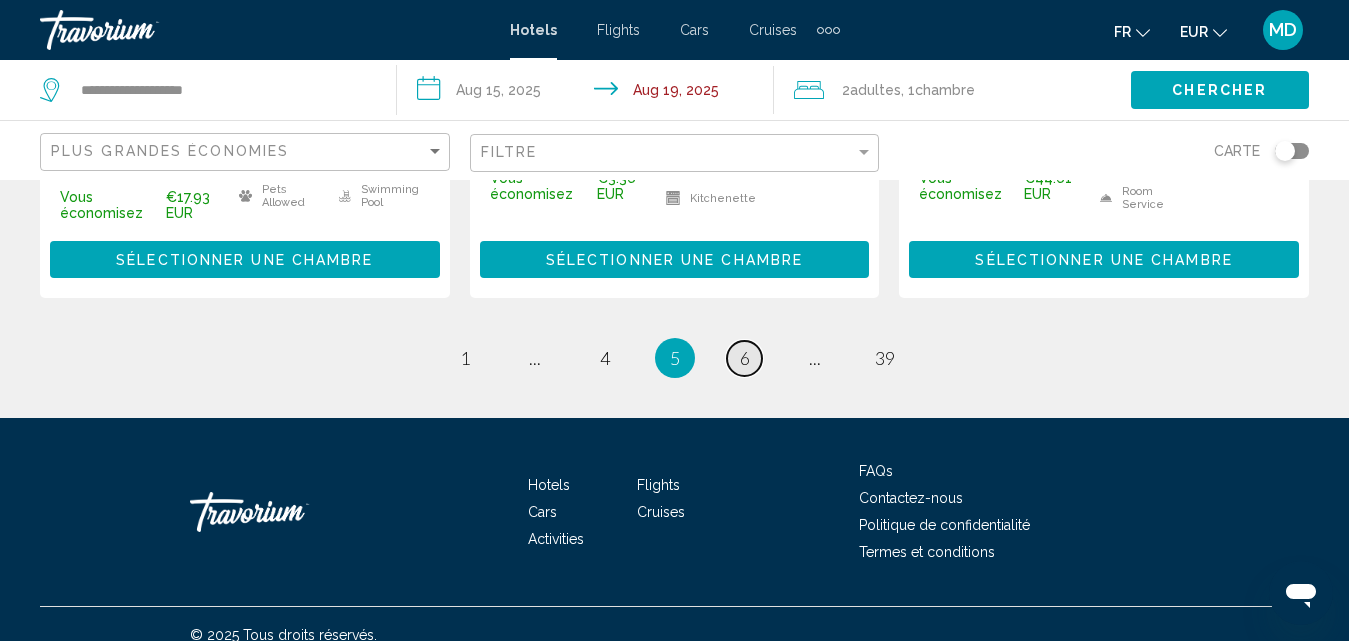 click on "6" at bounding box center (745, 358) 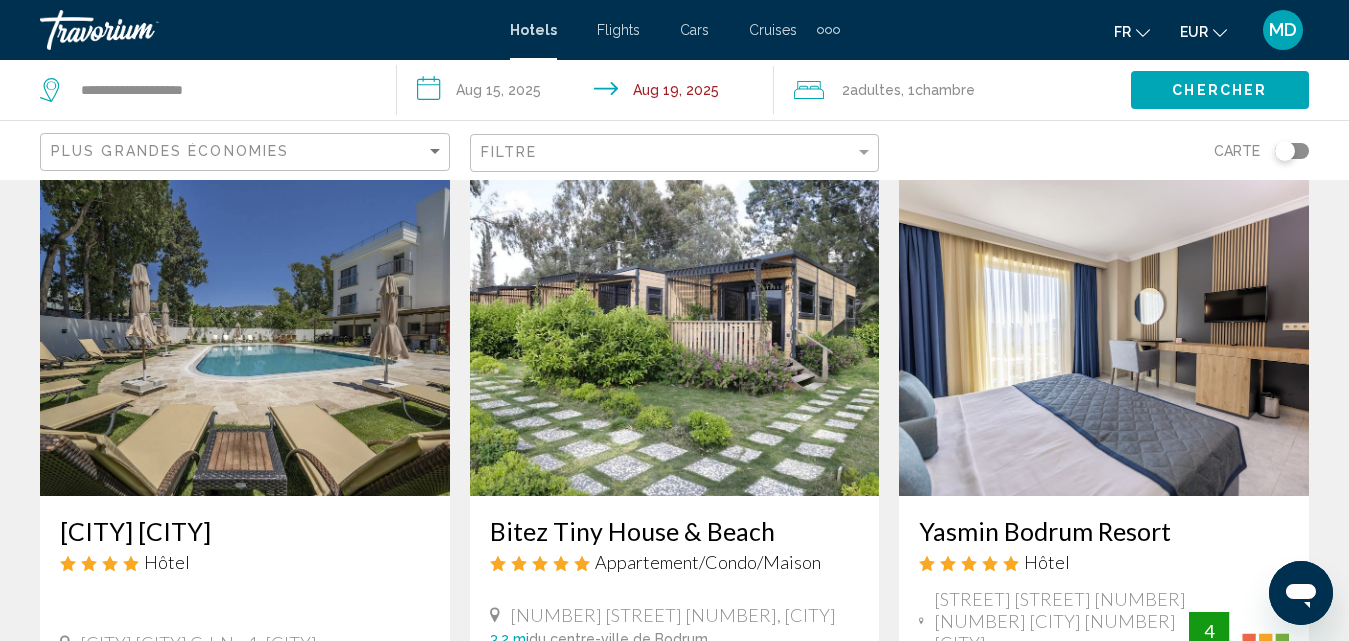 scroll, scrollTop: 2373, scrollLeft: 0, axis: vertical 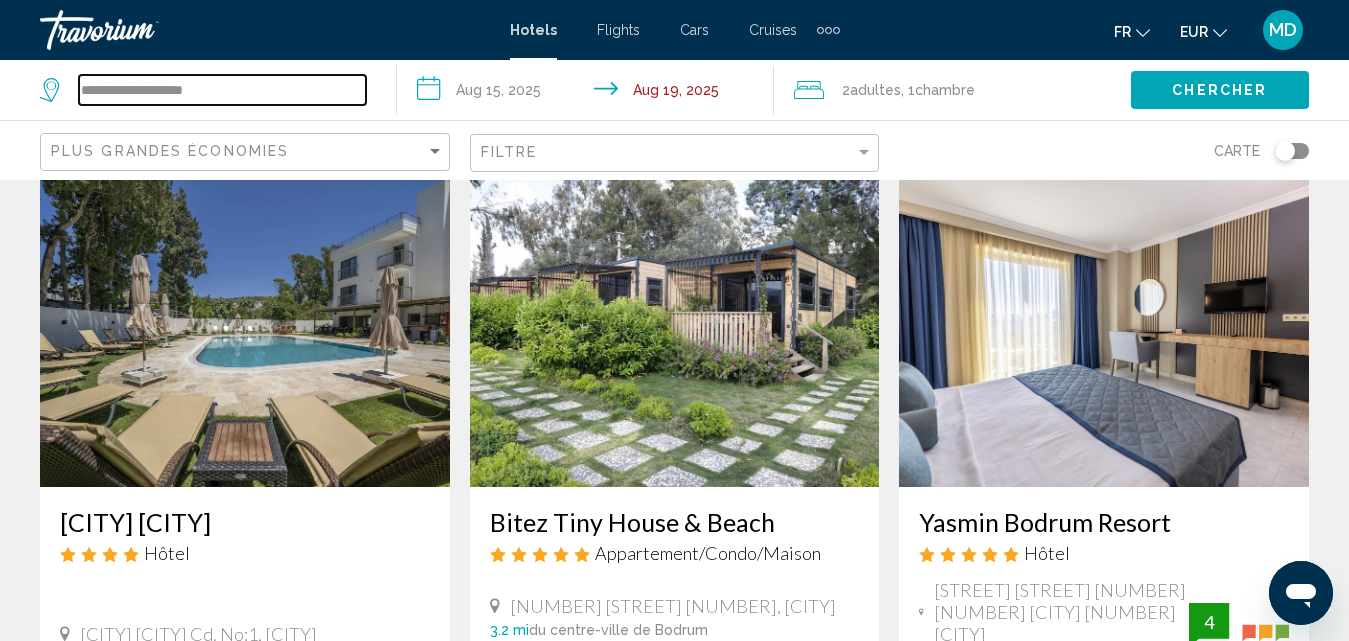 click on "**********" at bounding box center [222, 90] 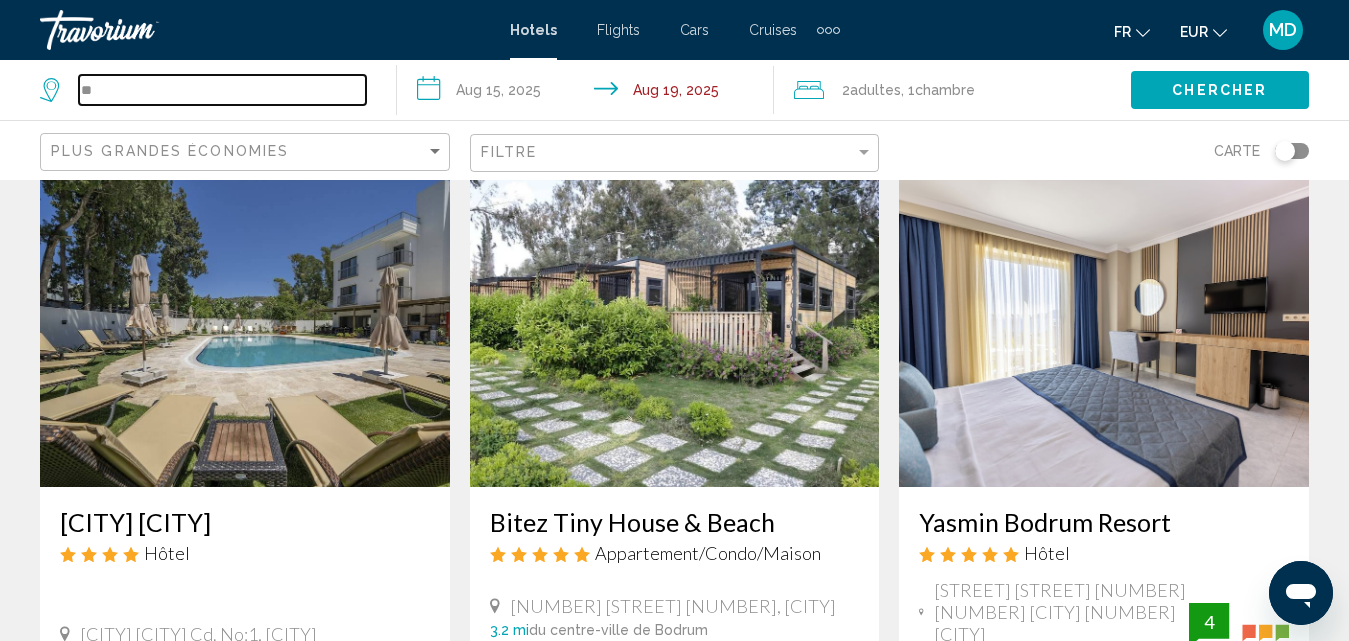 type on "*" 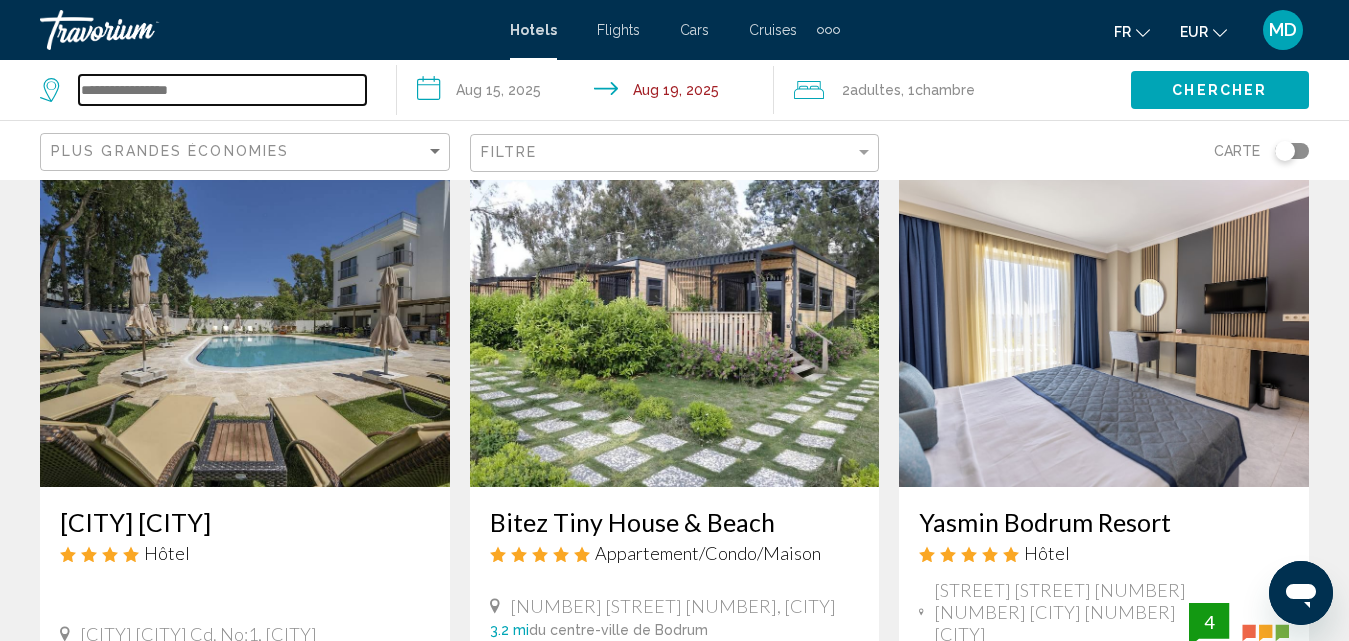 type on "*" 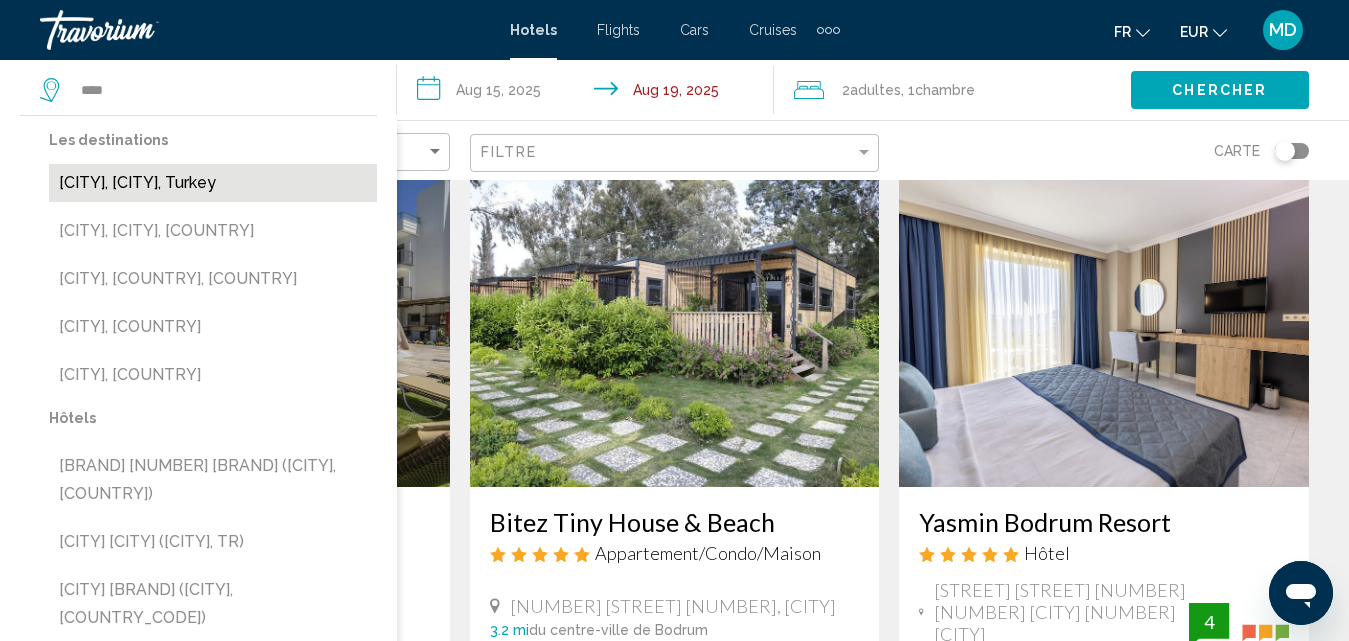 click on "[CITY], [CITY], Turkey" at bounding box center (213, 183) 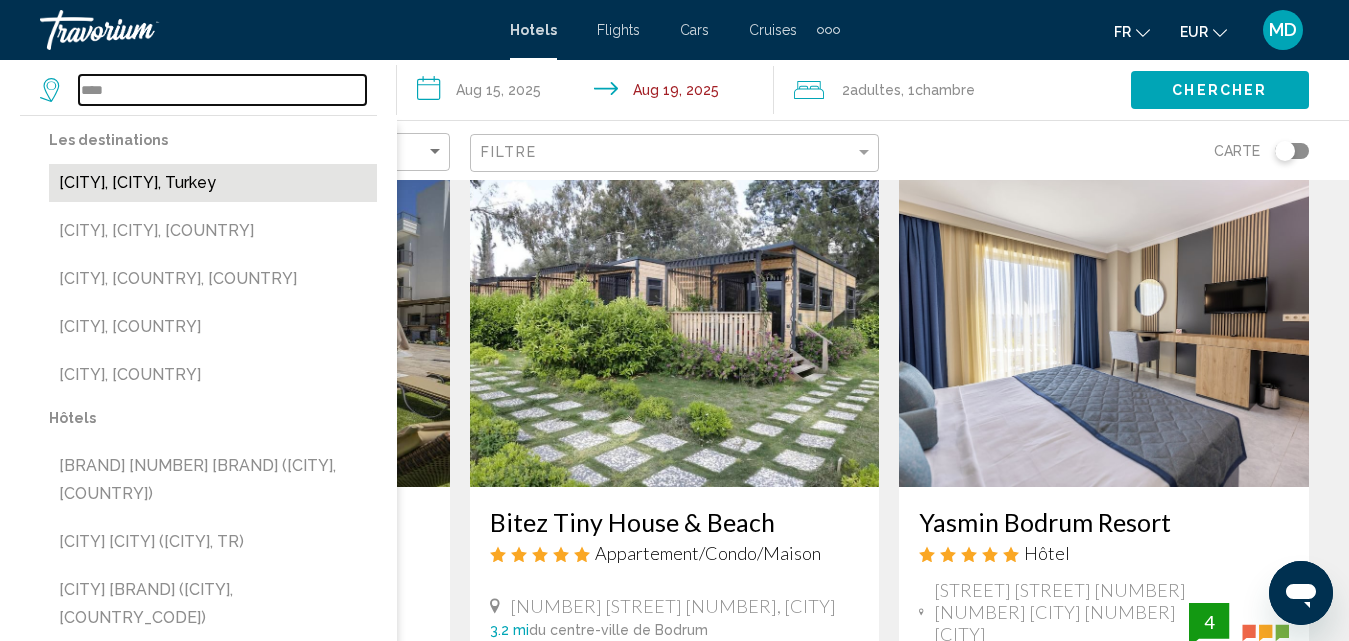 type on "**********" 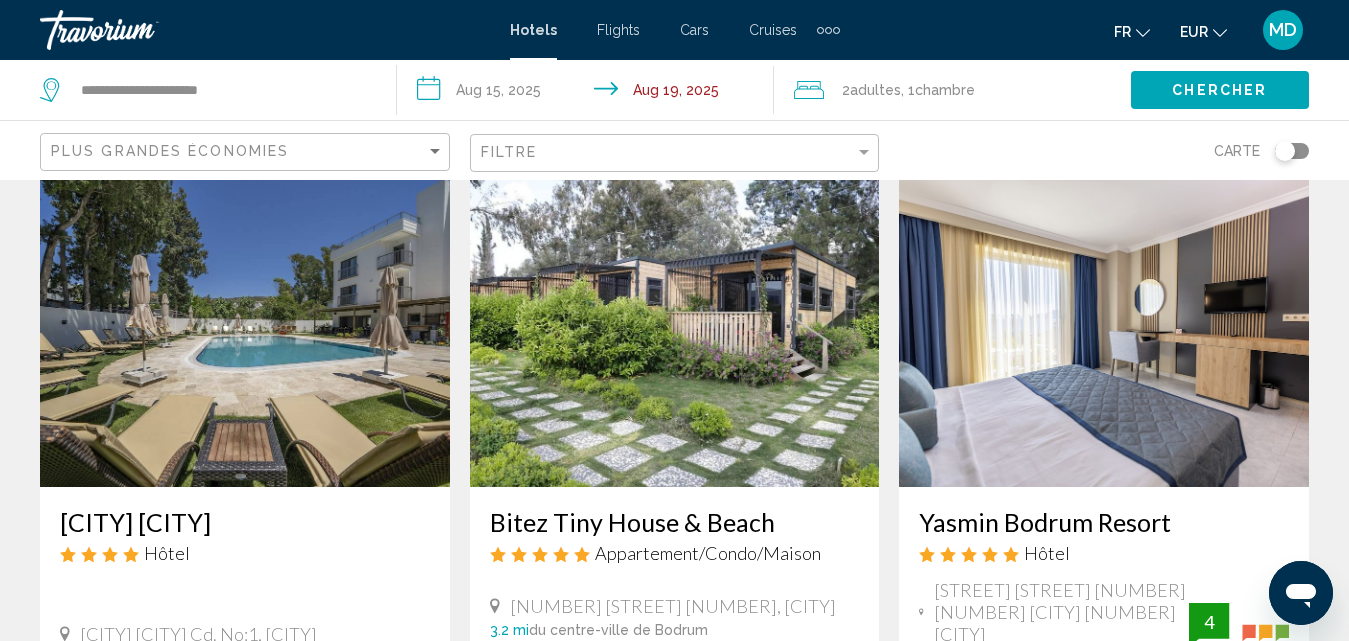 click on "Chercher" 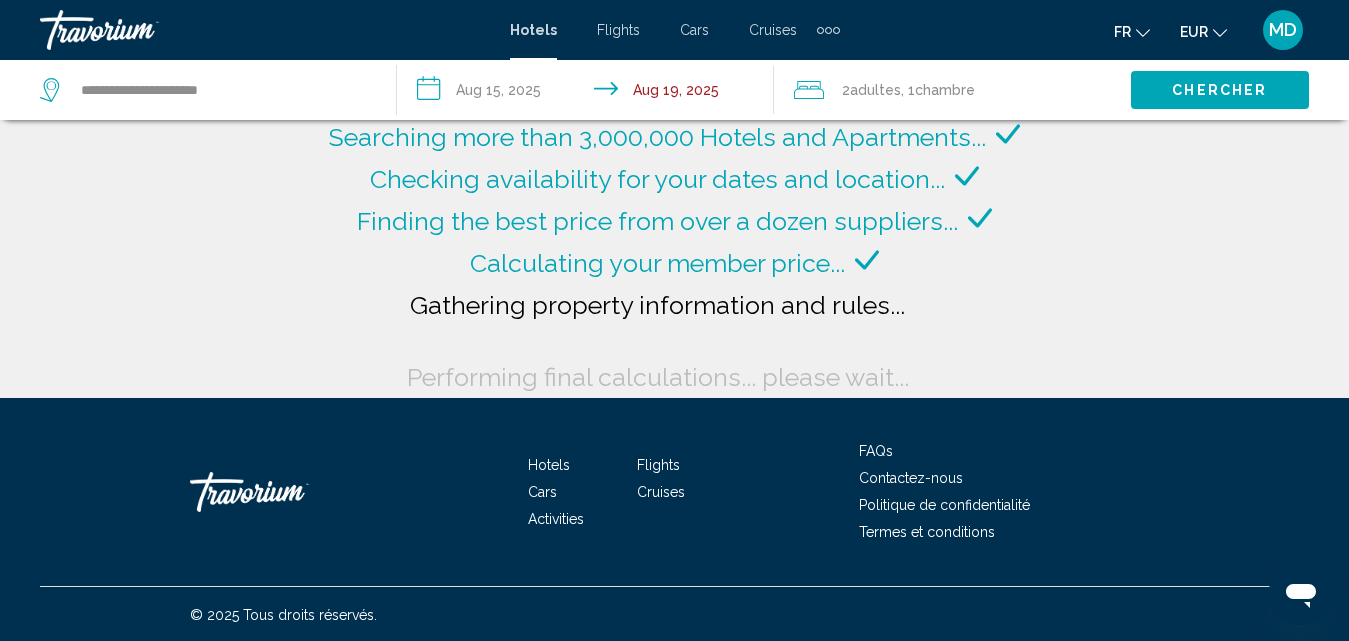 scroll, scrollTop: 16, scrollLeft: 0, axis: vertical 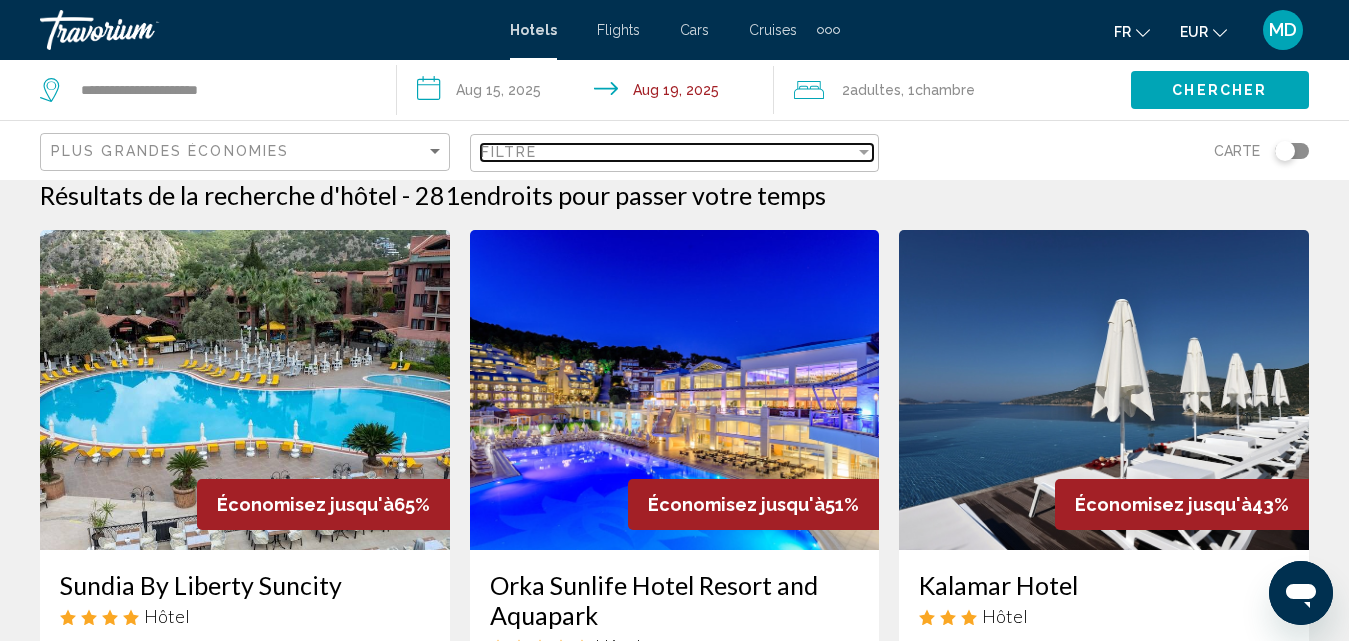 click on "Filtre" at bounding box center (668, 152) 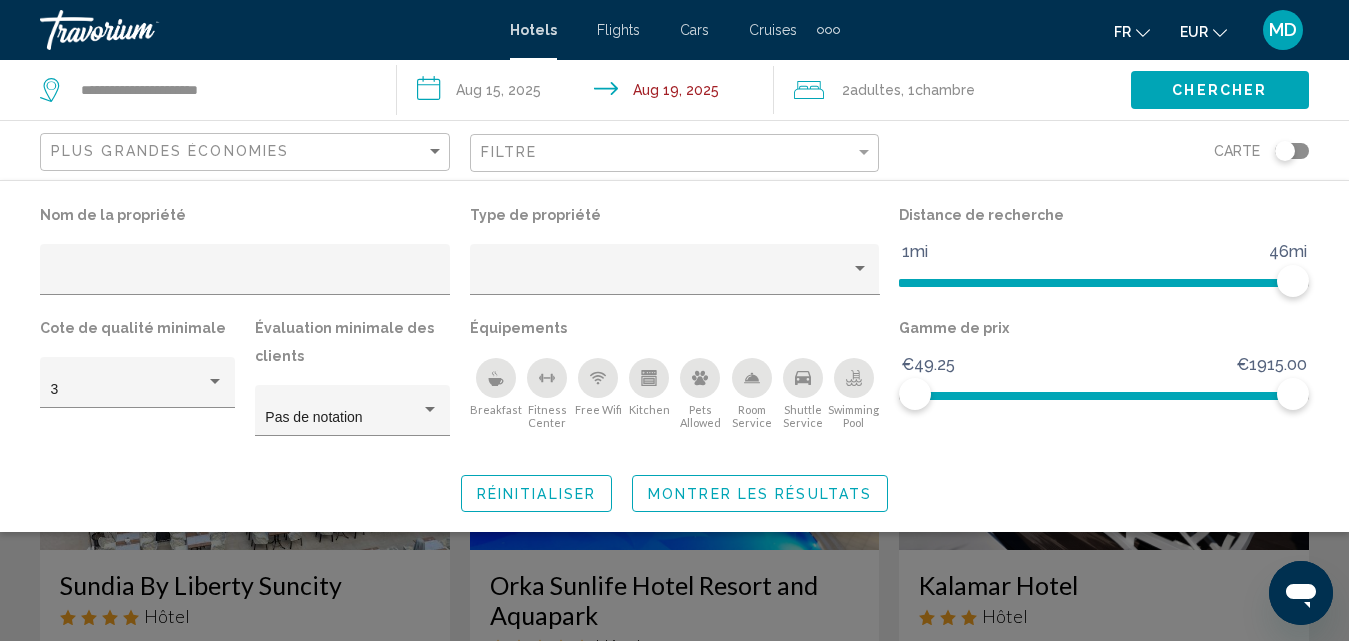 scroll, scrollTop: 0, scrollLeft: 0, axis: both 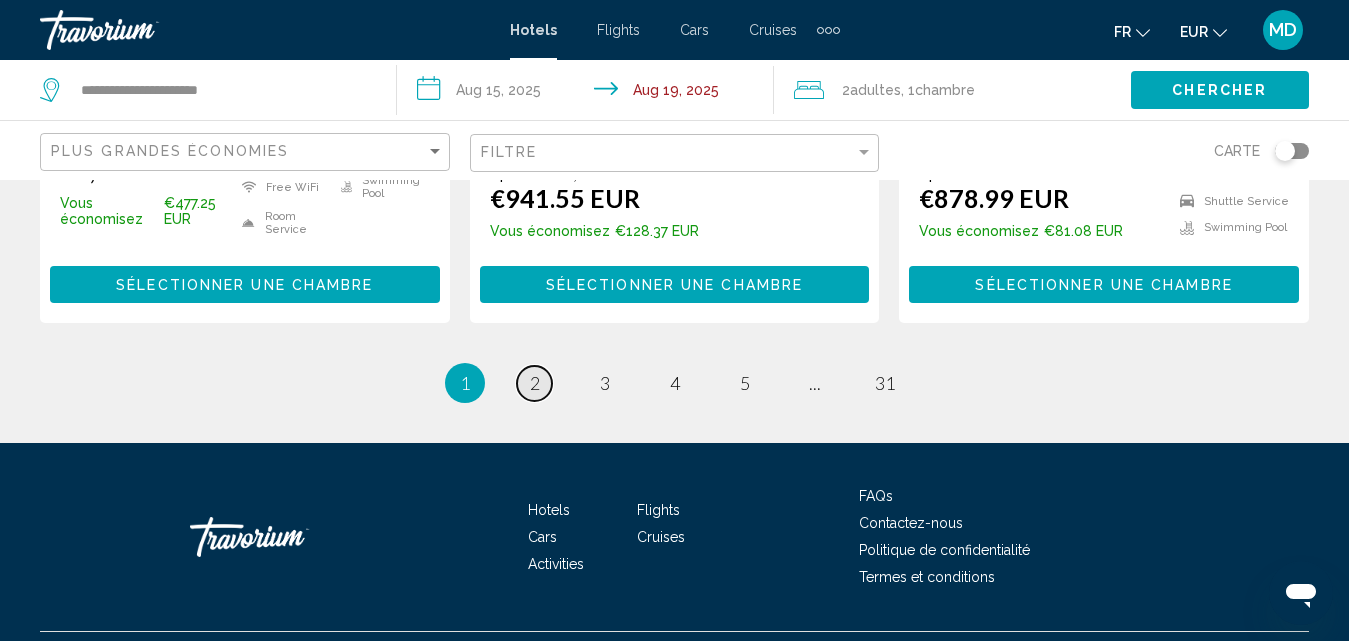 click on "2" at bounding box center (535, 383) 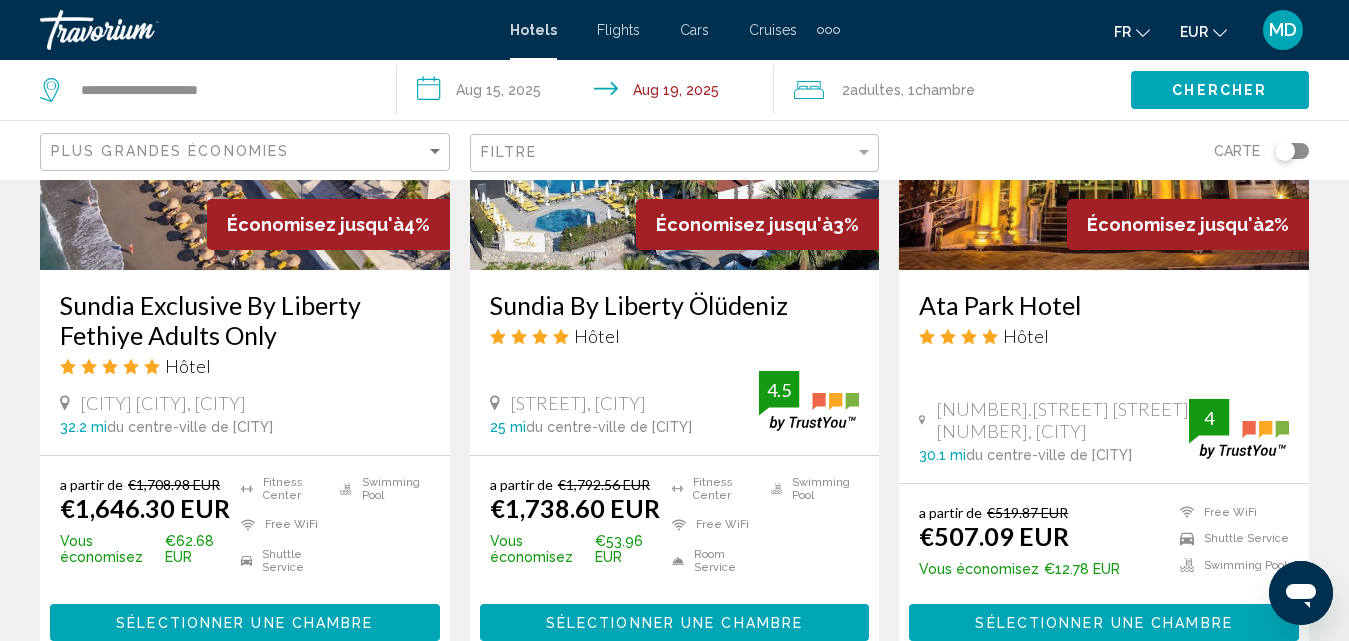 scroll, scrollTop: 1799, scrollLeft: 0, axis: vertical 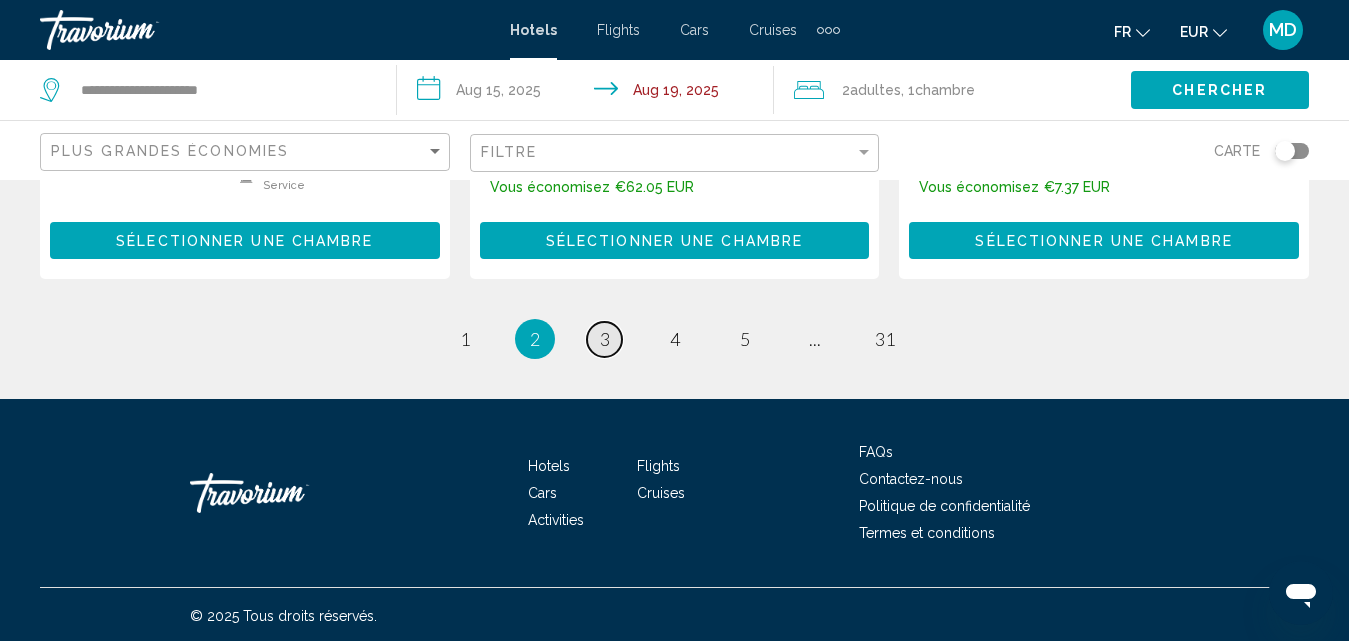 click on "3" at bounding box center [605, 339] 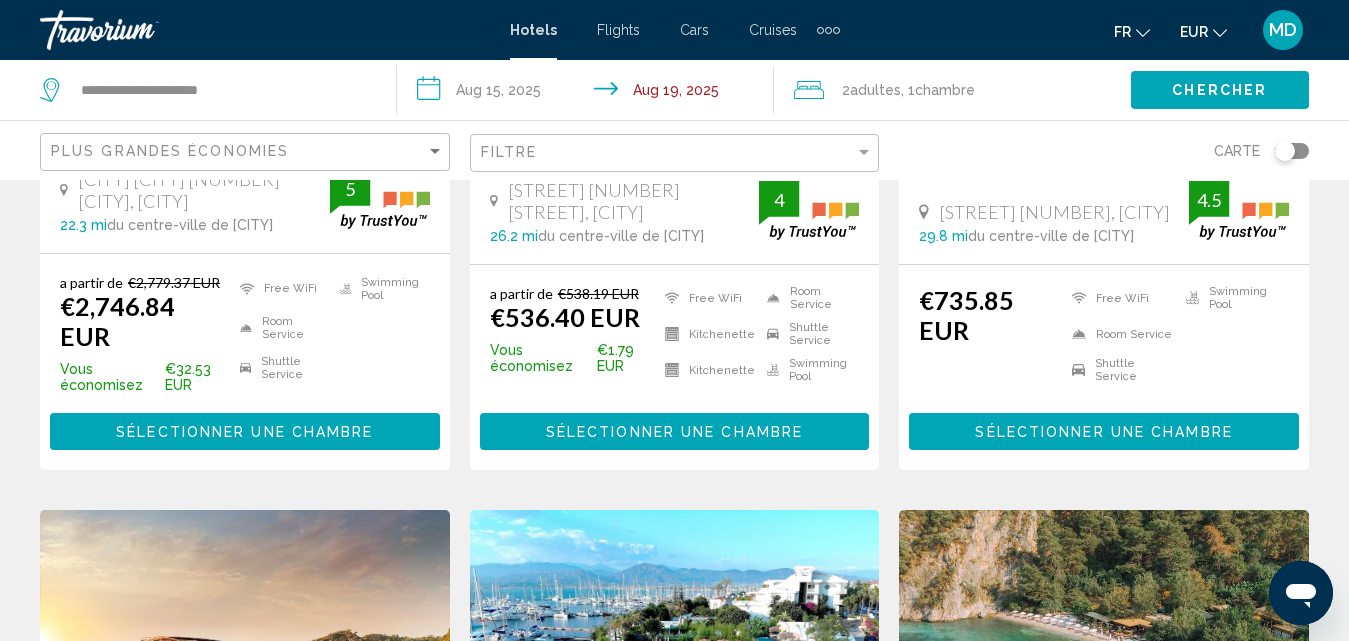 scroll, scrollTop: 0, scrollLeft: 0, axis: both 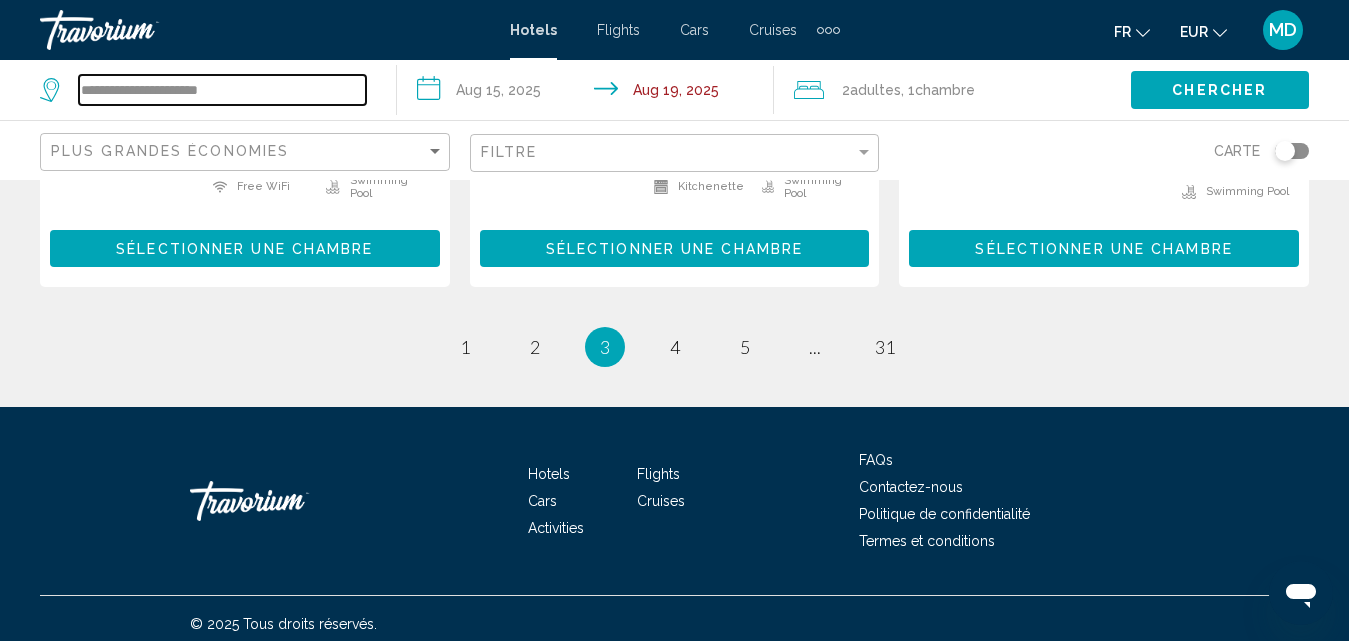 drag, startPoint x: 320, startPoint y: 89, endPoint x: 0, endPoint y: 105, distance: 320.39975 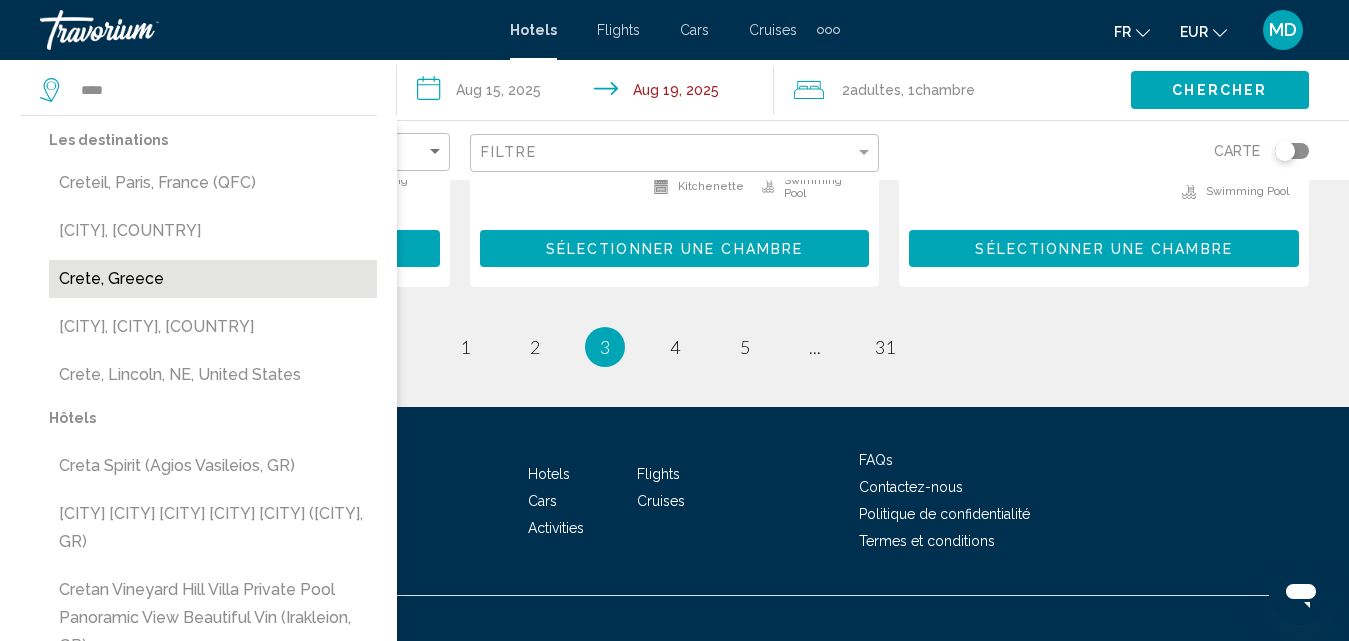 click on "Crete, Greece" at bounding box center [213, 279] 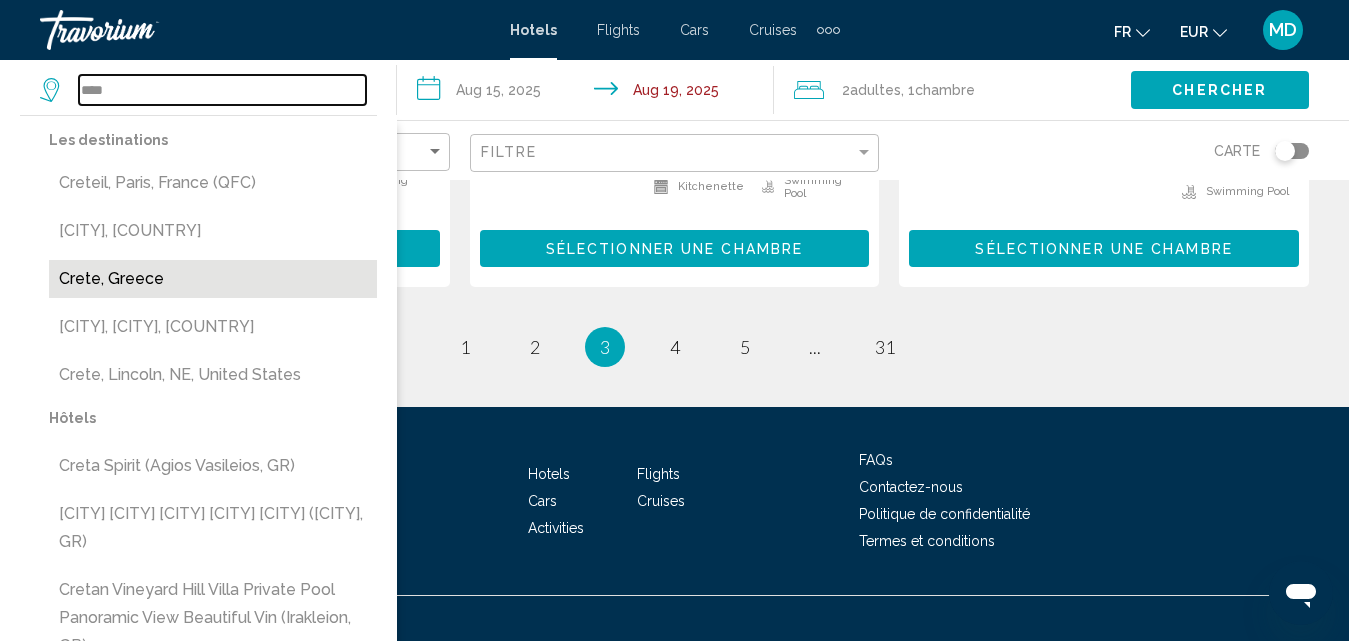 type on "**********" 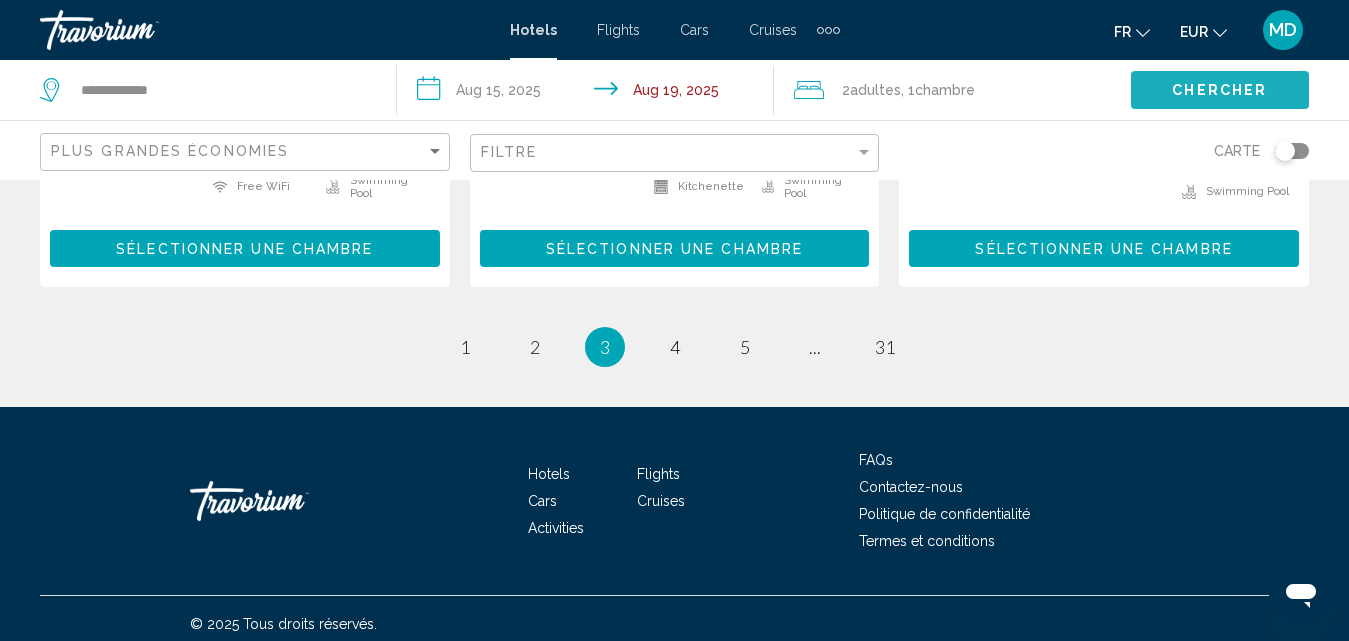 click on "Chercher" 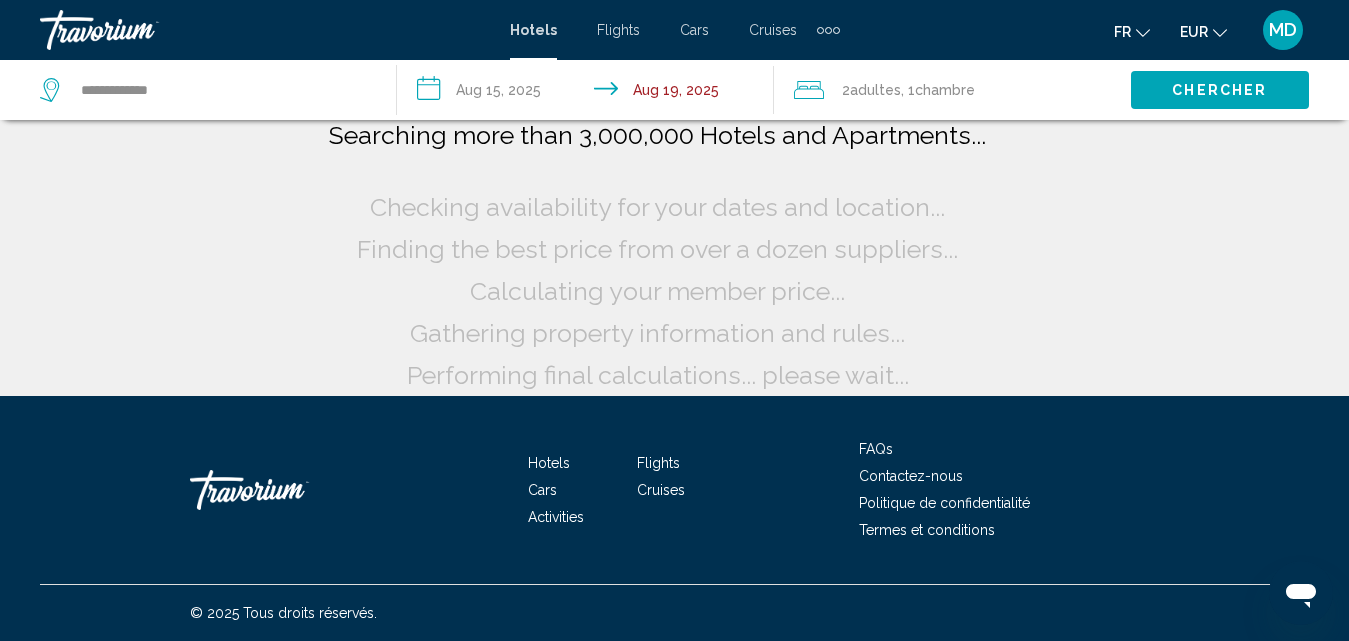 scroll, scrollTop: 16, scrollLeft: 0, axis: vertical 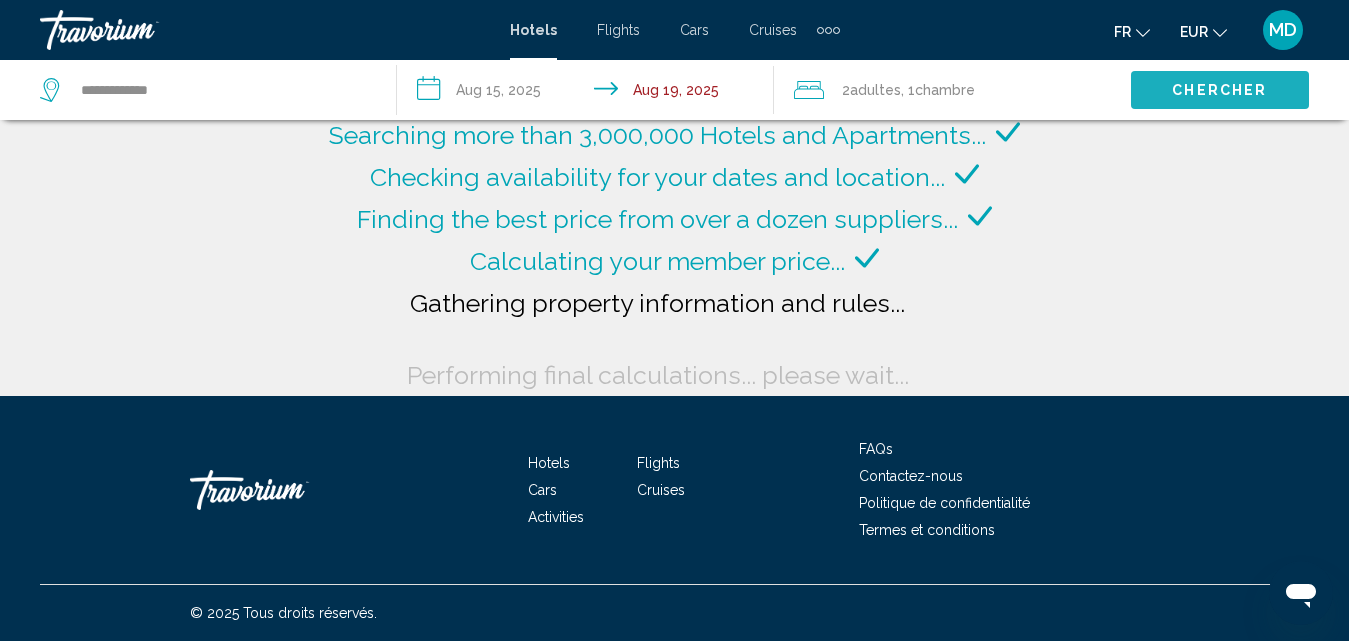 drag, startPoint x: 1239, startPoint y: 85, endPoint x: 712, endPoint y: -87, distance: 554.3582 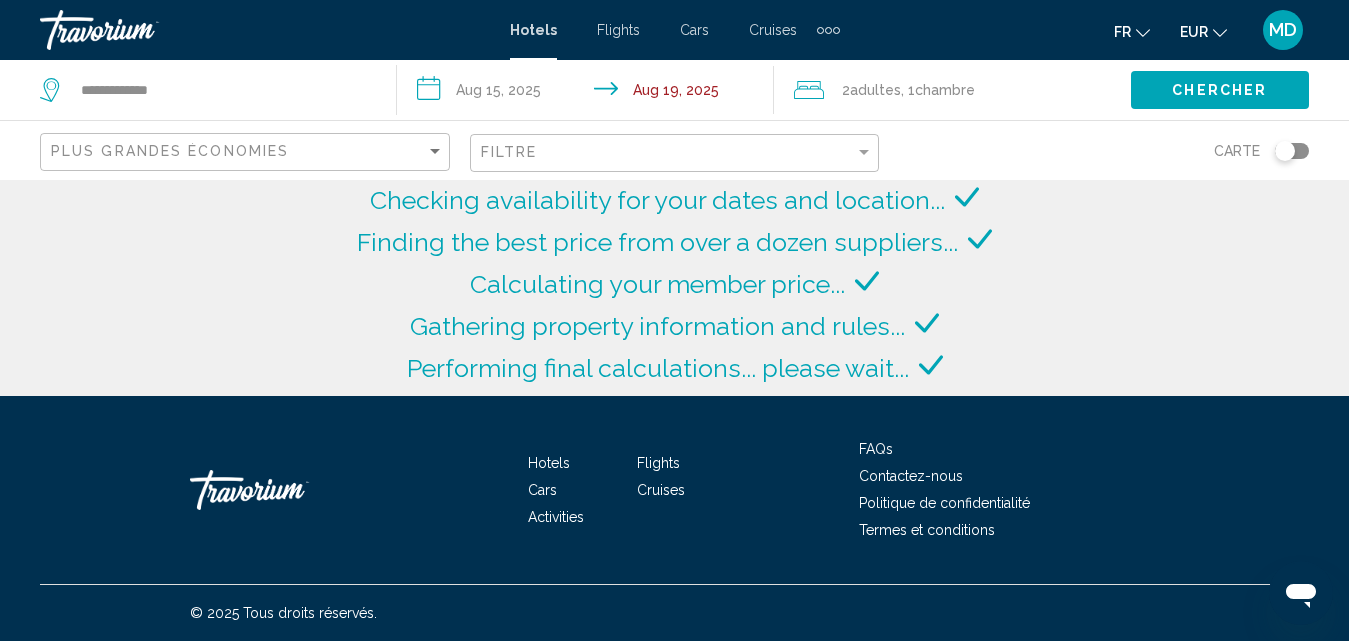 scroll, scrollTop: 0, scrollLeft: 0, axis: both 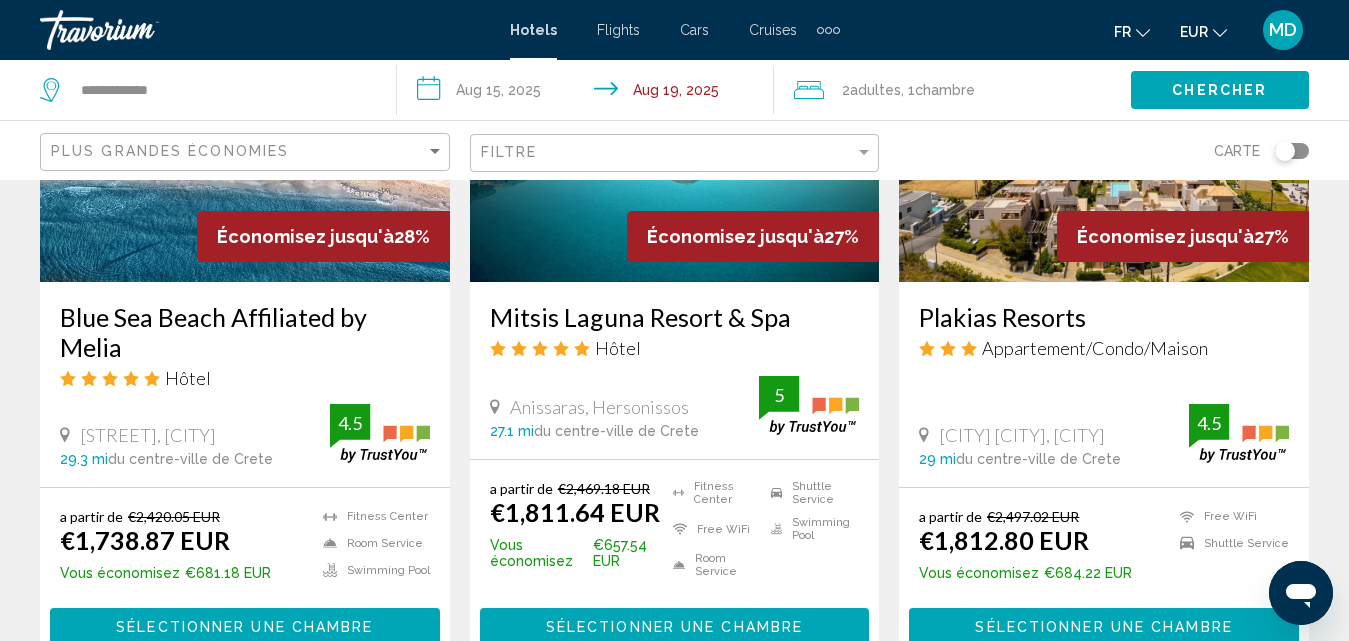click at bounding box center [245, 122] 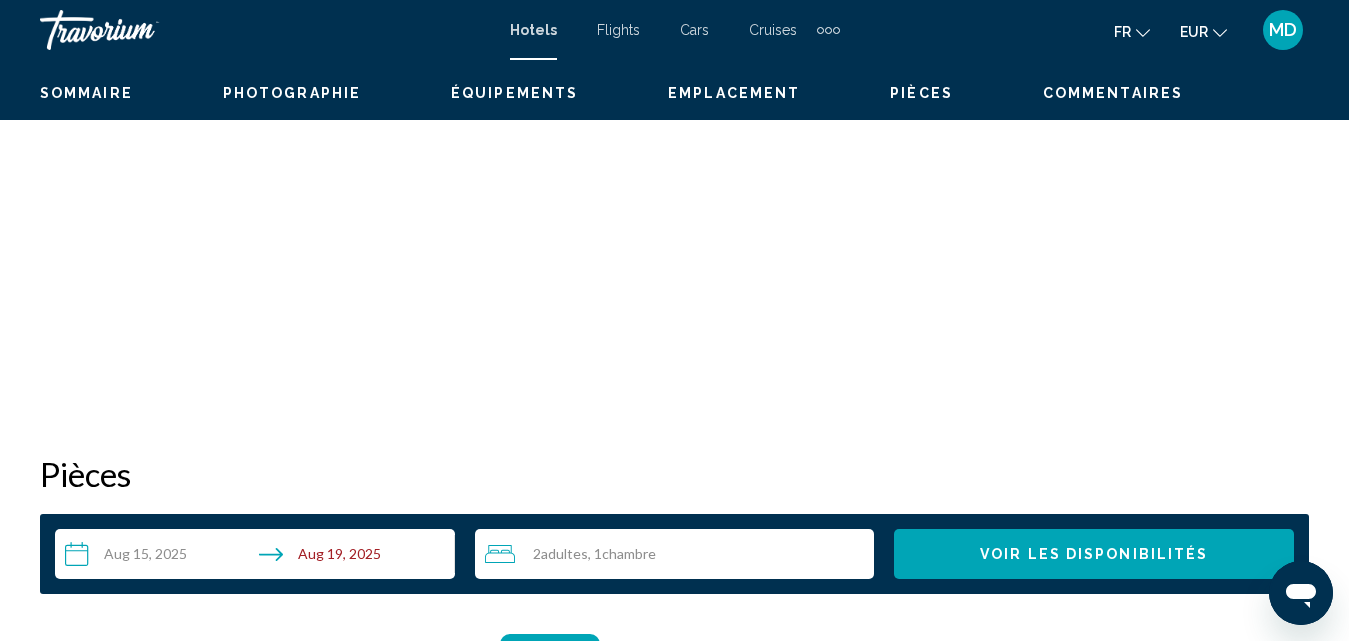 scroll, scrollTop: 214, scrollLeft: 0, axis: vertical 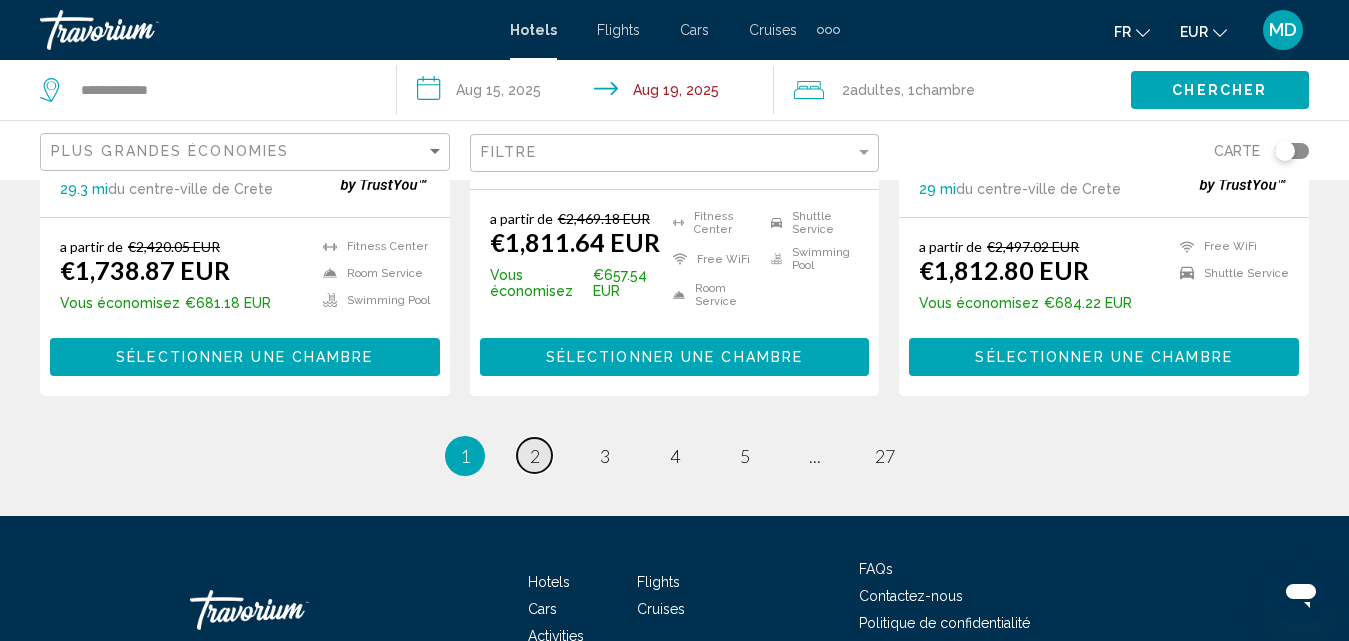 click on "2" at bounding box center [535, 456] 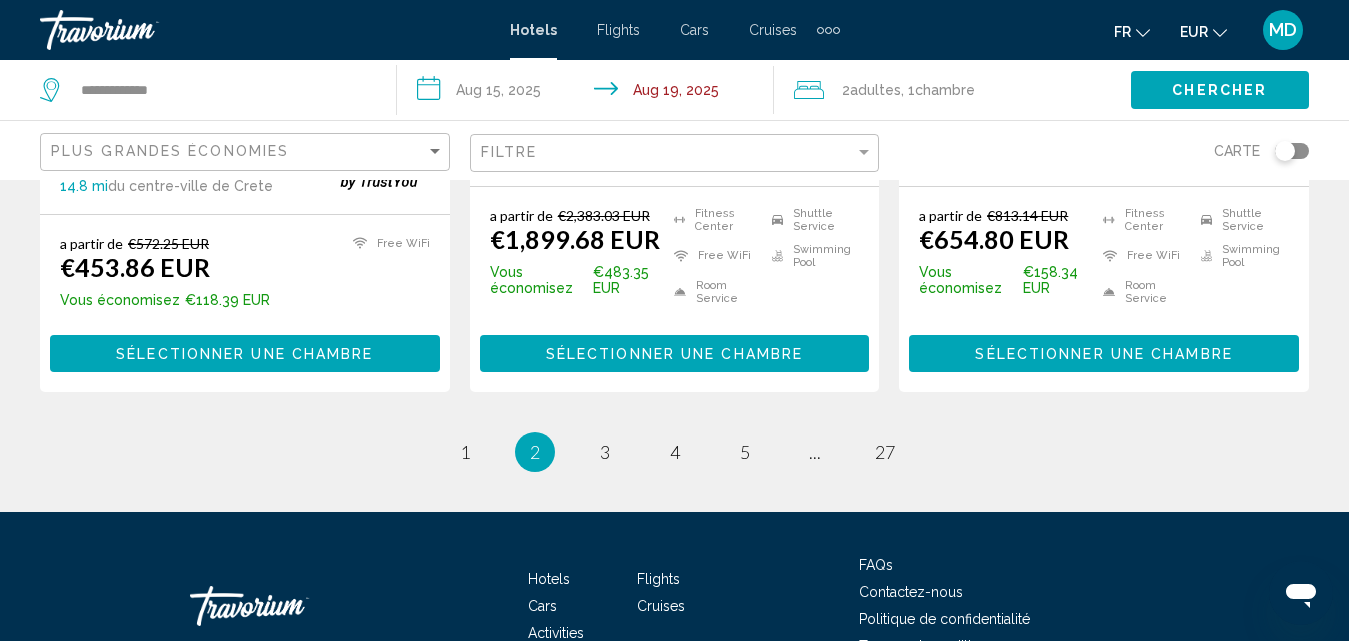 scroll, scrollTop: 2850, scrollLeft: 0, axis: vertical 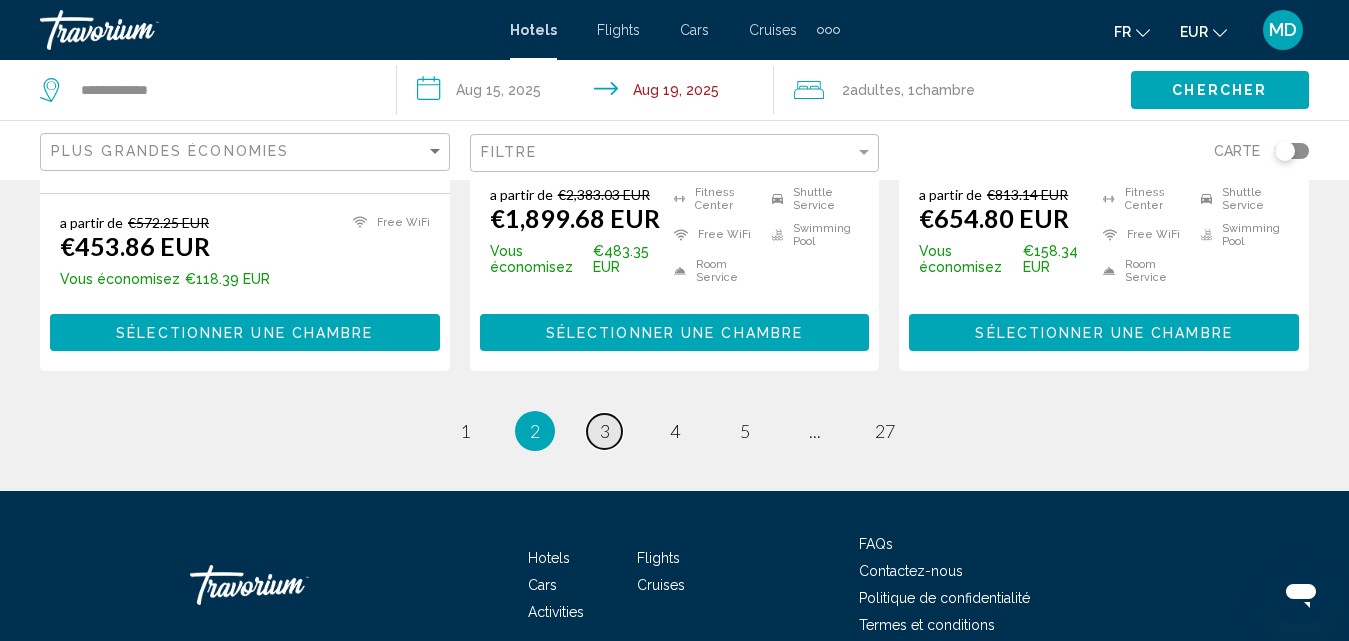 click on "page  3" at bounding box center (604, 431) 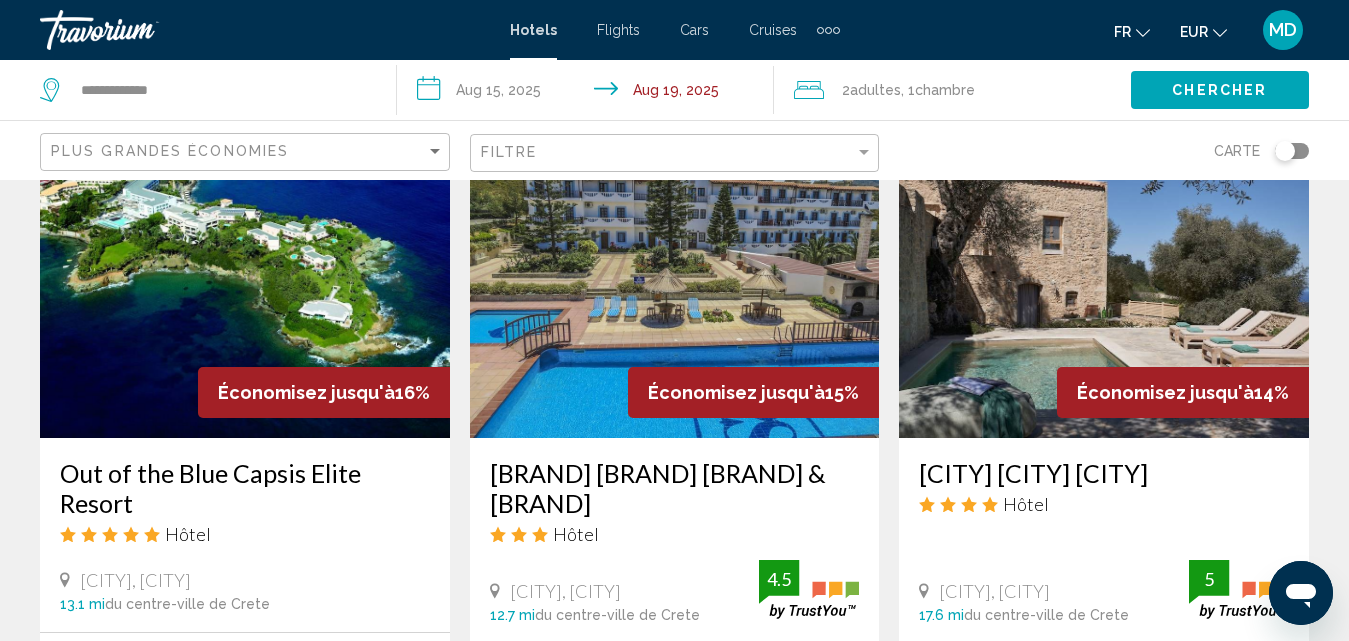 scroll, scrollTop: 2532, scrollLeft: 0, axis: vertical 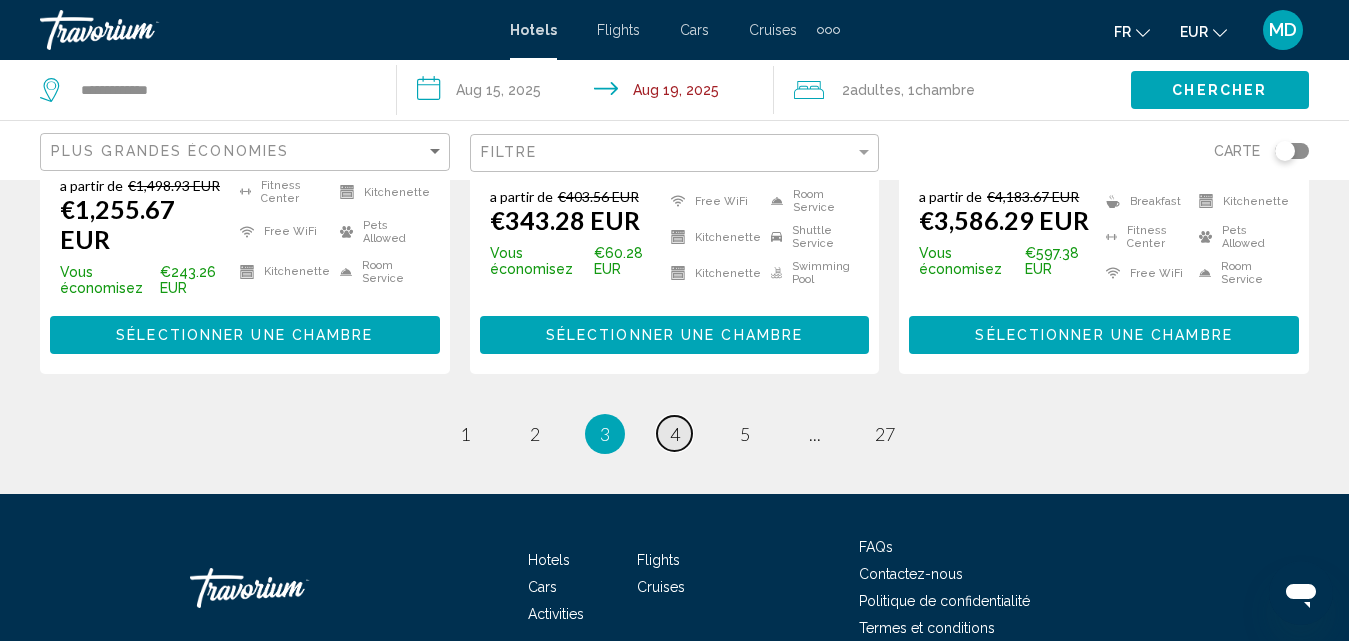 click on "4" at bounding box center [675, 434] 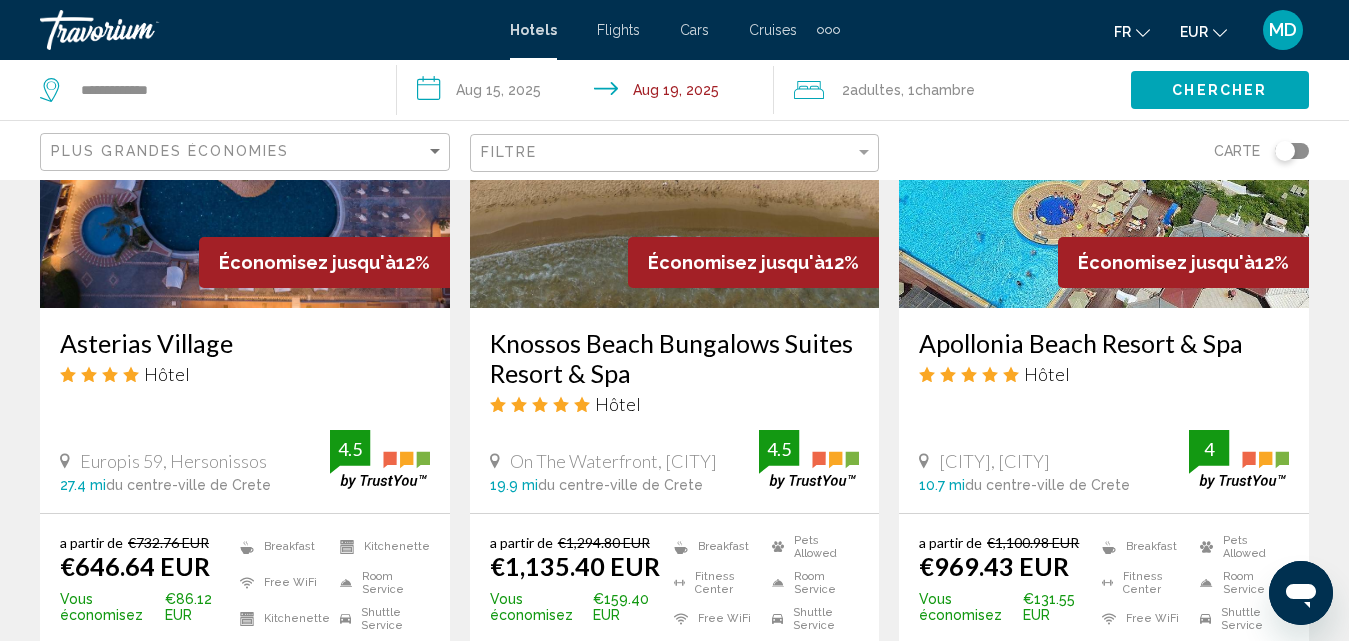 scroll, scrollTop: 1788, scrollLeft: 0, axis: vertical 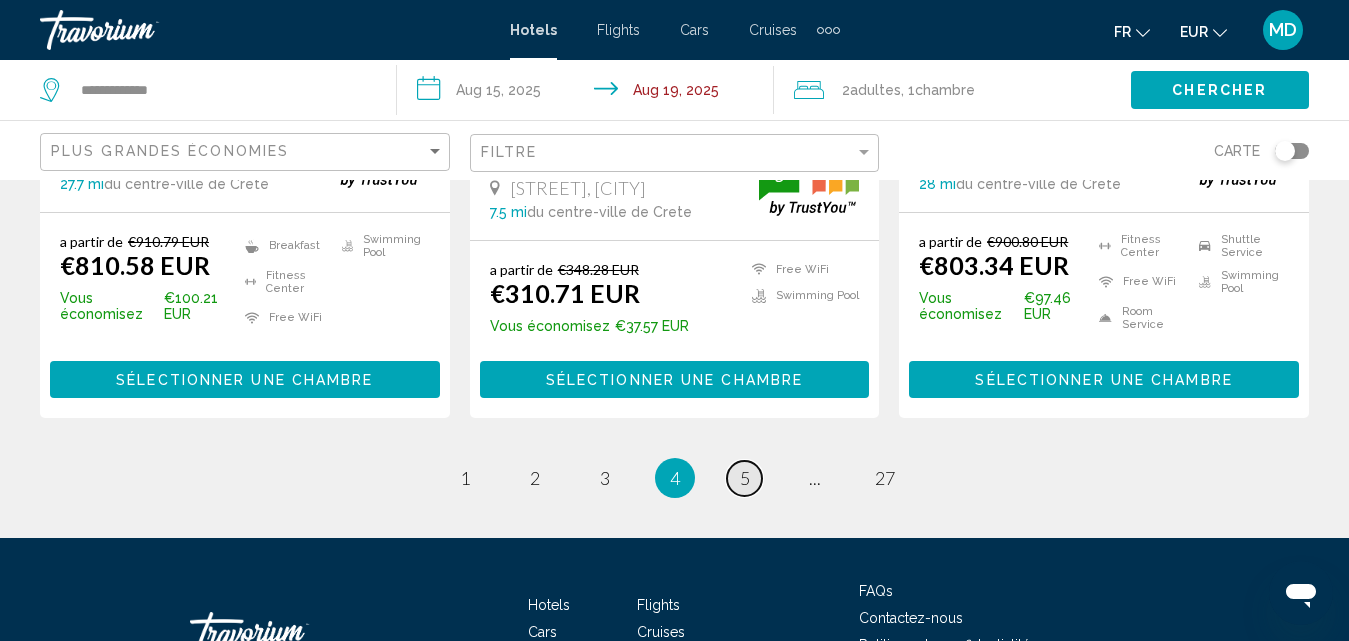 click on "5" at bounding box center (745, 478) 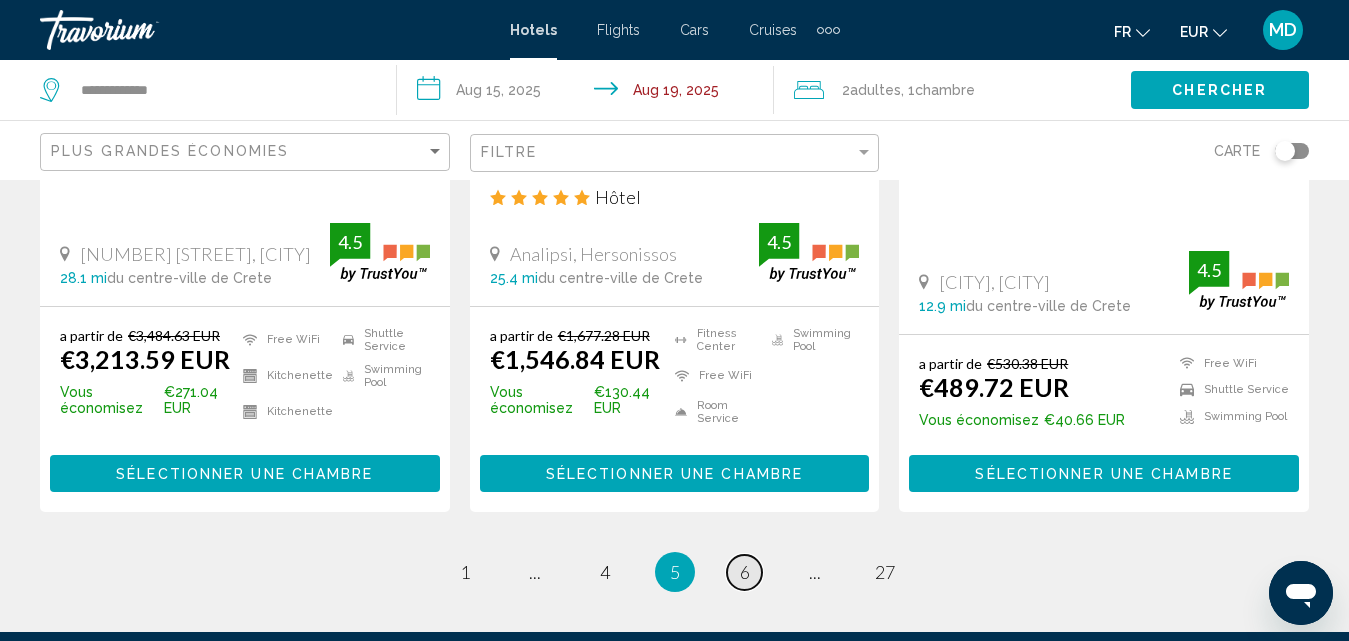 scroll, scrollTop: 2934, scrollLeft: 0, axis: vertical 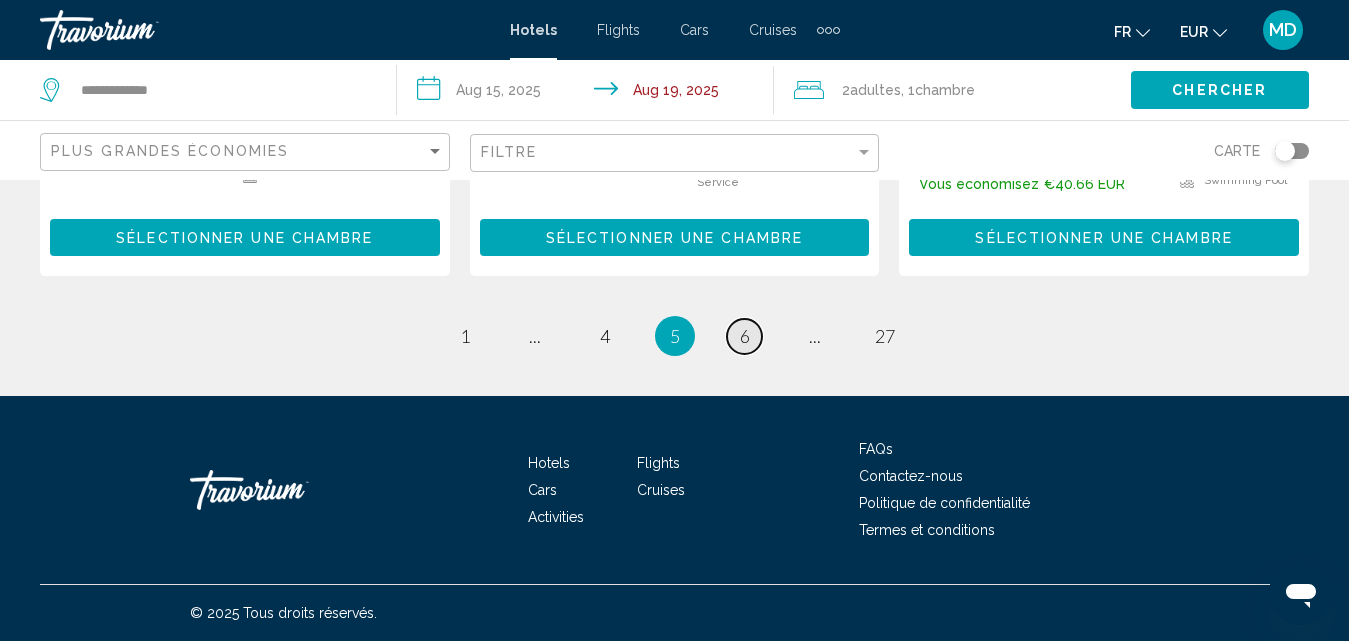 click on "6" at bounding box center [745, 336] 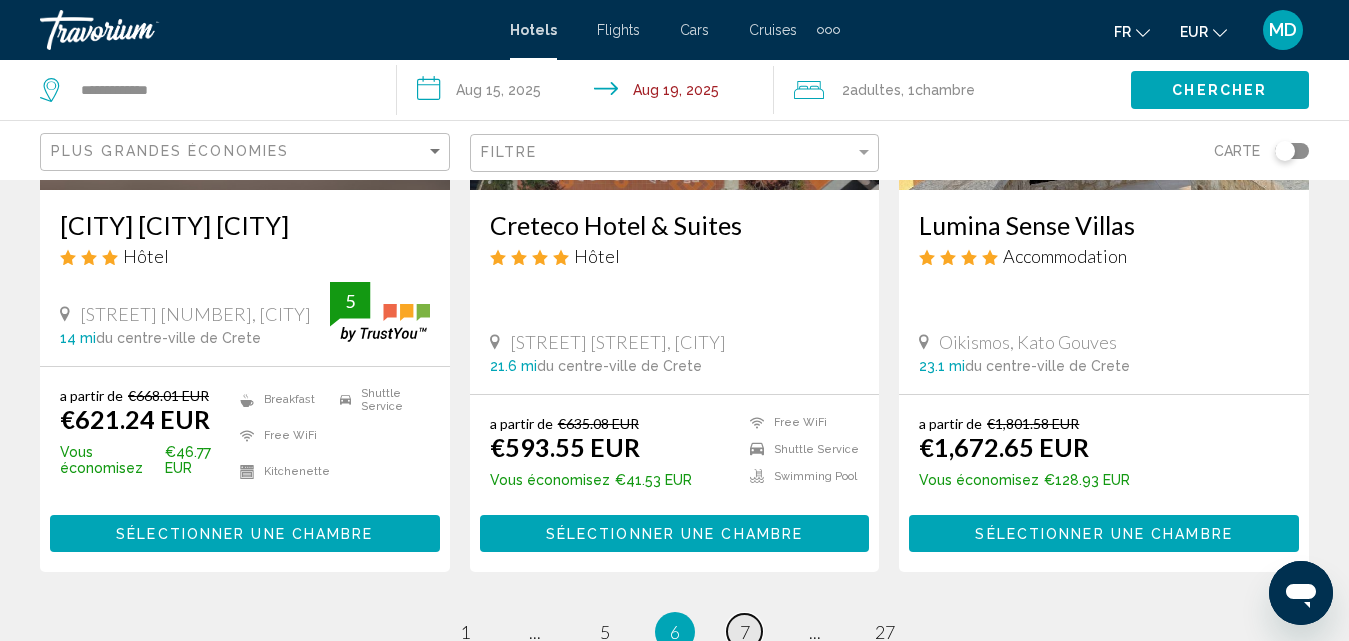 scroll, scrollTop: 2749, scrollLeft: 0, axis: vertical 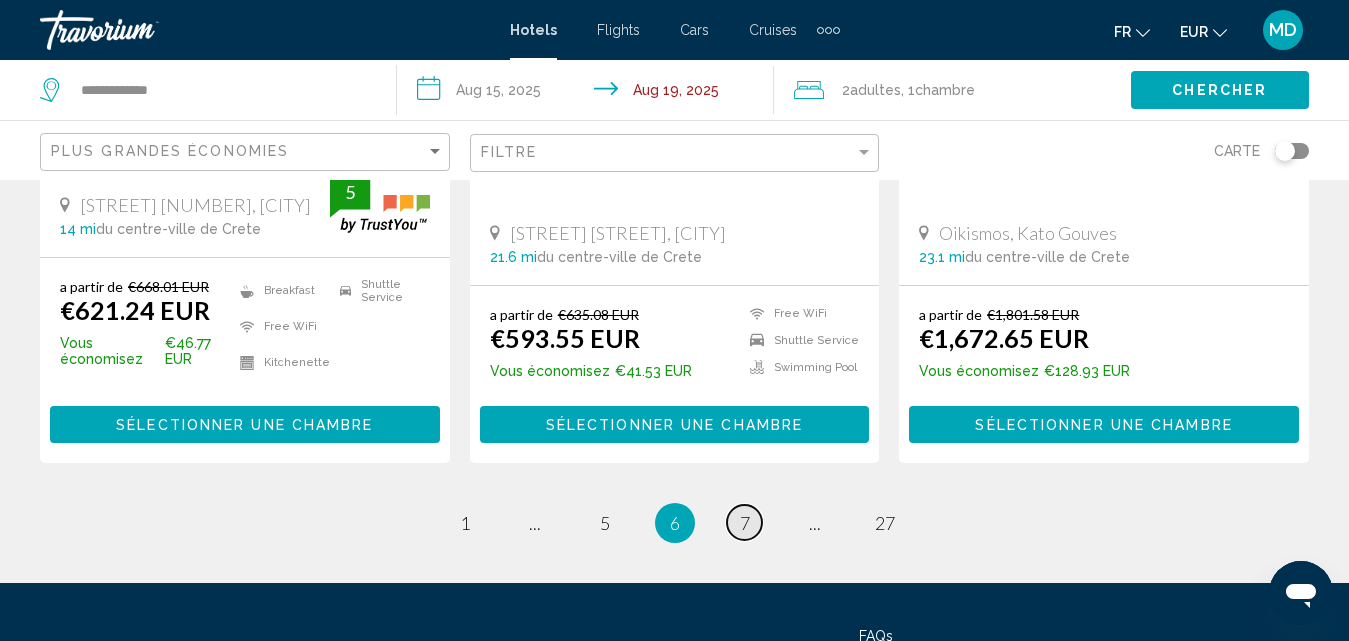 click on "page  7" at bounding box center [744, 522] 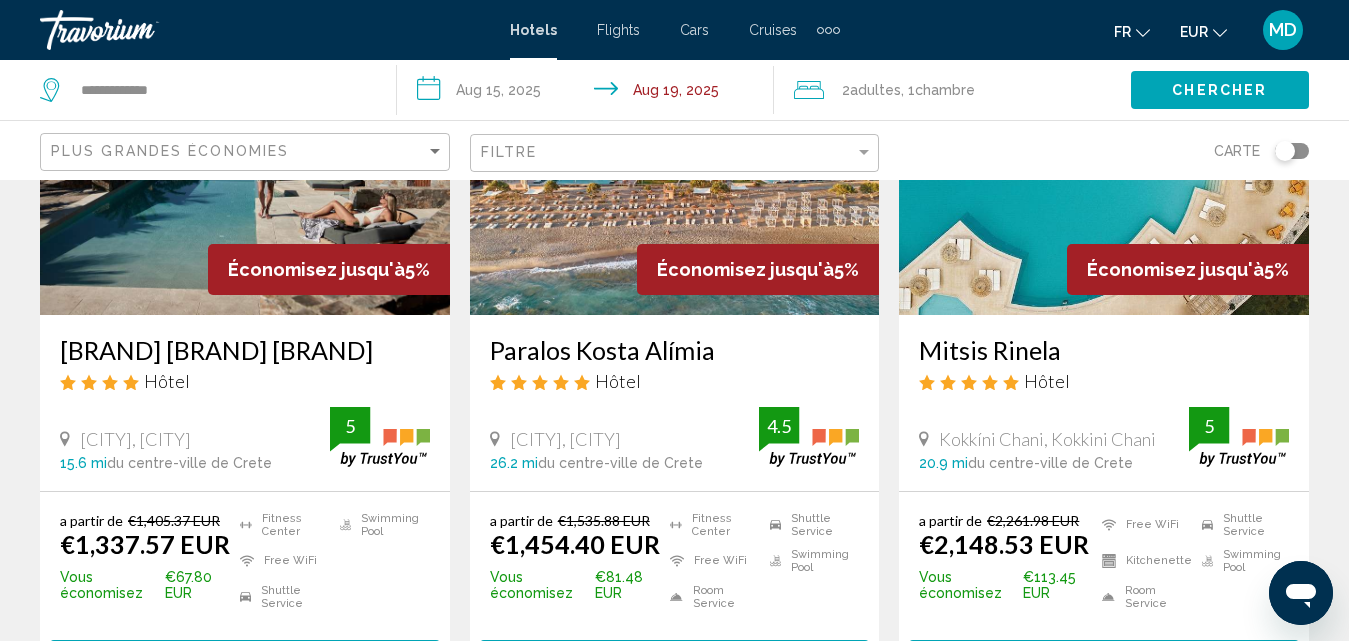 scroll, scrollTop: 2552, scrollLeft: 0, axis: vertical 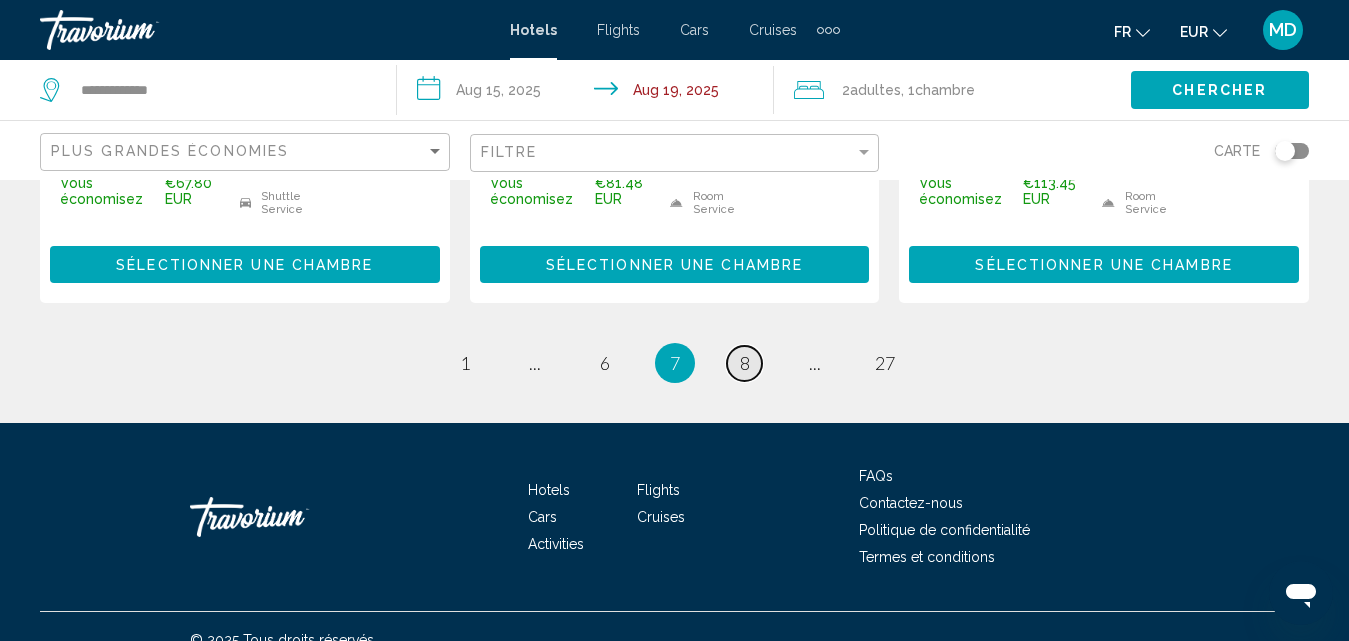 click on "8" at bounding box center [745, 363] 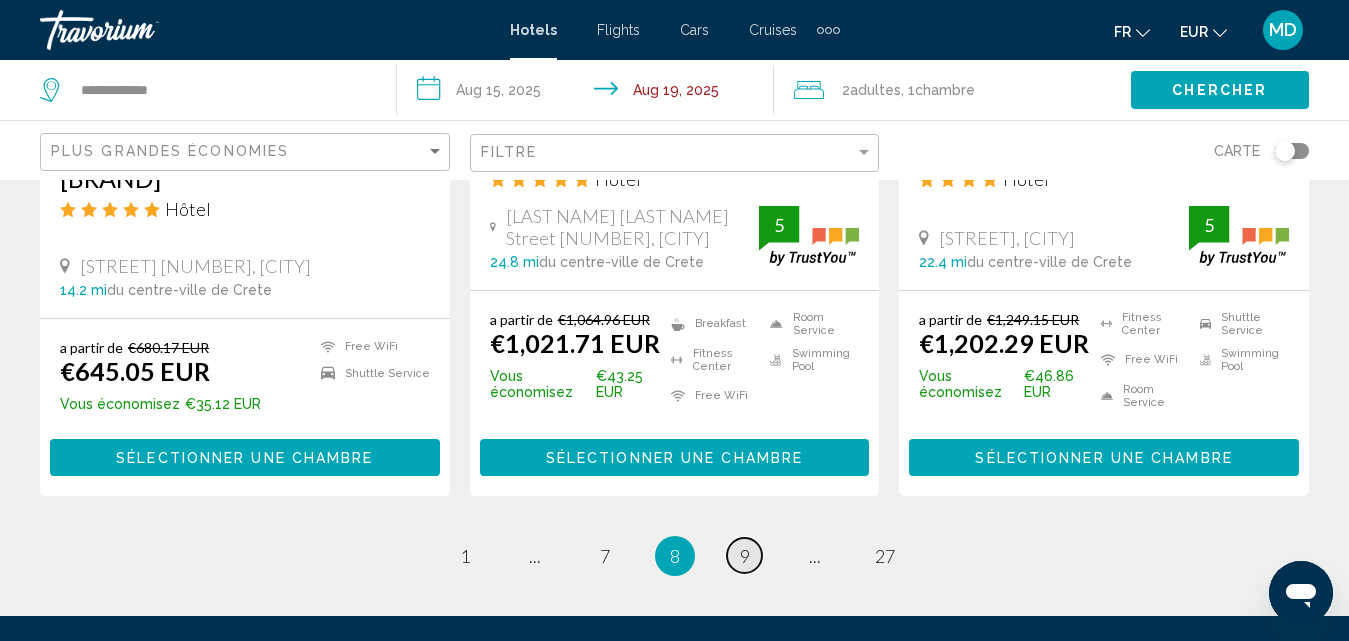 scroll, scrollTop: 2704, scrollLeft: 0, axis: vertical 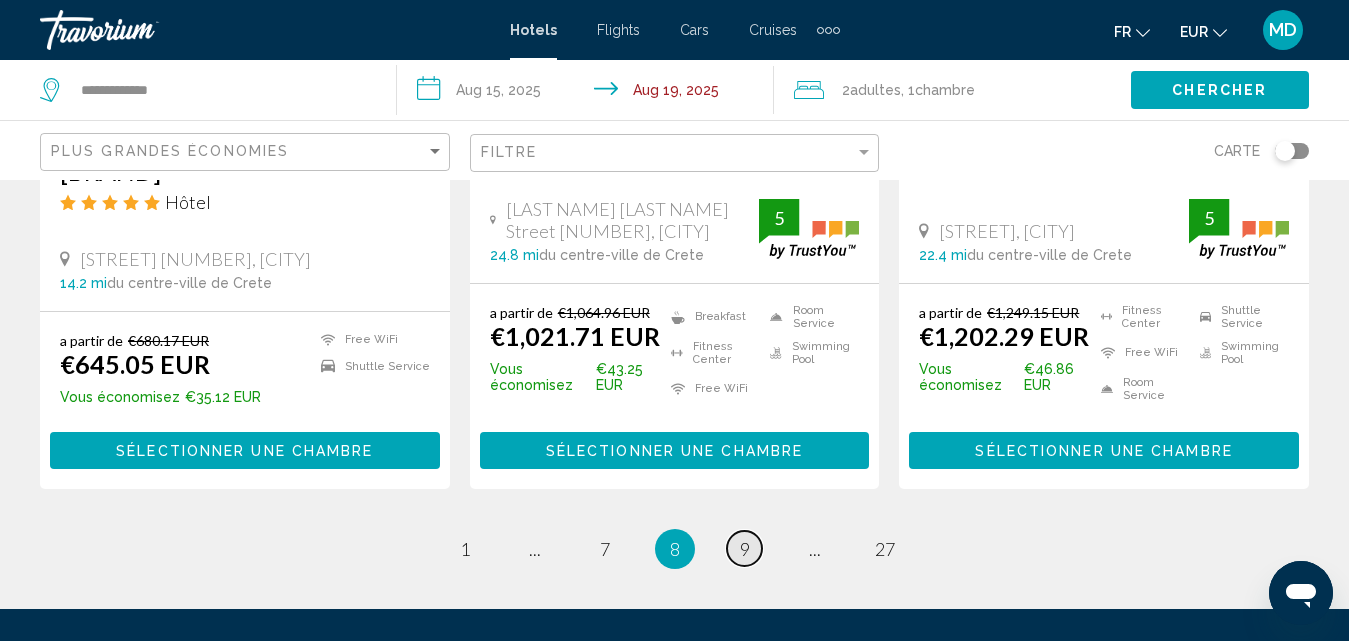 click on "9" at bounding box center (745, 549) 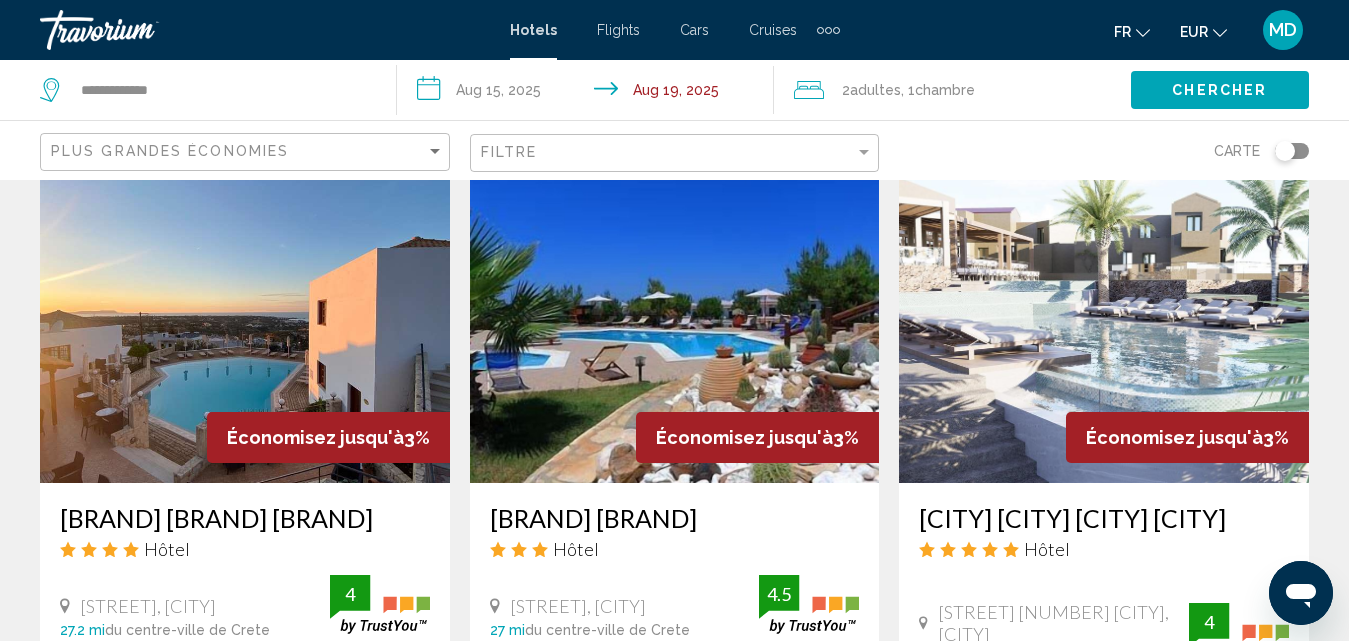 scroll, scrollTop: 2374, scrollLeft: 0, axis: vertical 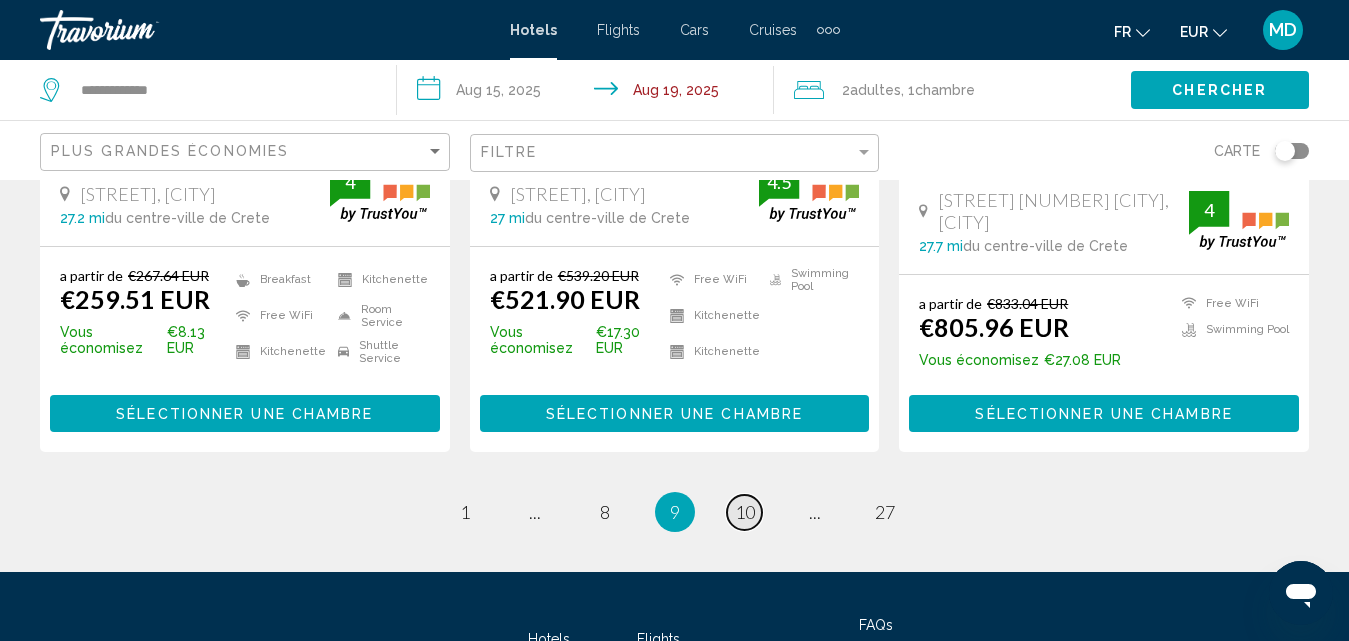 click on "page  10" at bounding box center [744, 512] 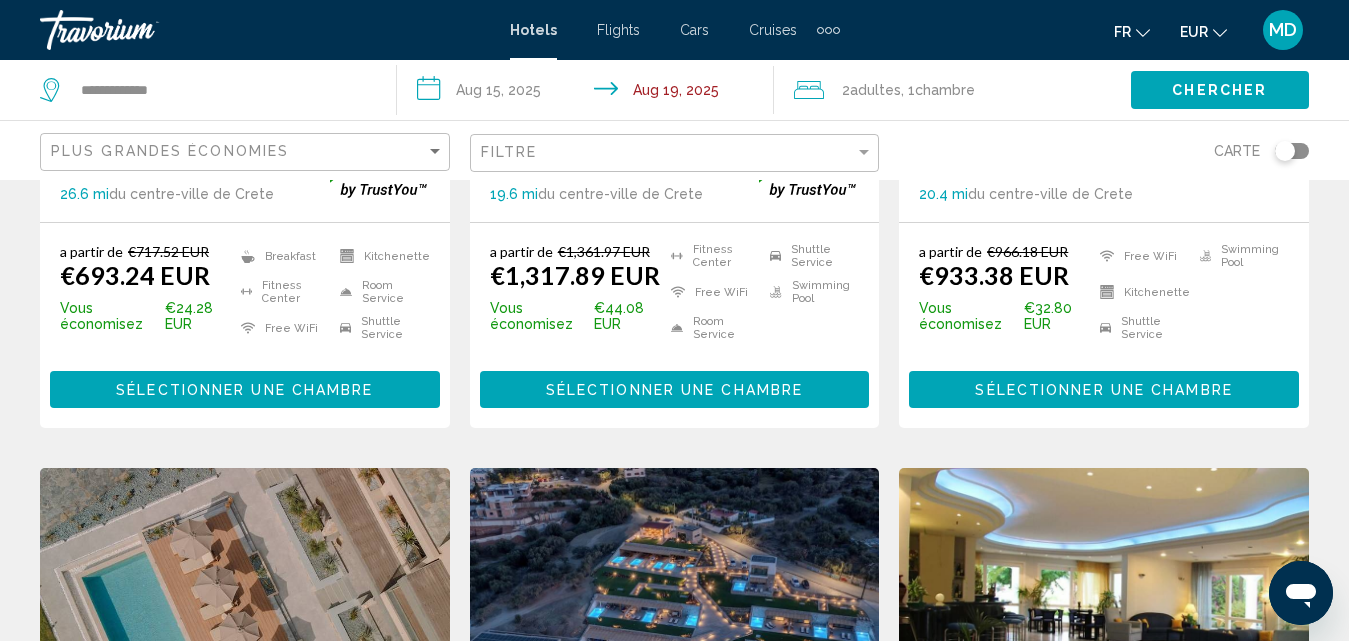 scroll, scrollTop: 0, scrollLeft: 0, axis: both 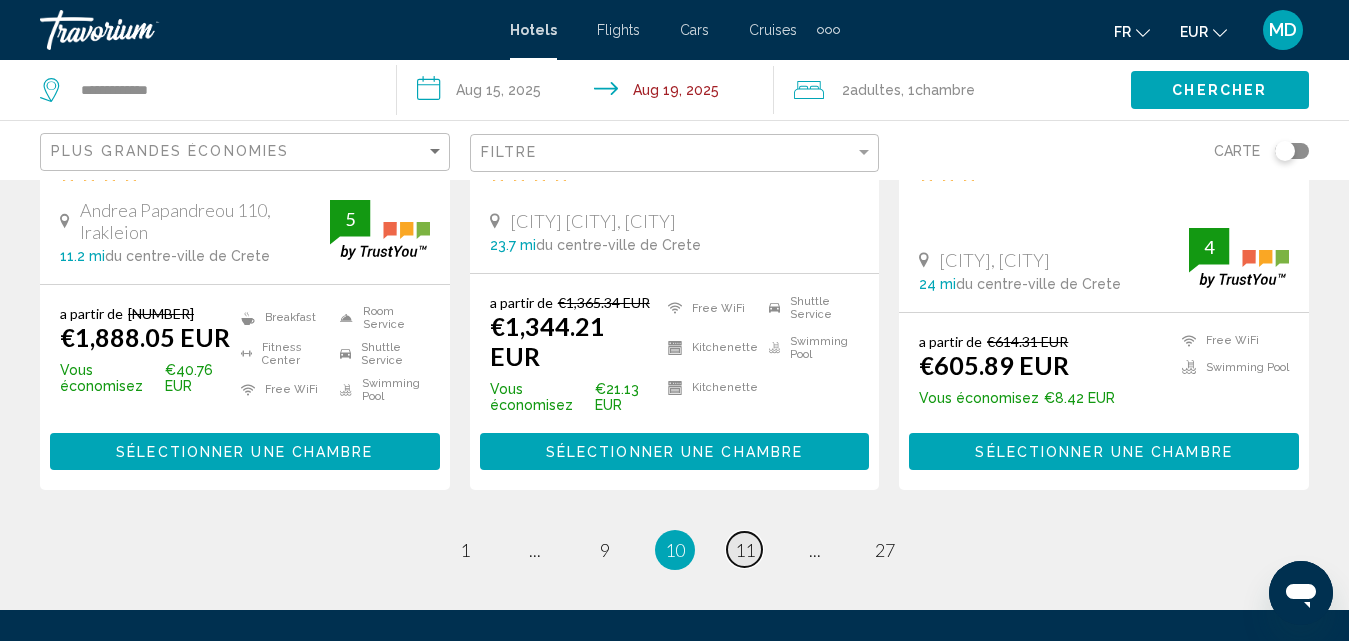 click on "page  11" at bounding box center [744, 549] 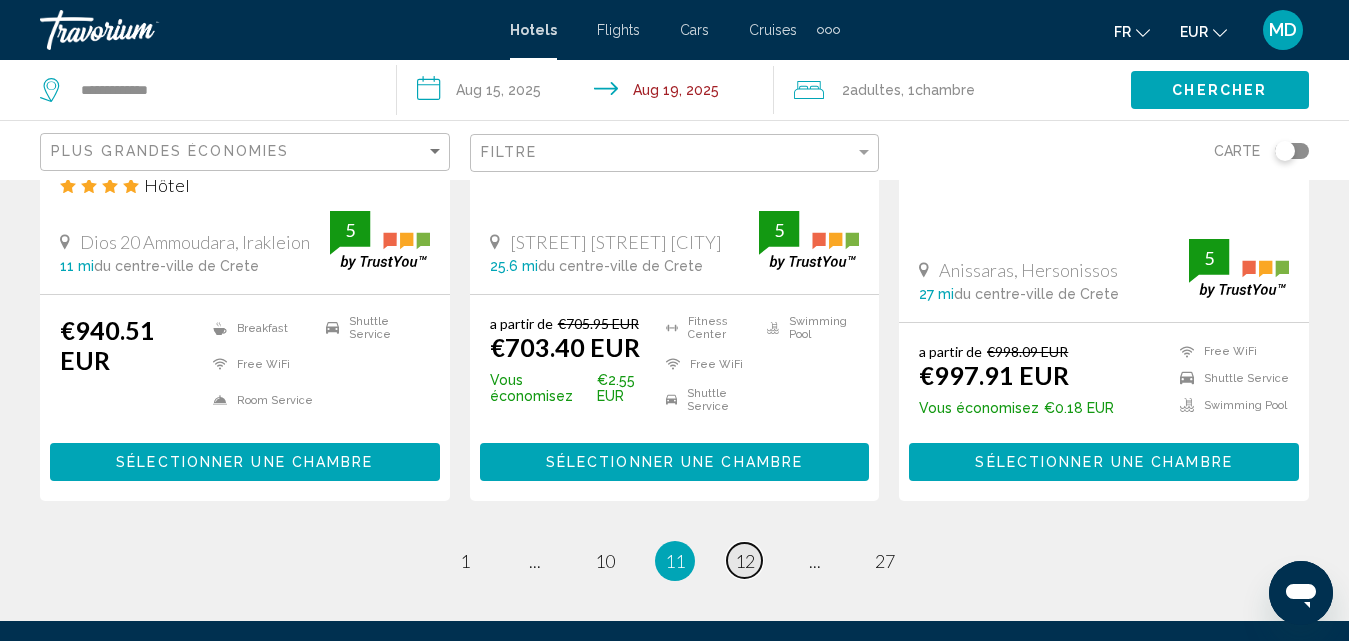 scroll, scrollTop: 2813, scrollLeft: 0, axis: vertical 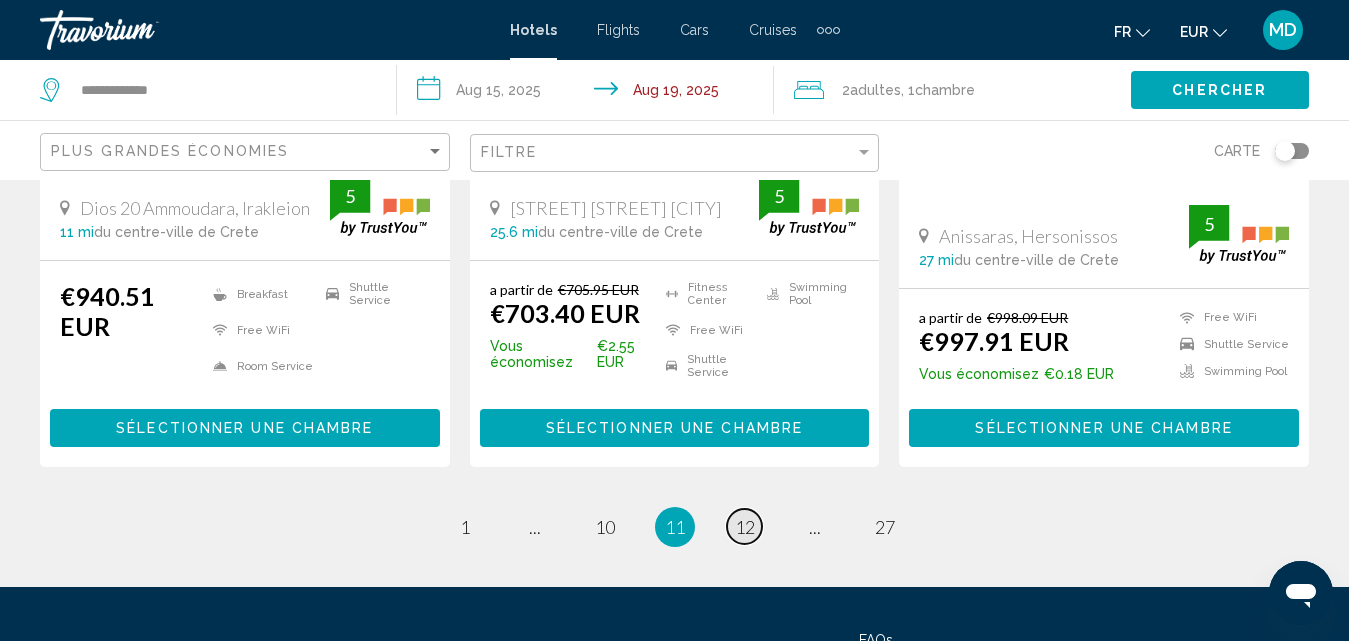 click on "12" at bounding box center [745, 527] 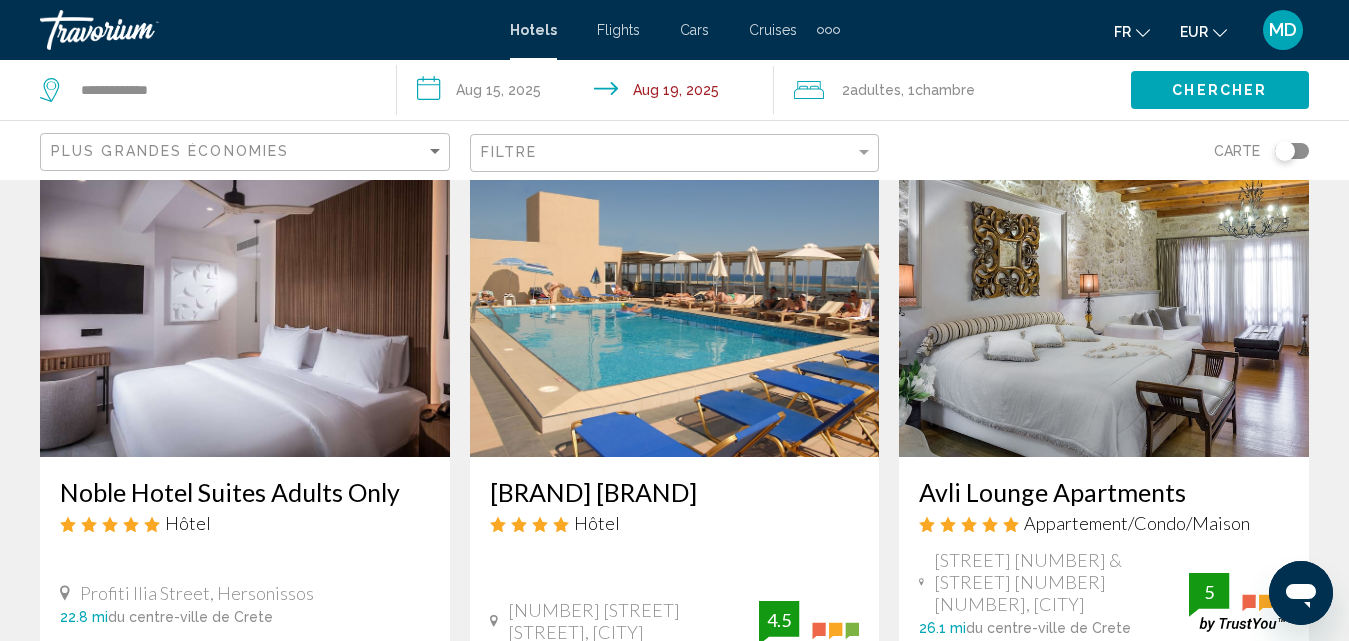 scroll, scrollTop: 892, scrollLeft: 0, axis: vertical 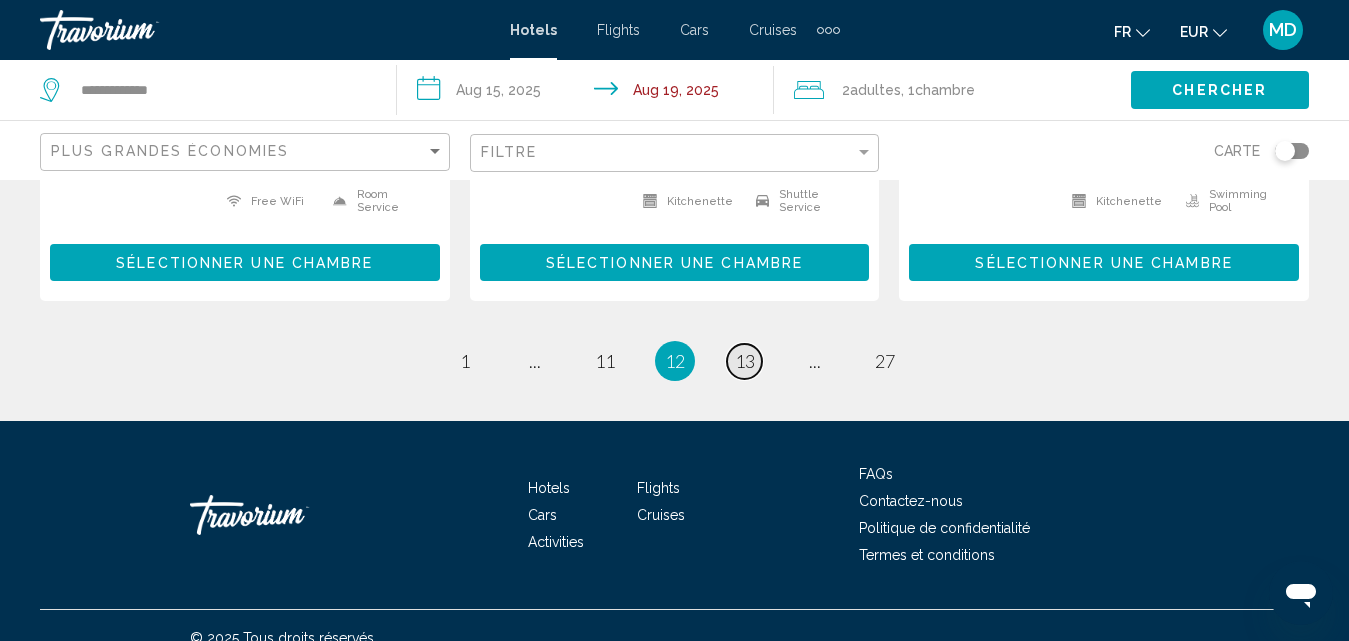 click on "13" at bounding box center [745, 361] 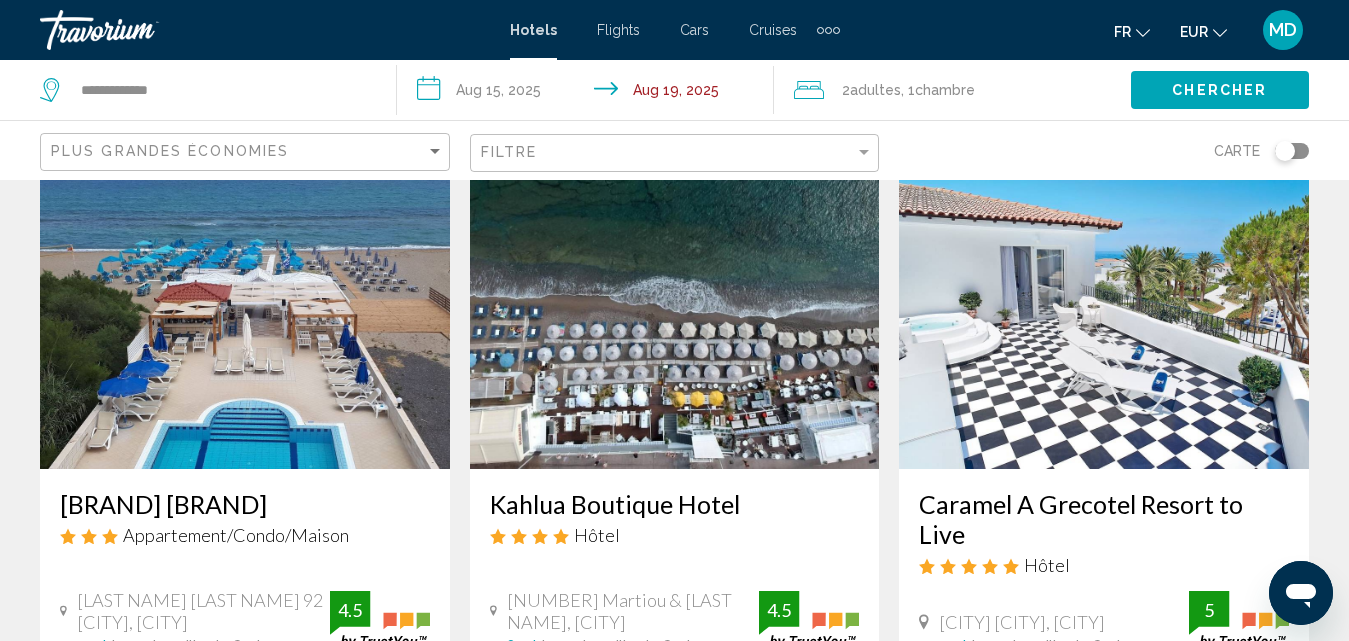 scroll, scrollTop: 111, scrollLeft: 0, axis: vertical 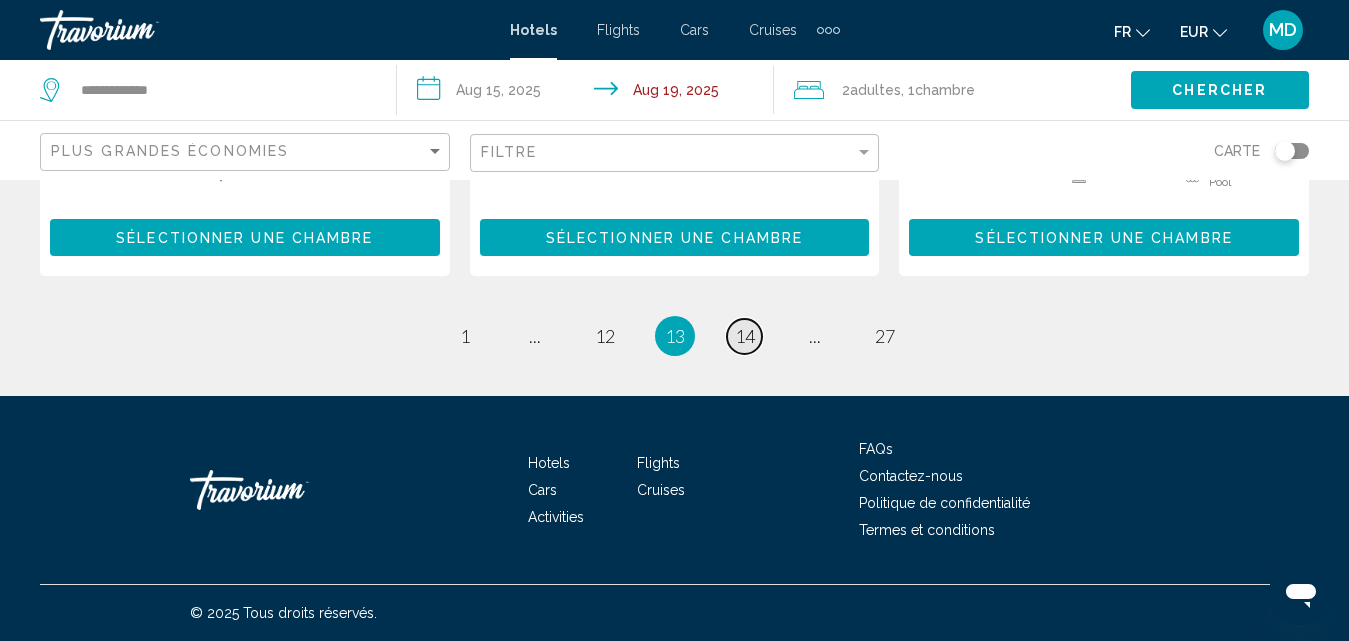 click on "14" at bounding box center [745, 336] 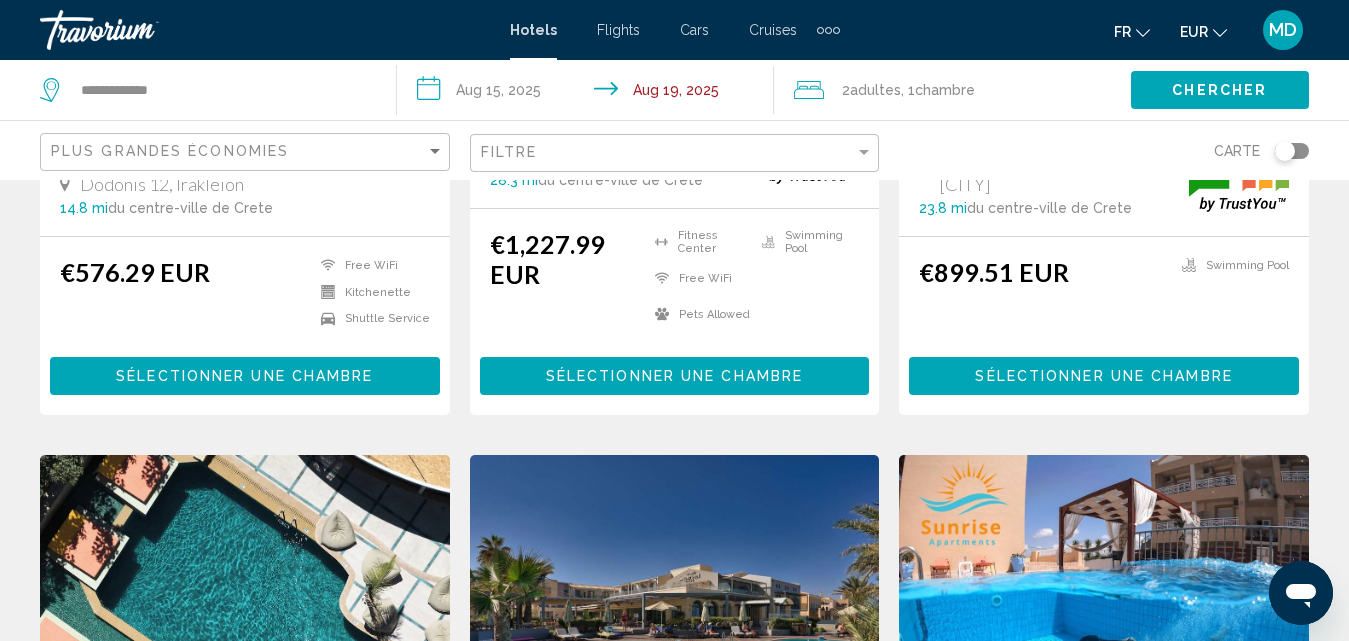 scroll, scrollTop: 2068, scrollLeft: 0, axis: vertical 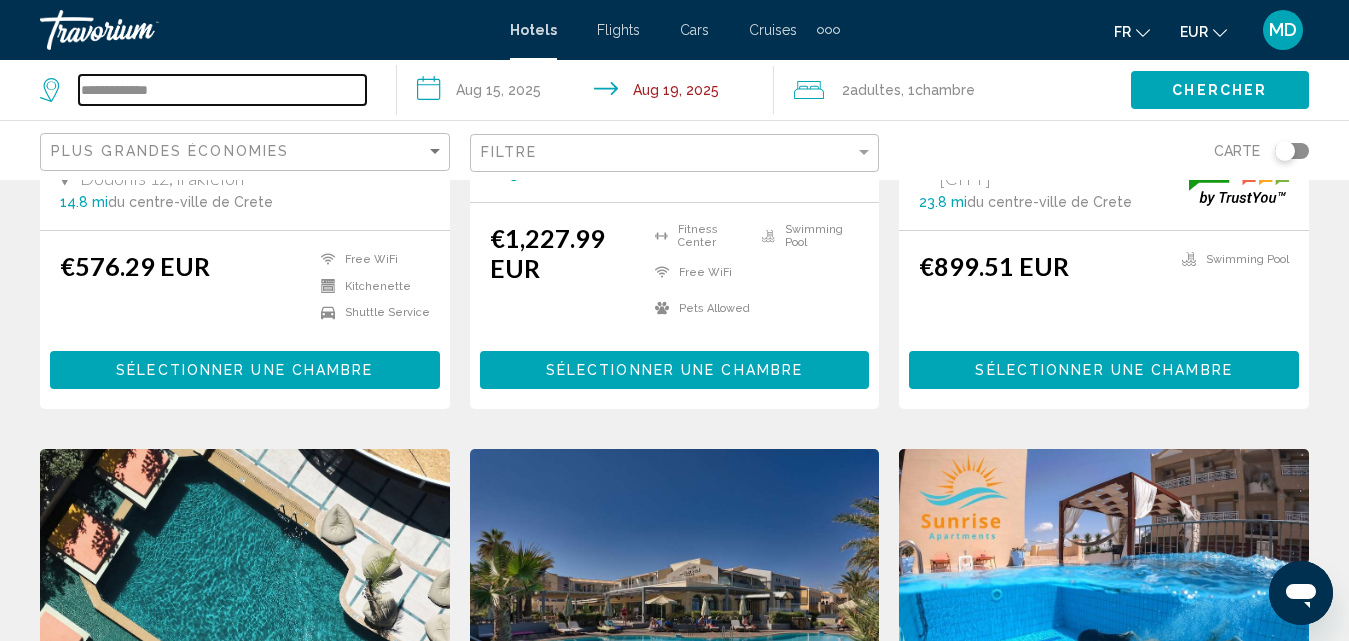click on "**********" at bounding box center [222, 90] 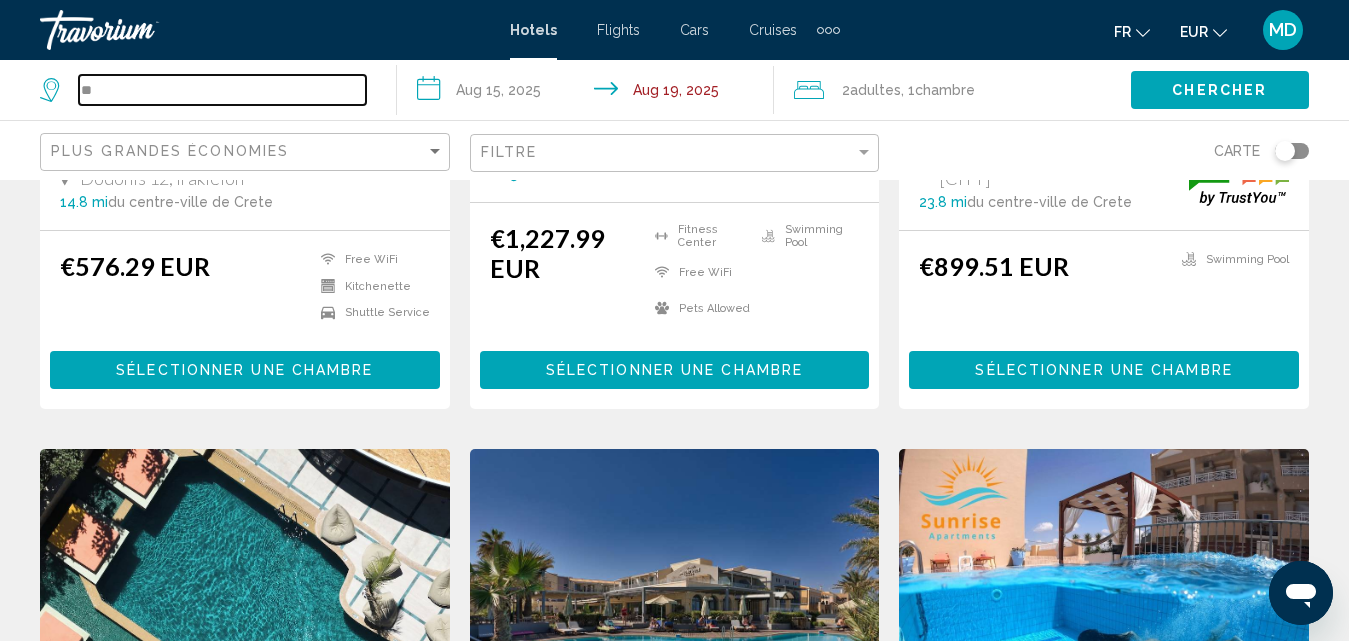 type on "*" 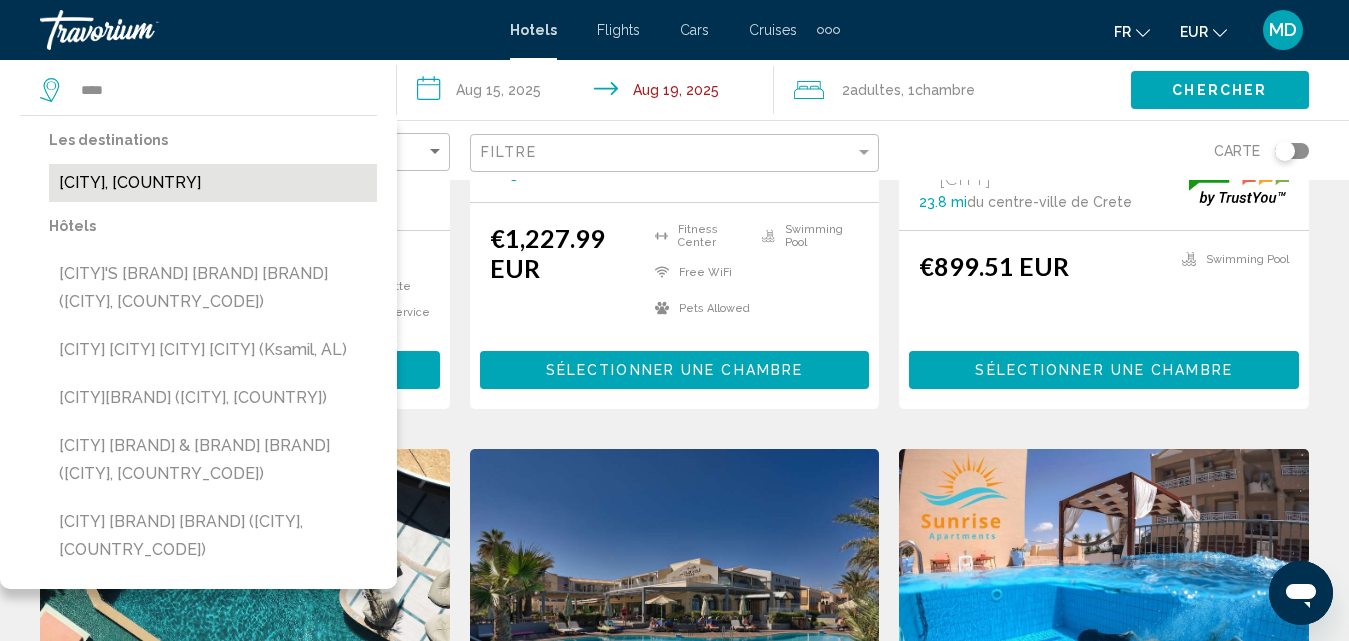 click on "[CITY], [COUNTRY]" at bounding box center (213, 183) 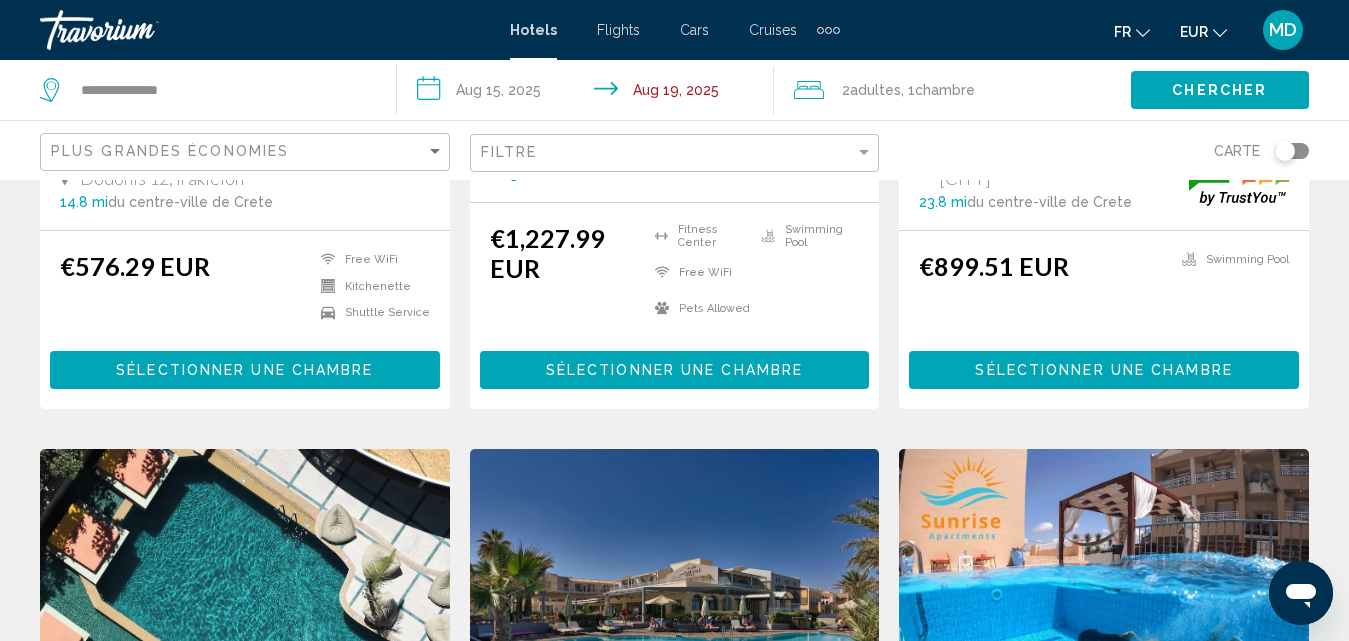 click on "Chercher" 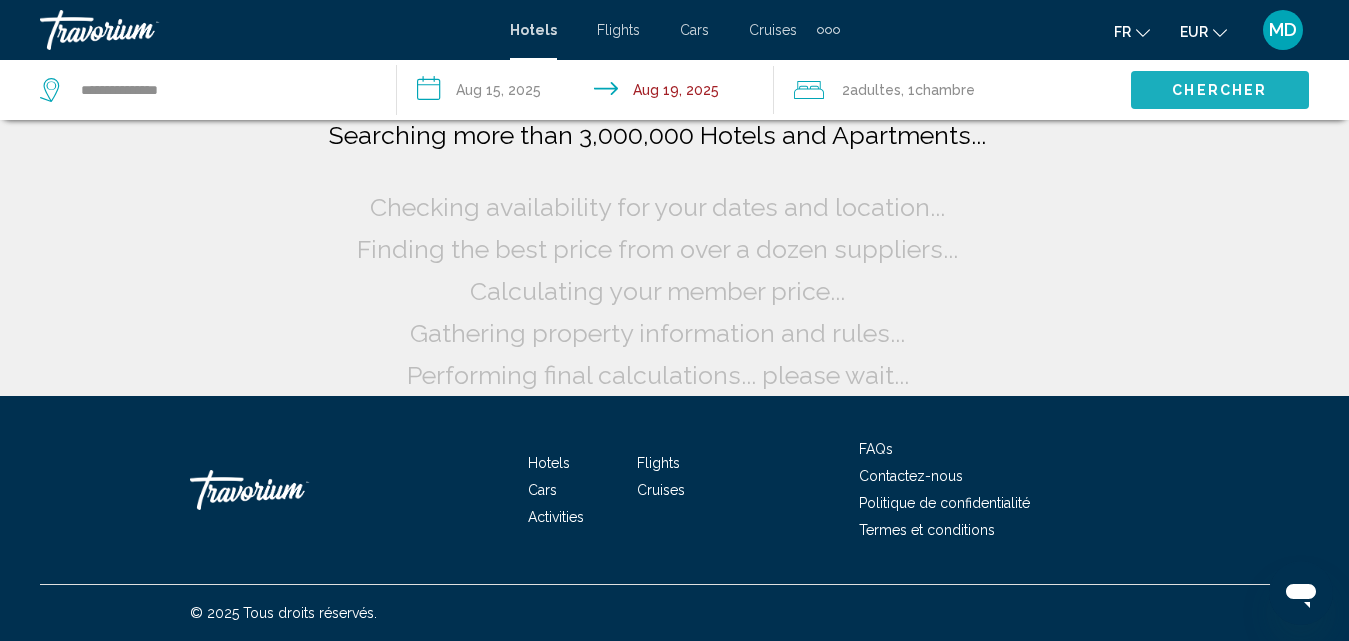 scroll, scrollTop: 16, scrollLeft: 0, axis: vertical 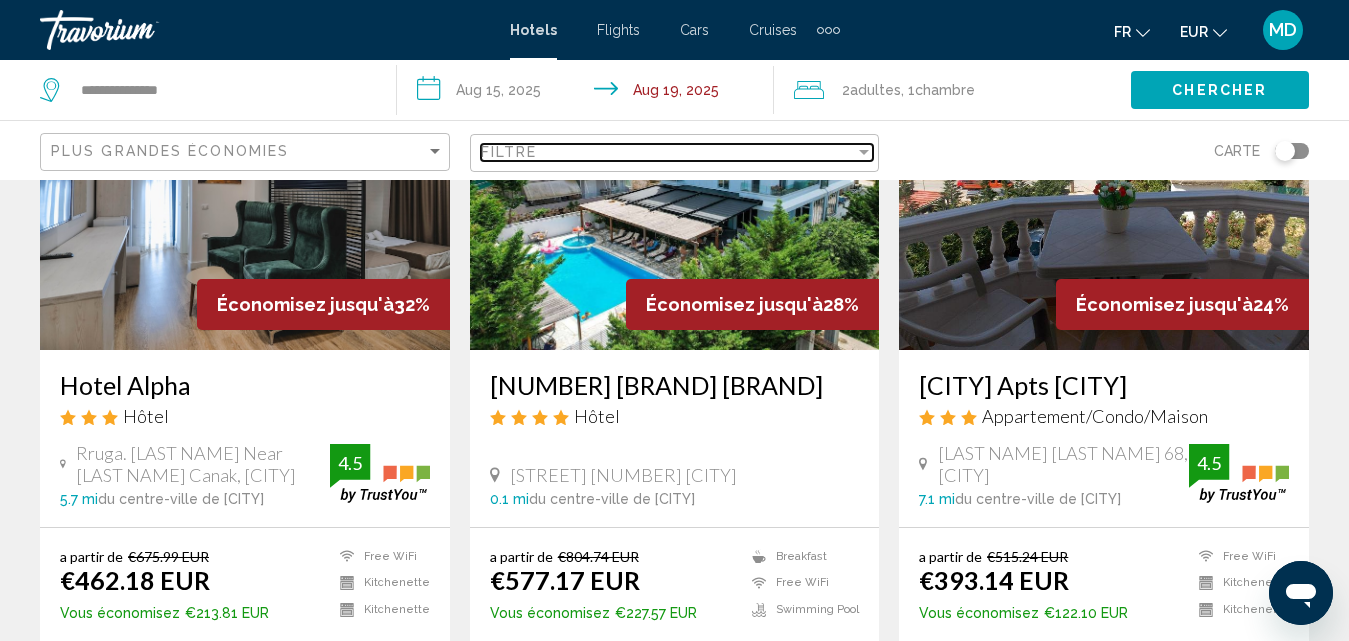 click on "Filtre" at bounding box center (668, 152) 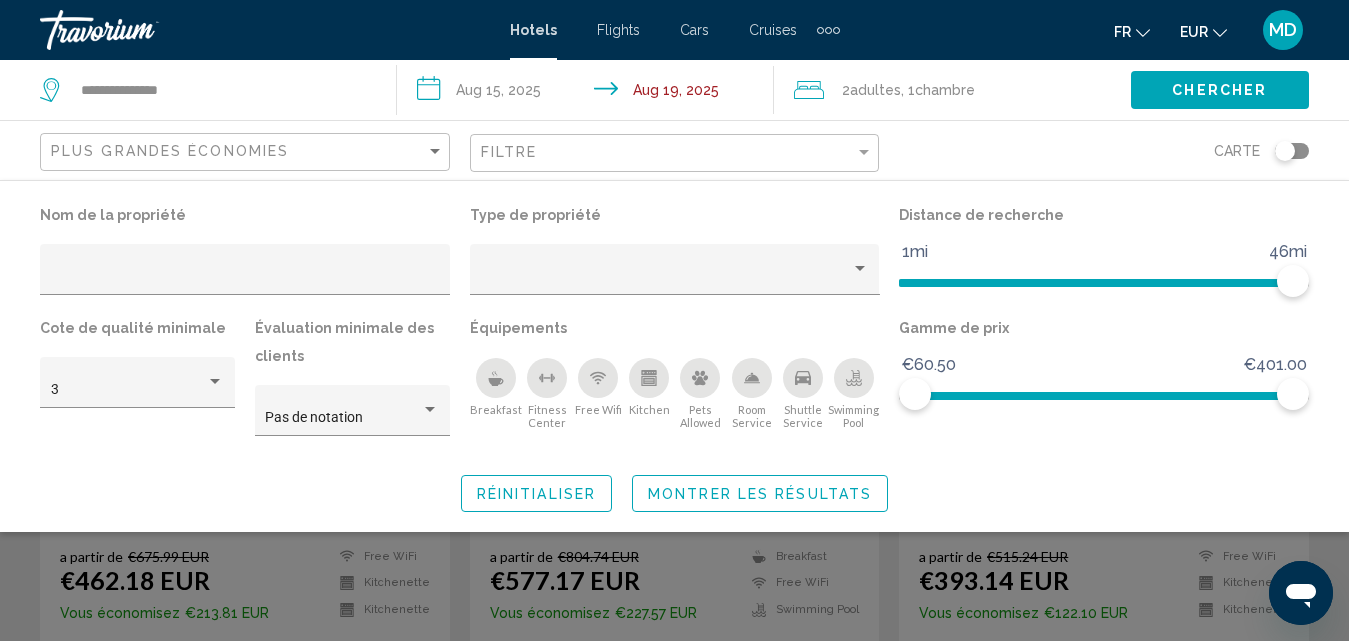 scroll, scrollTop: 16, scrollLeft: 0, axis: vertical 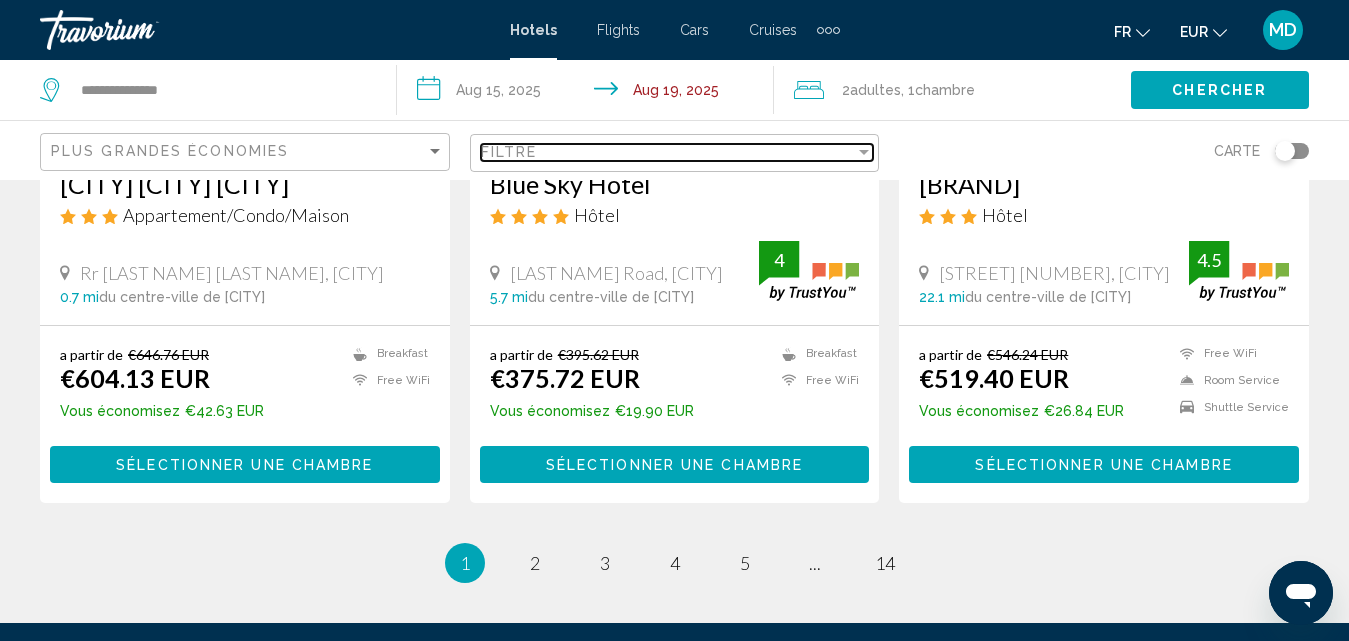 click on "Filtre" at bounding box center (668, 152) 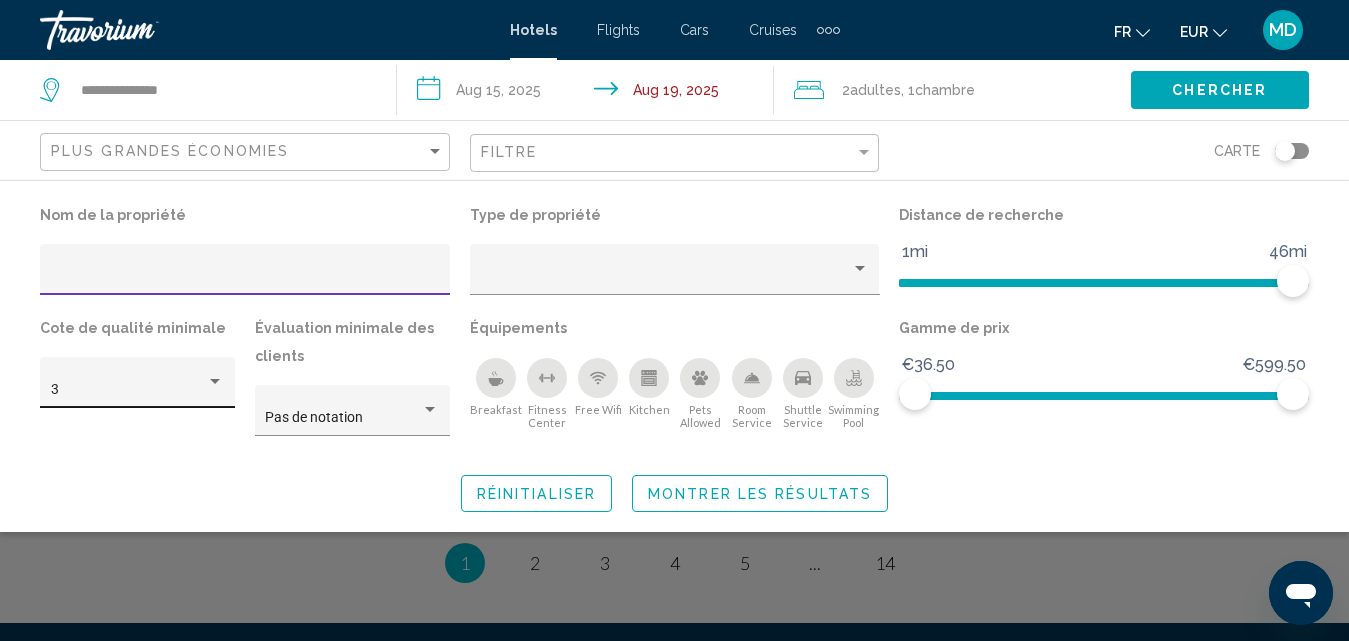 click on "3" at bounding box center [129, 390] 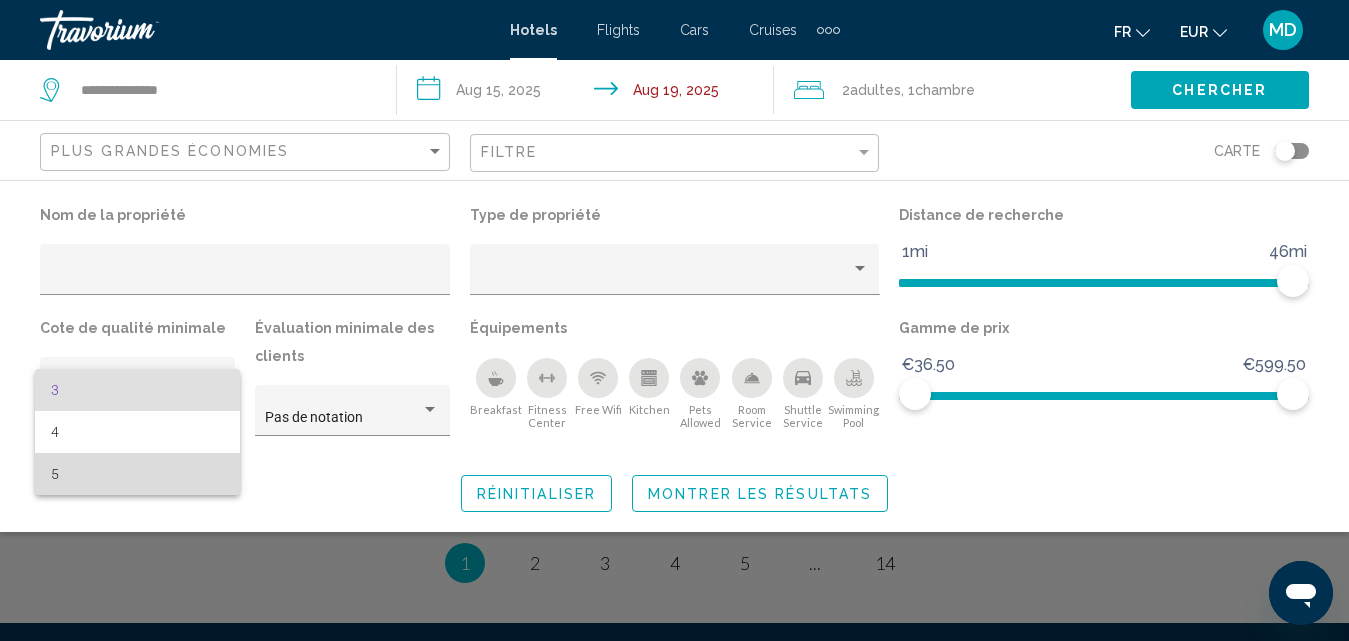 click on "5" at bounding box center [138, 474] 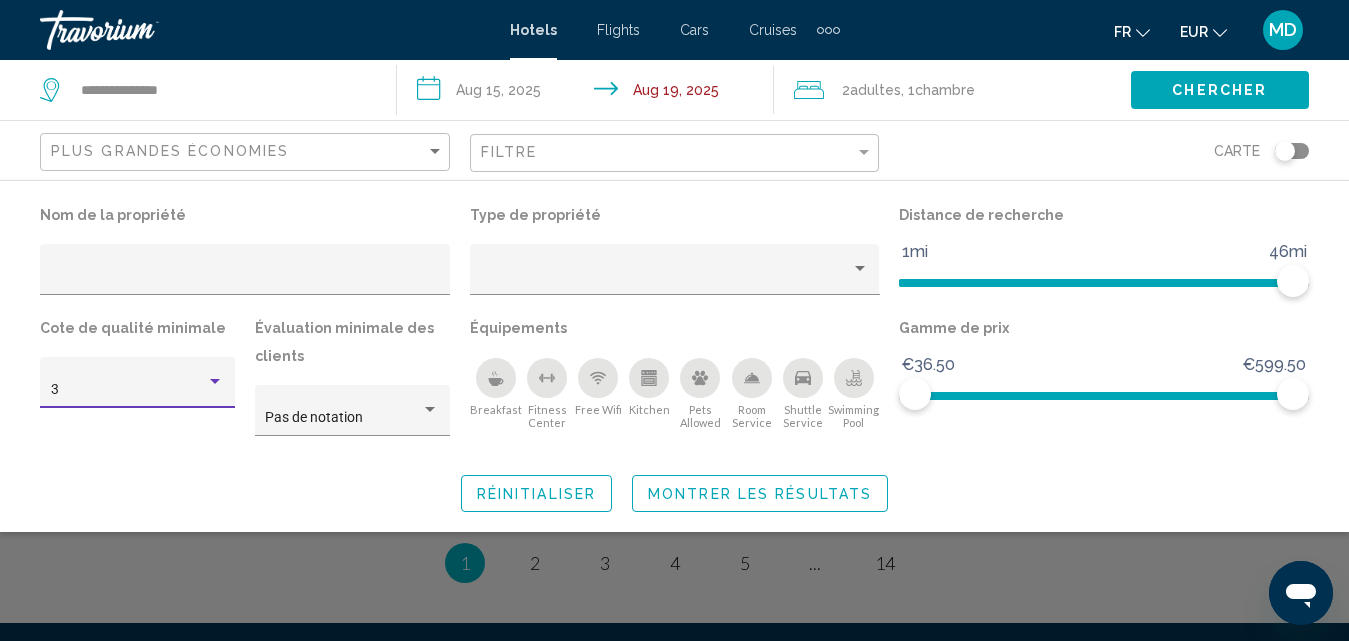 scroll, scrollTop: 1369, scrollLeft: 0, axis: vertical 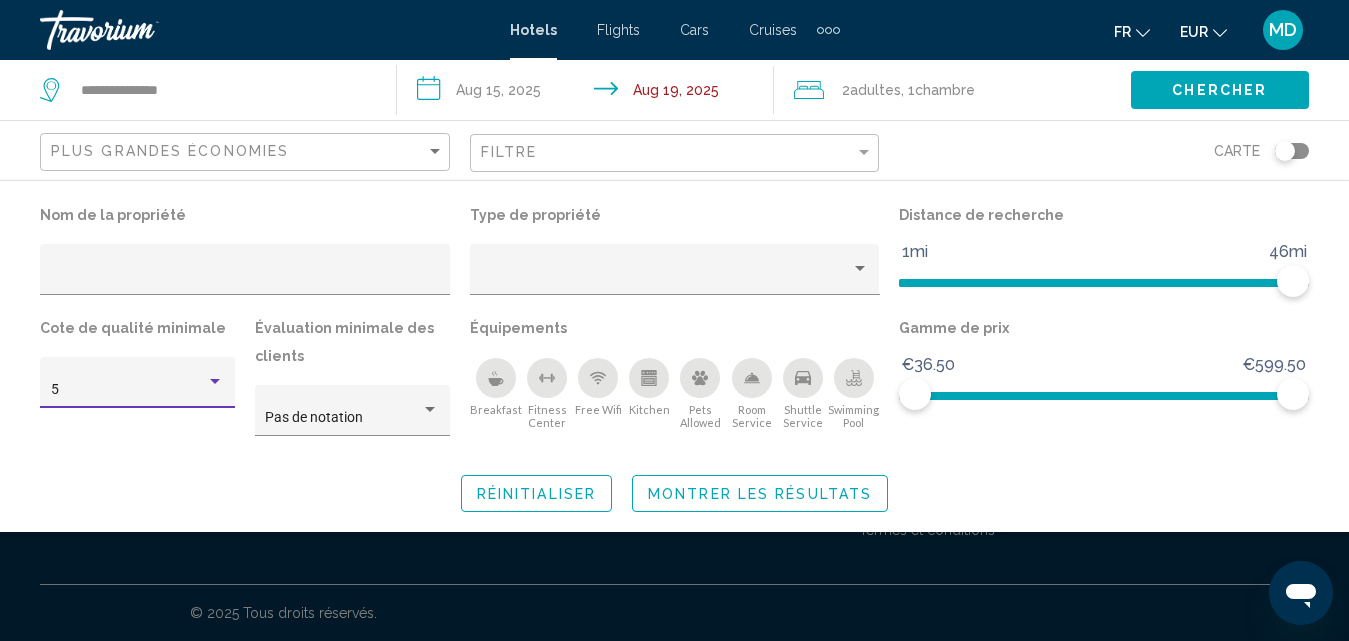 click on "Montrer les résultats" 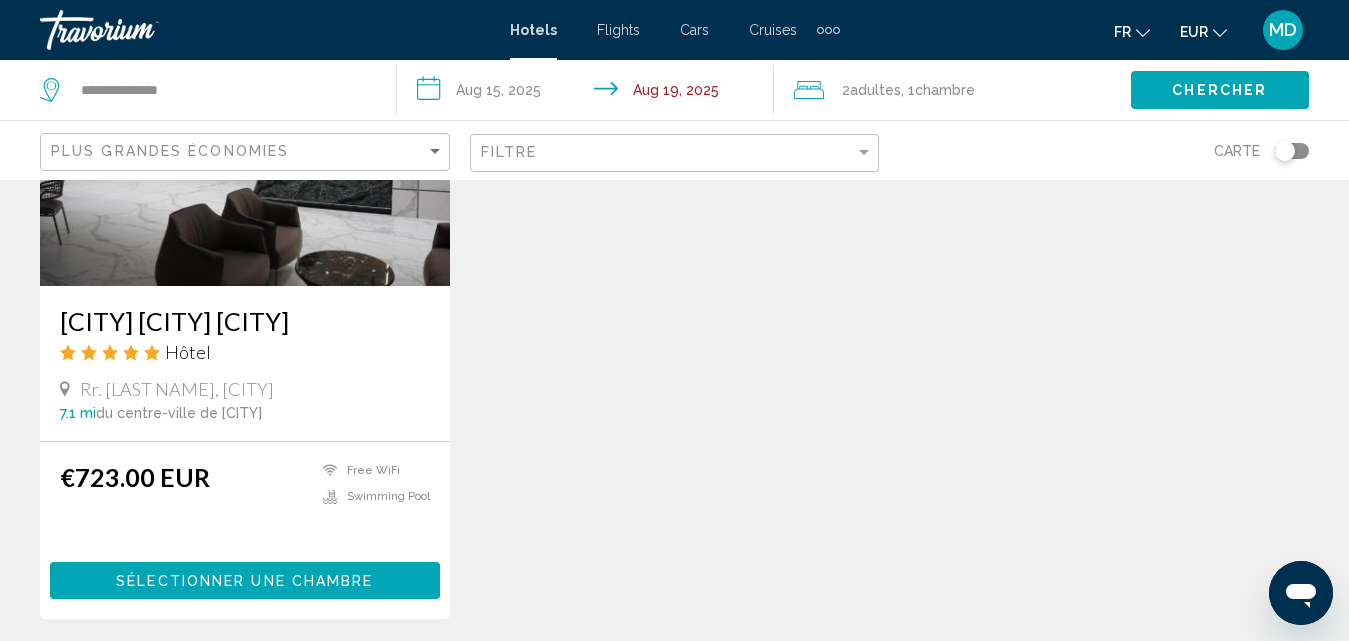 scroll, scrollTop: 1027, scrollLeft: 0, axis: vertical 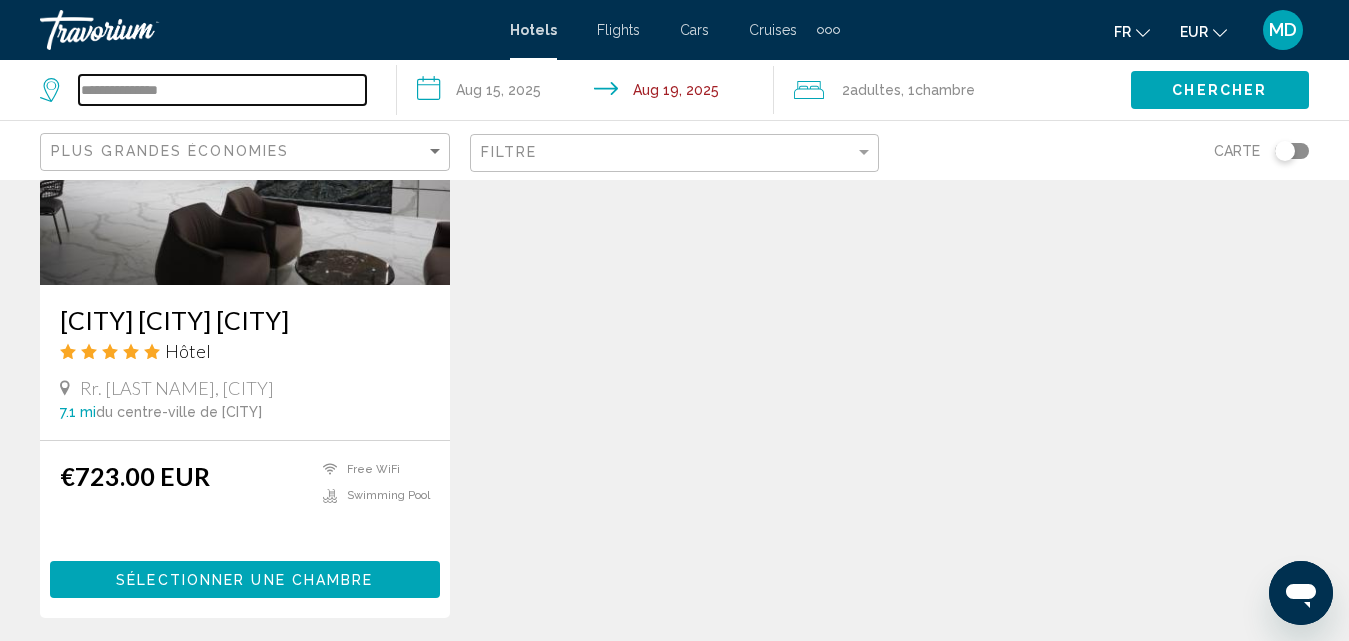 click on "**********" at bounding box center [222, 90] 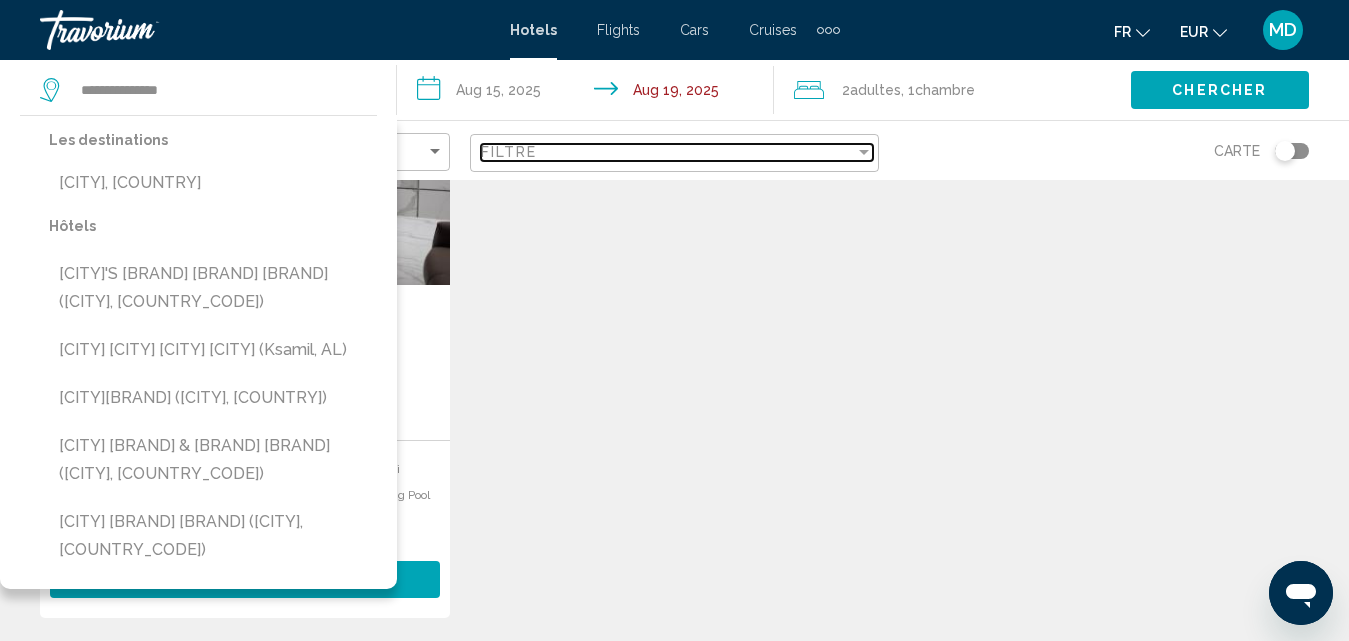 click at bounding box center [864, 152] 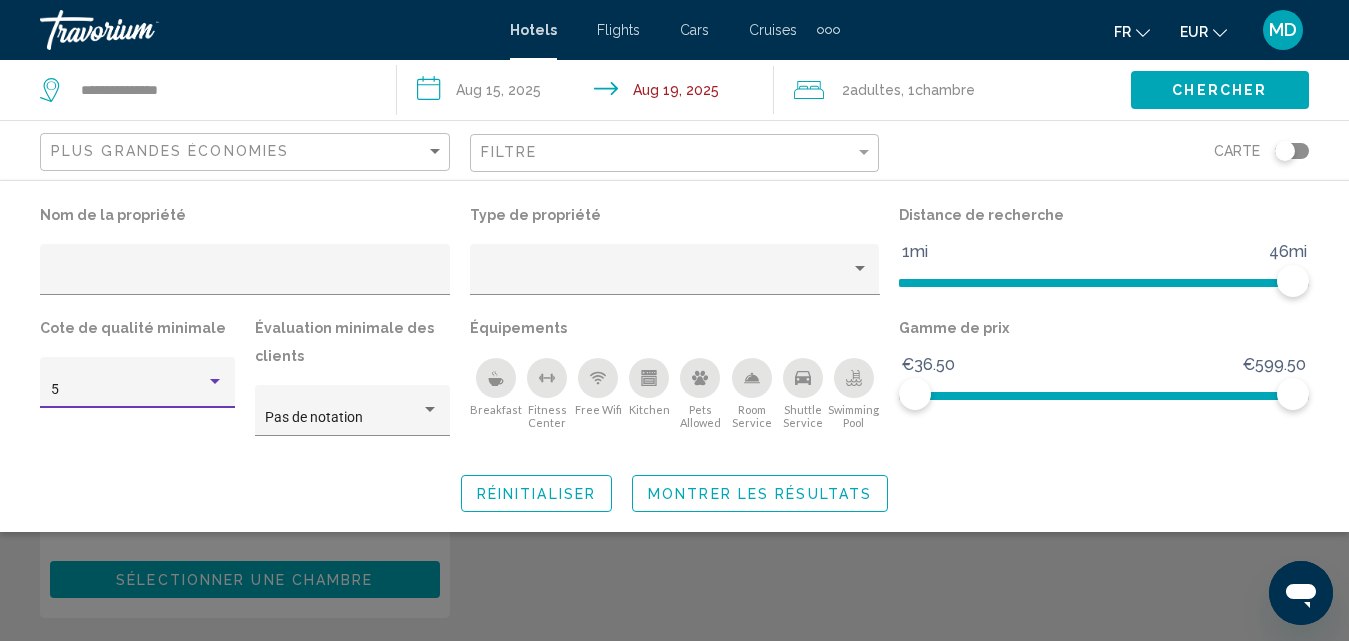 click on "5" at bounding box center [129, 390] 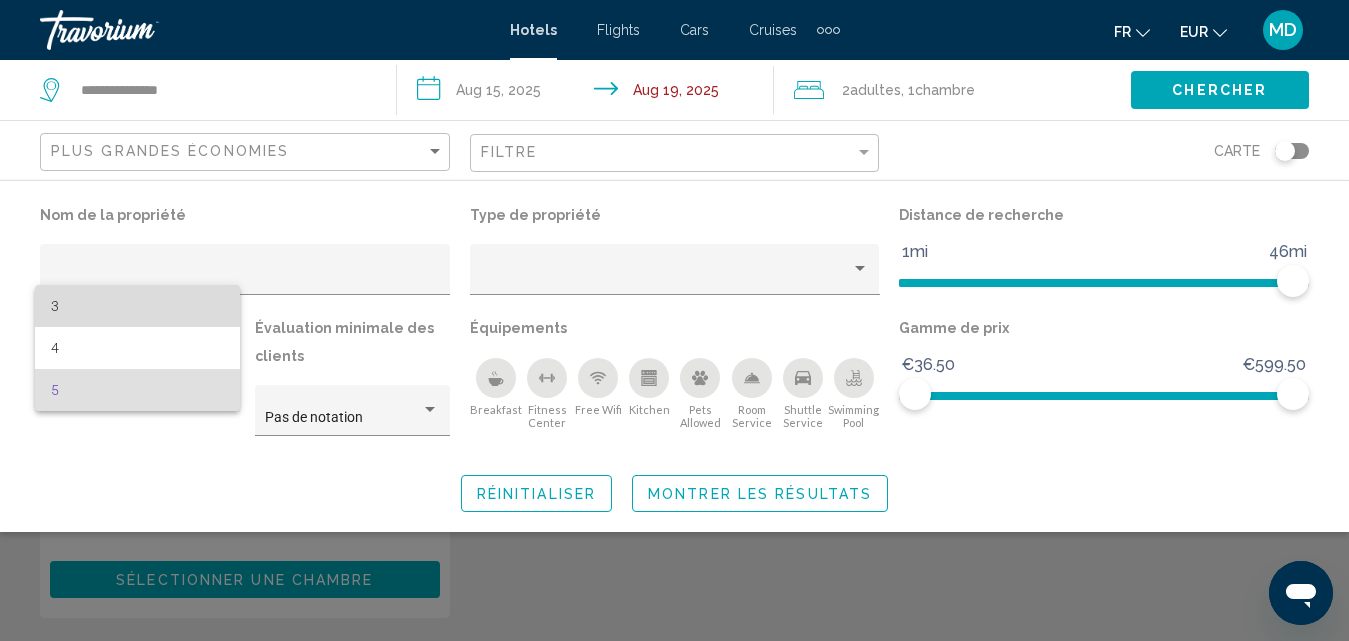 click on "3" at bounding box center [138, 306] 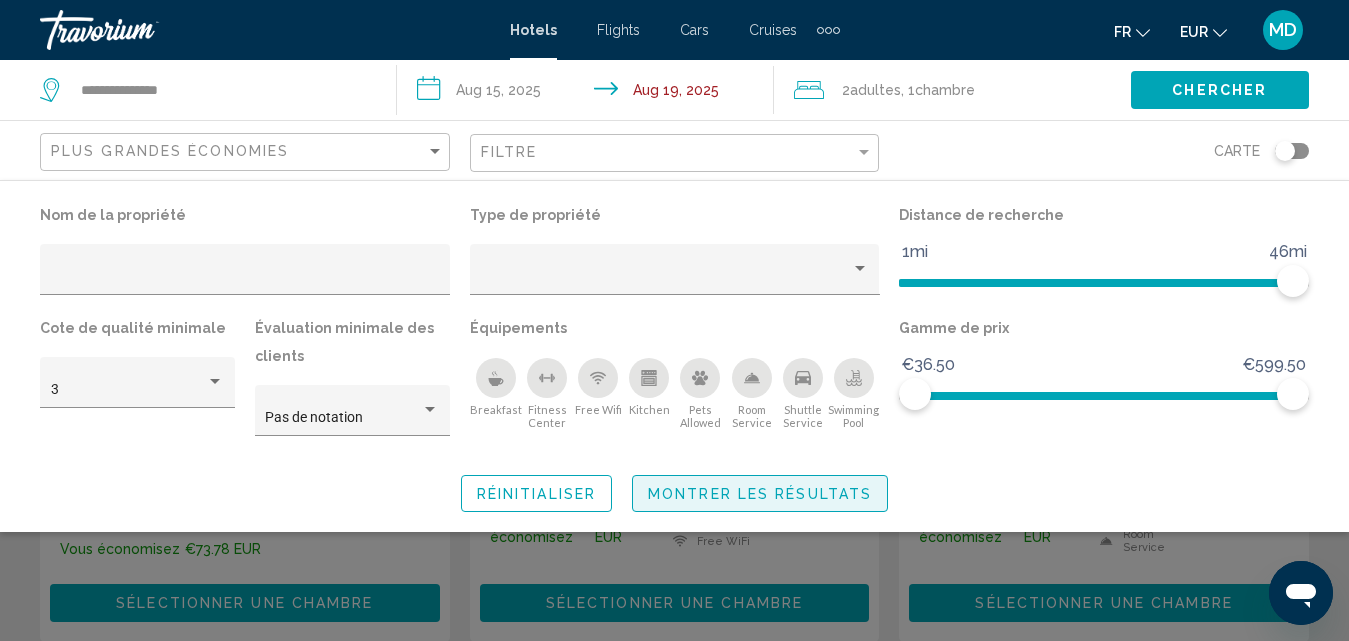 click on "Montrer les résultats" 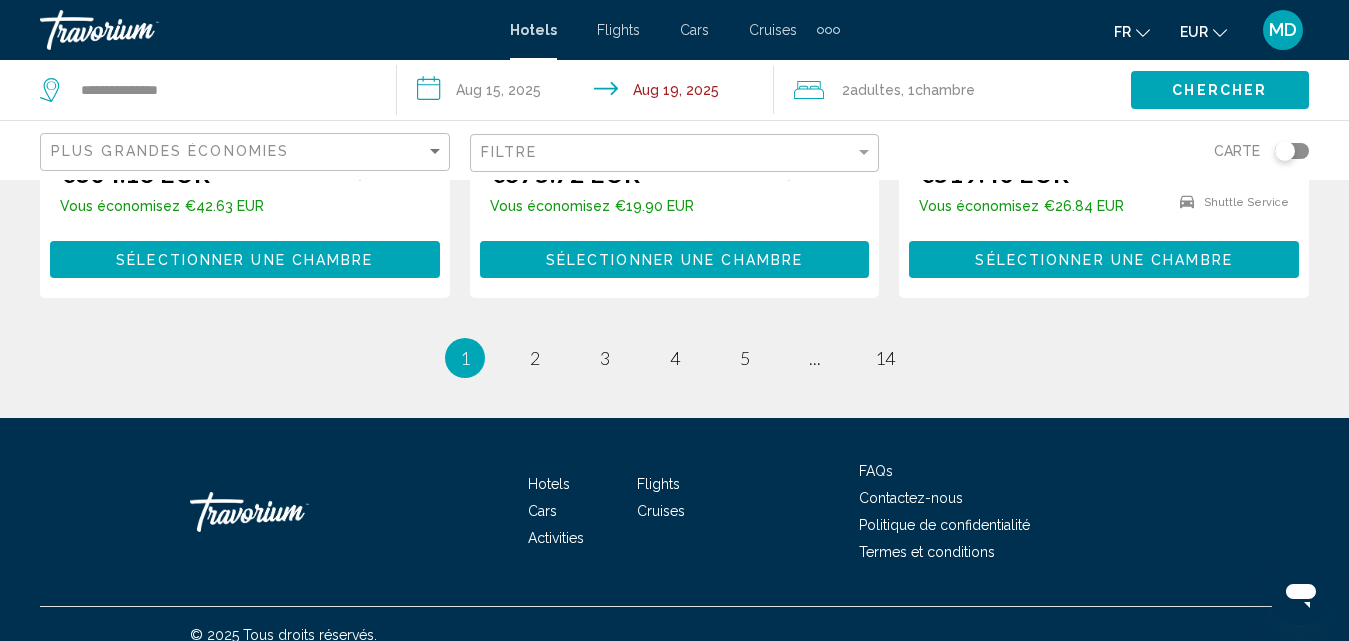 scroll, scrollTop: 2823, scrollLeft: 0, axis: vertical 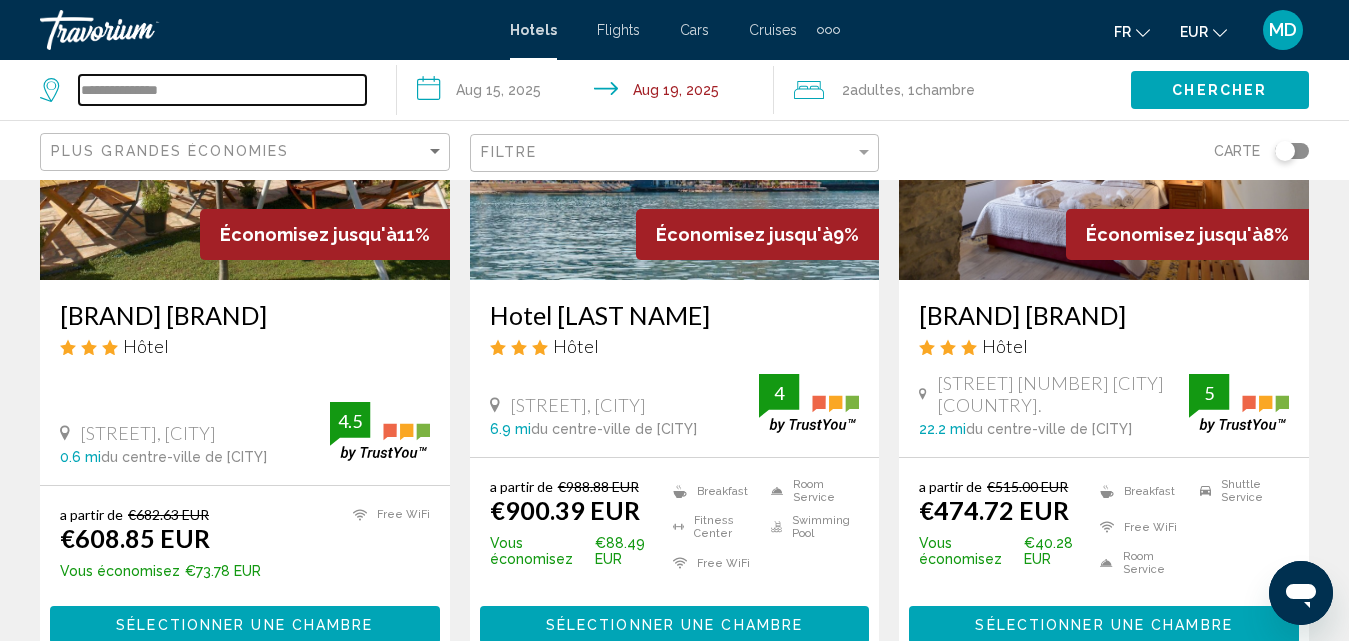click on "**********" at bounding box center (222, 90) 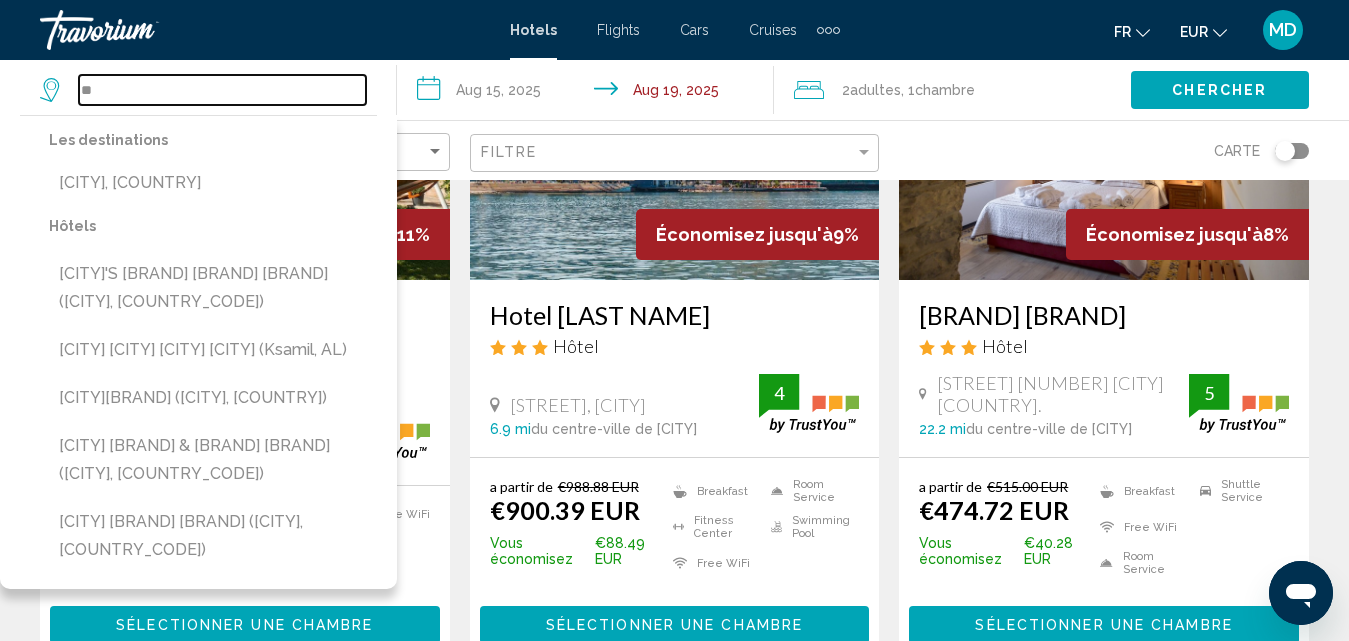 type on "*" 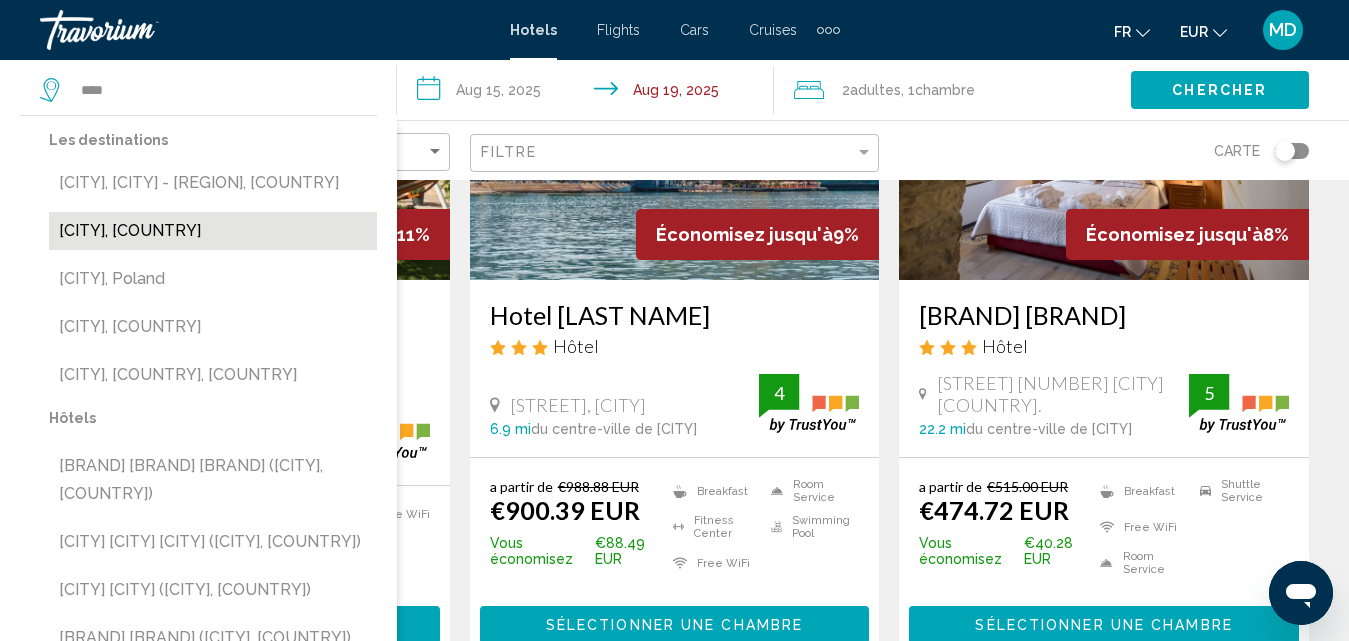 click on "[CITY], [COUNTRY]" at bounding box center (213, 231) 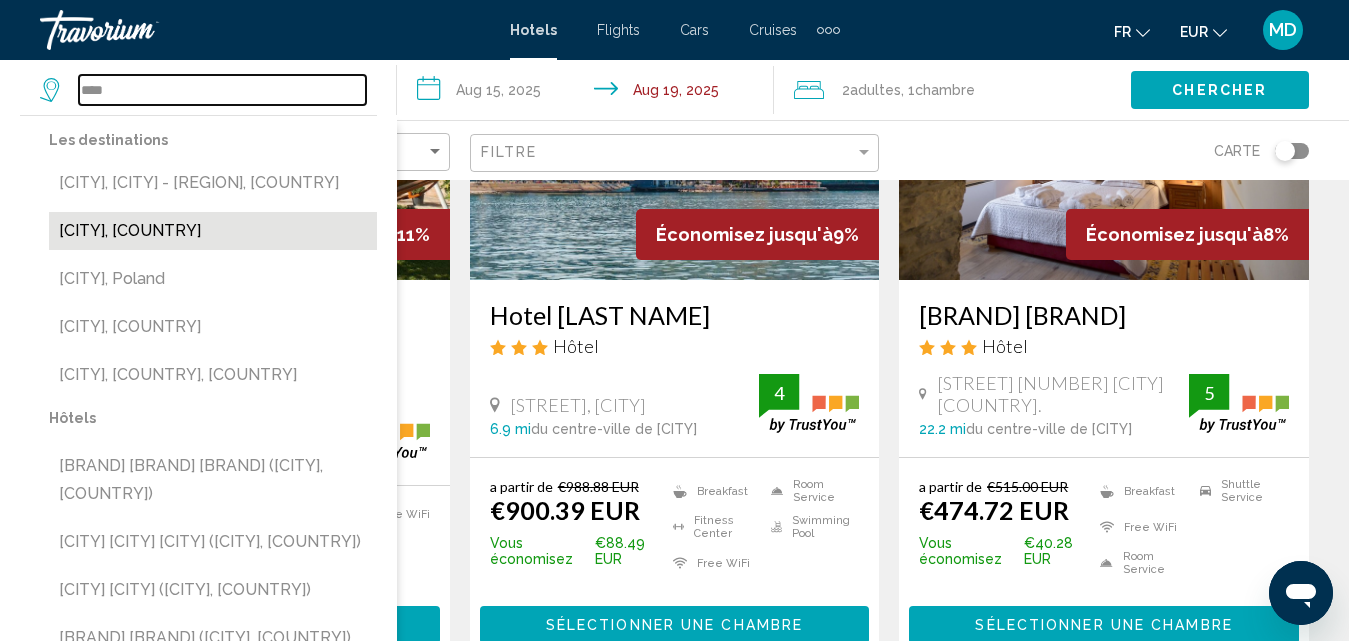 type on "**********" 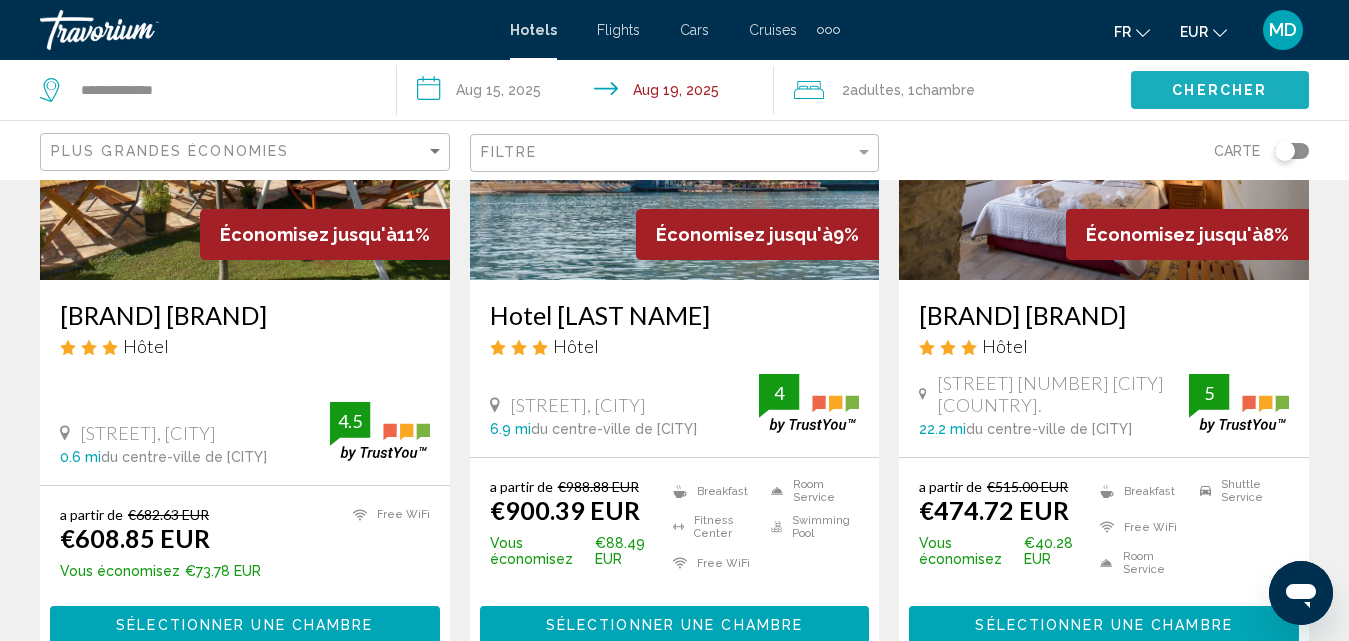 click on "Chercher" 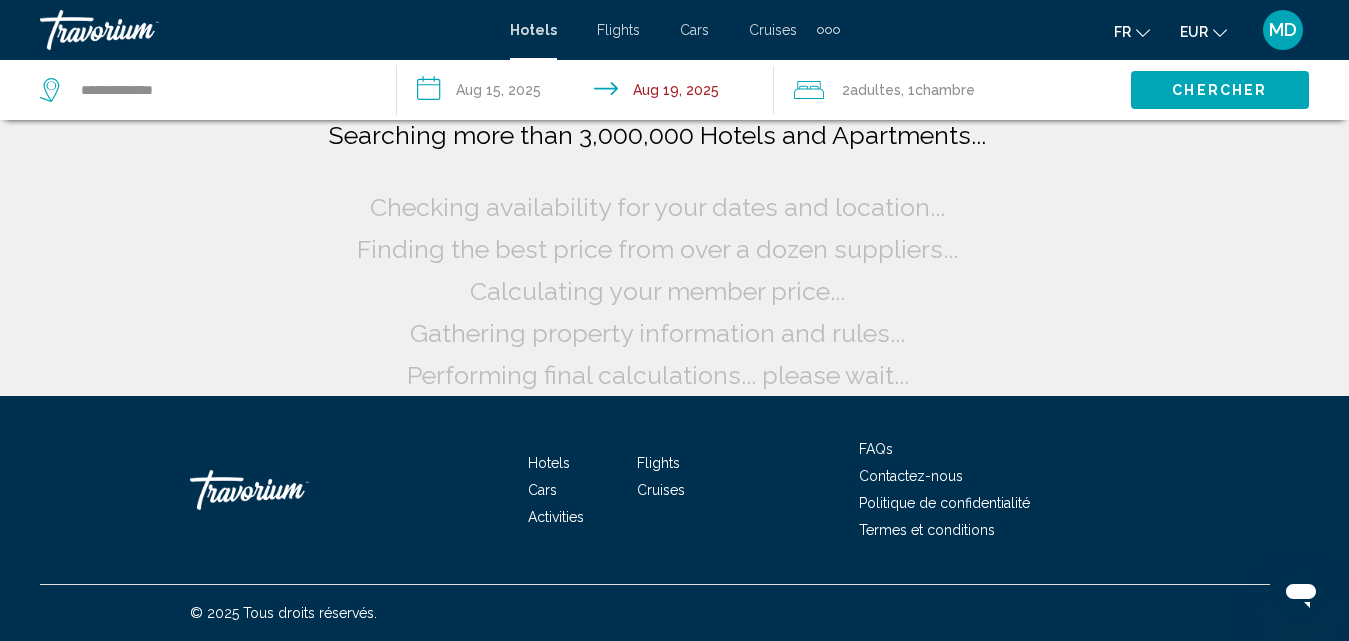 scroll, scrollTop: 16, scrollLeft: 0, axis: vertical 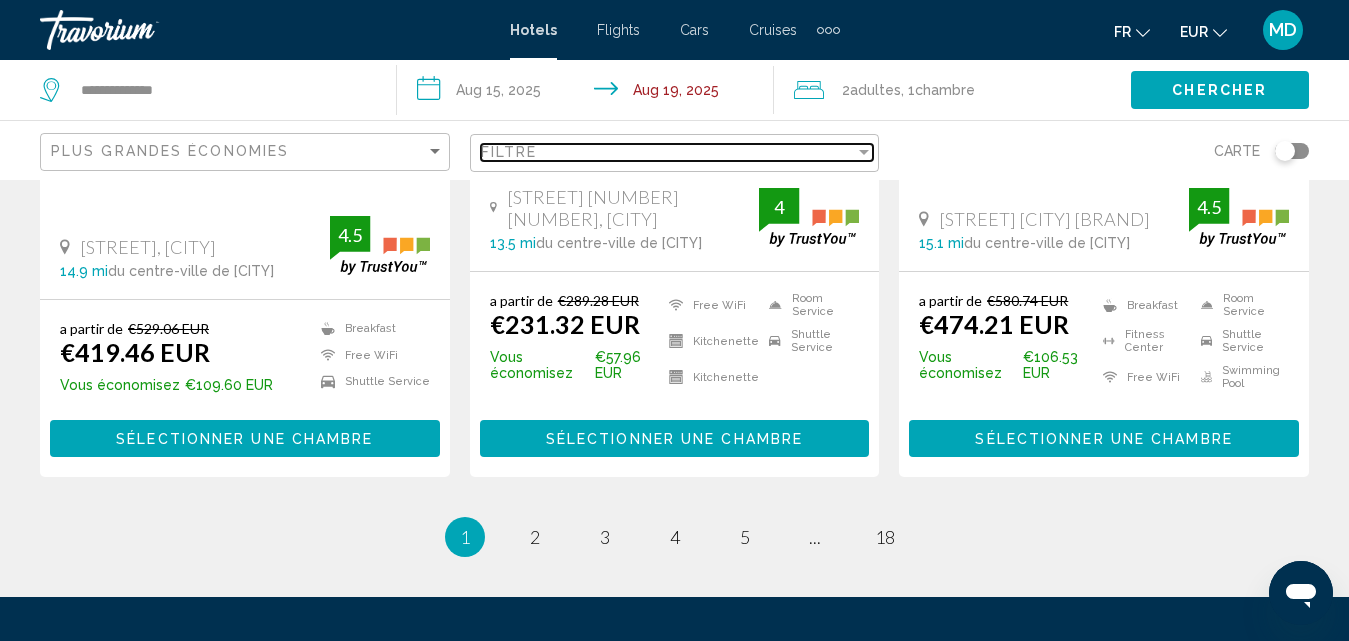 click on "Filtre" at bounding box center [668, 152] 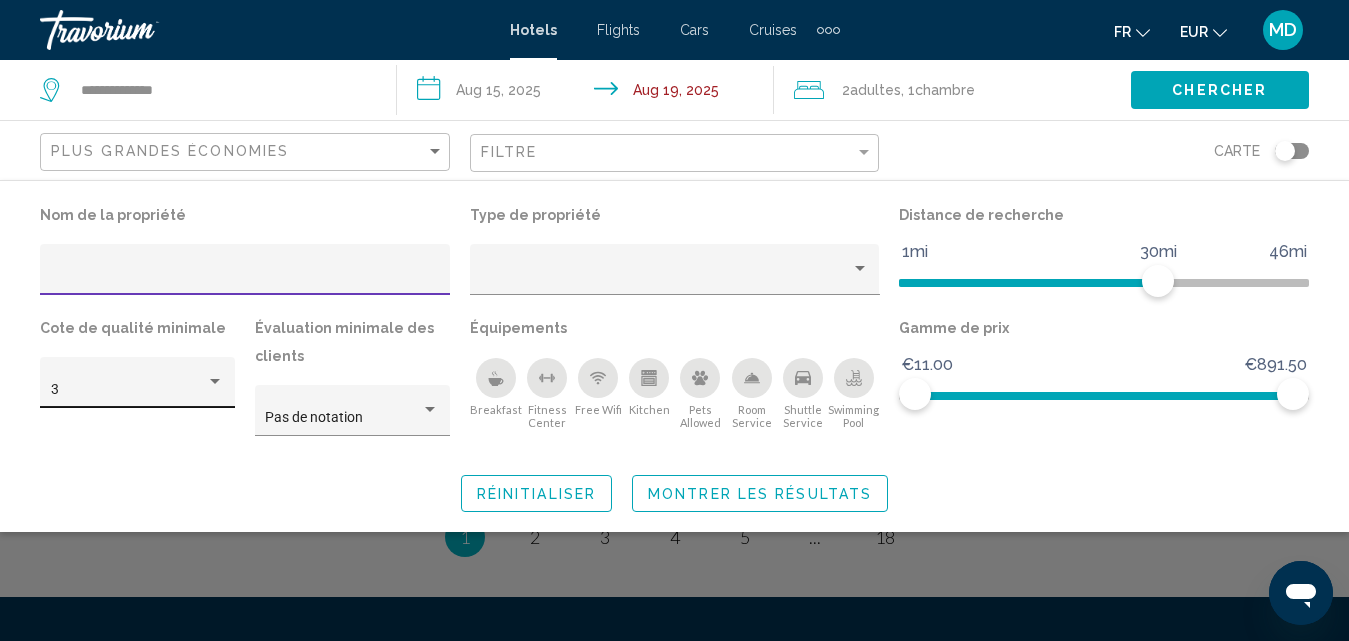 click on "3" at bounding box center [129, 390] 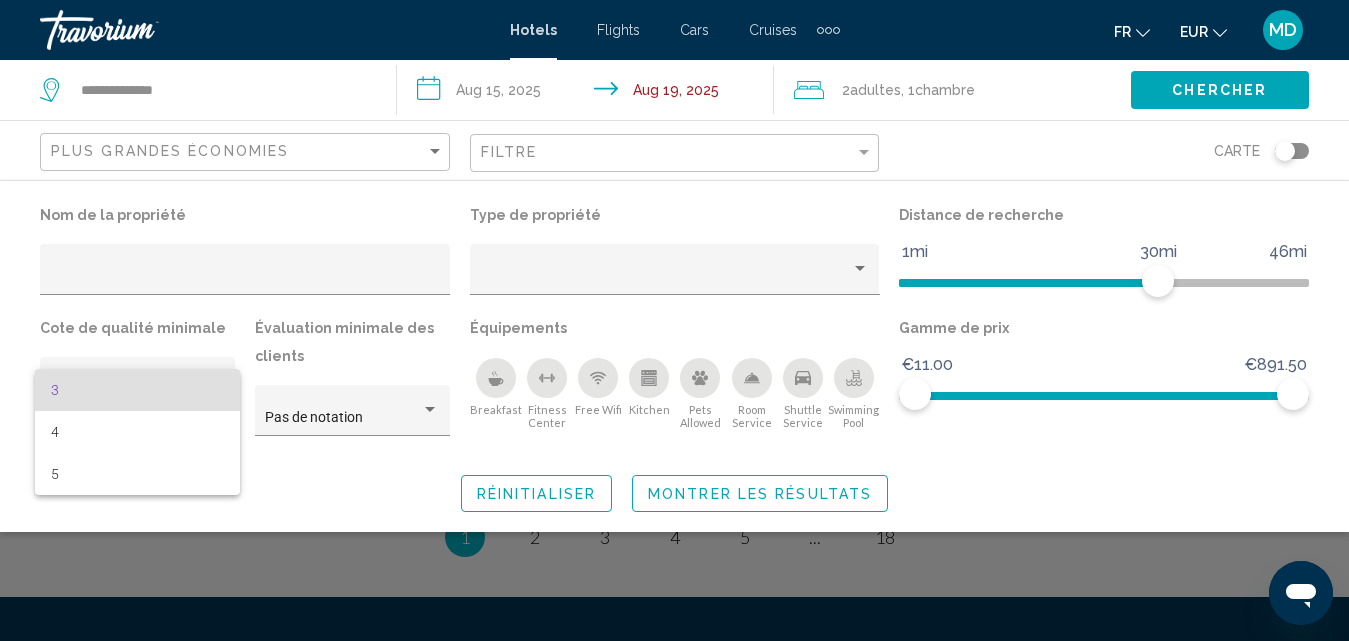 click on "3" at bounding box center (138, 390) 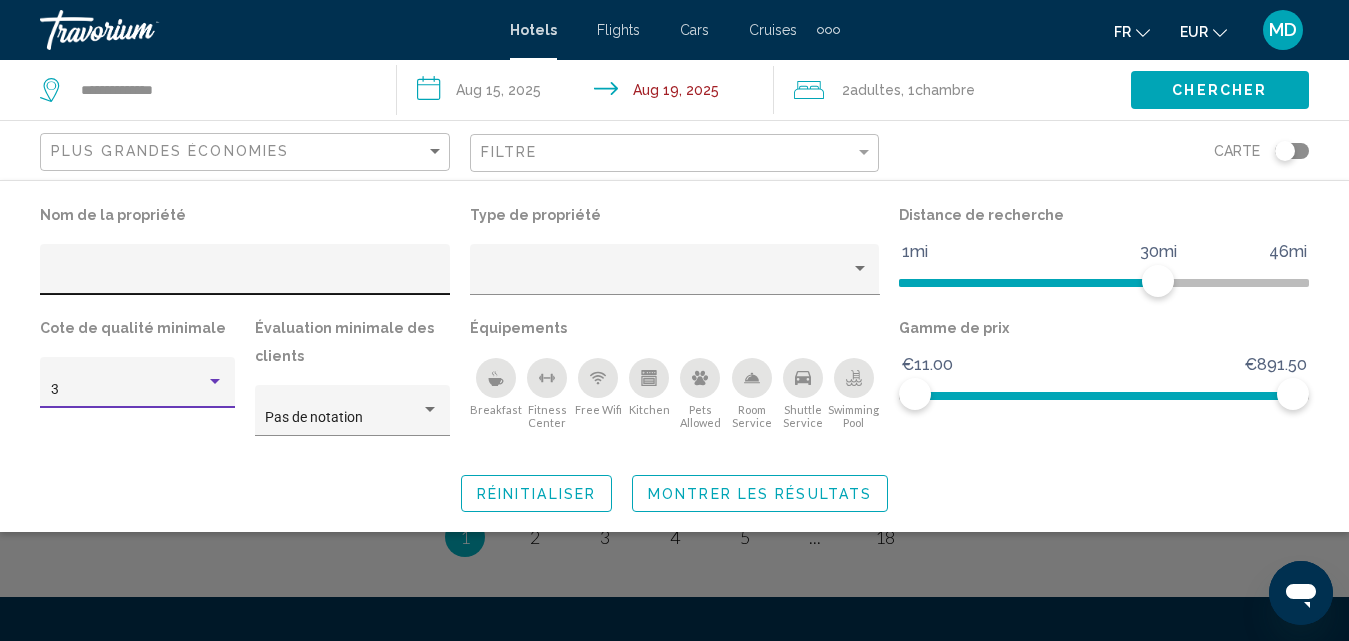 click at bounding box center (245, 277) 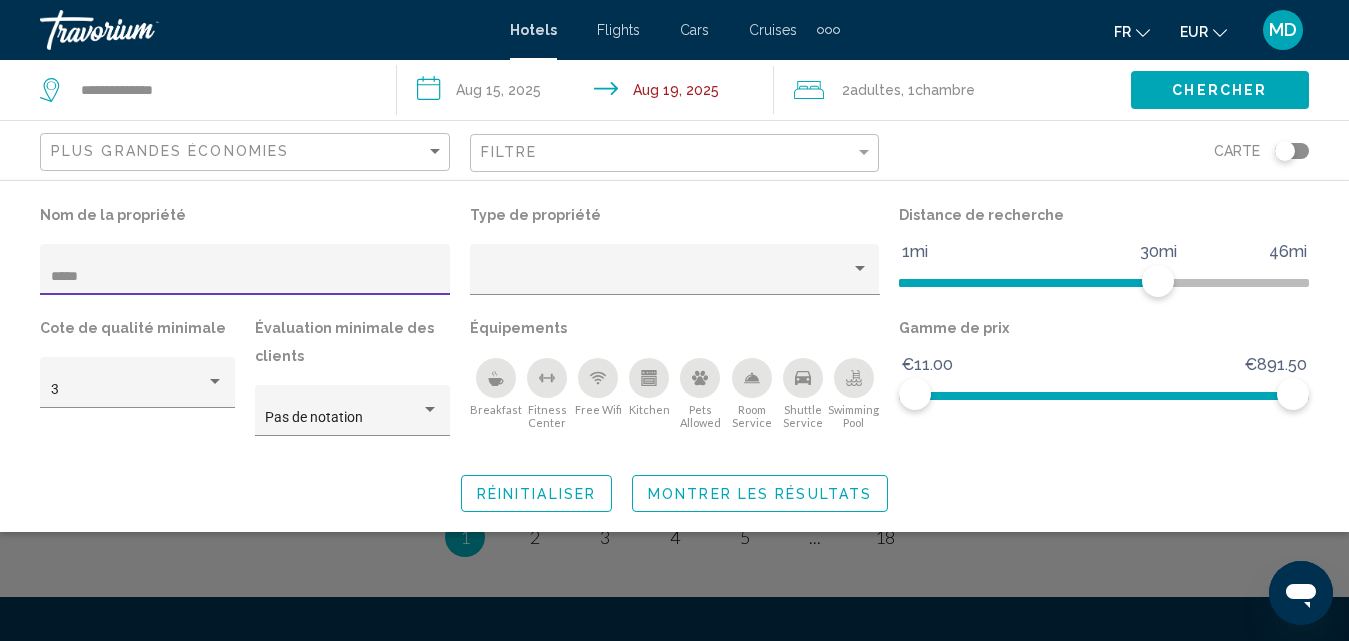 scroll, scrollTop: 0, scrollLeft: 0, axis: both 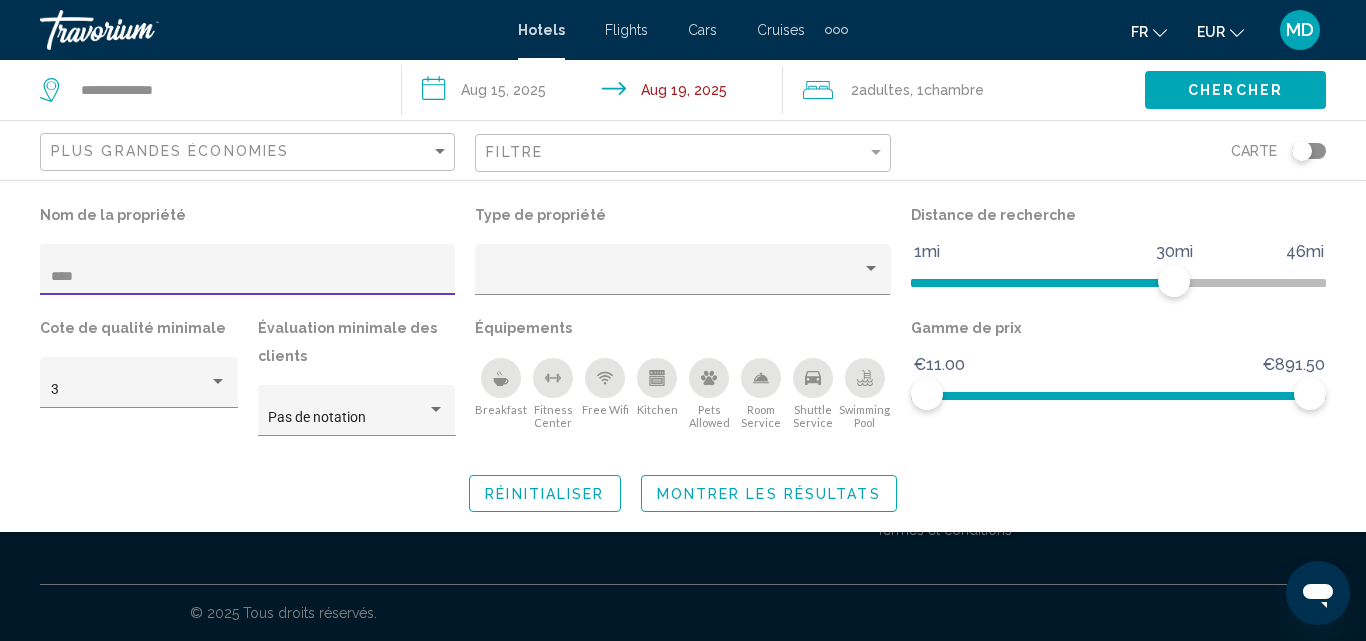 type on "****" 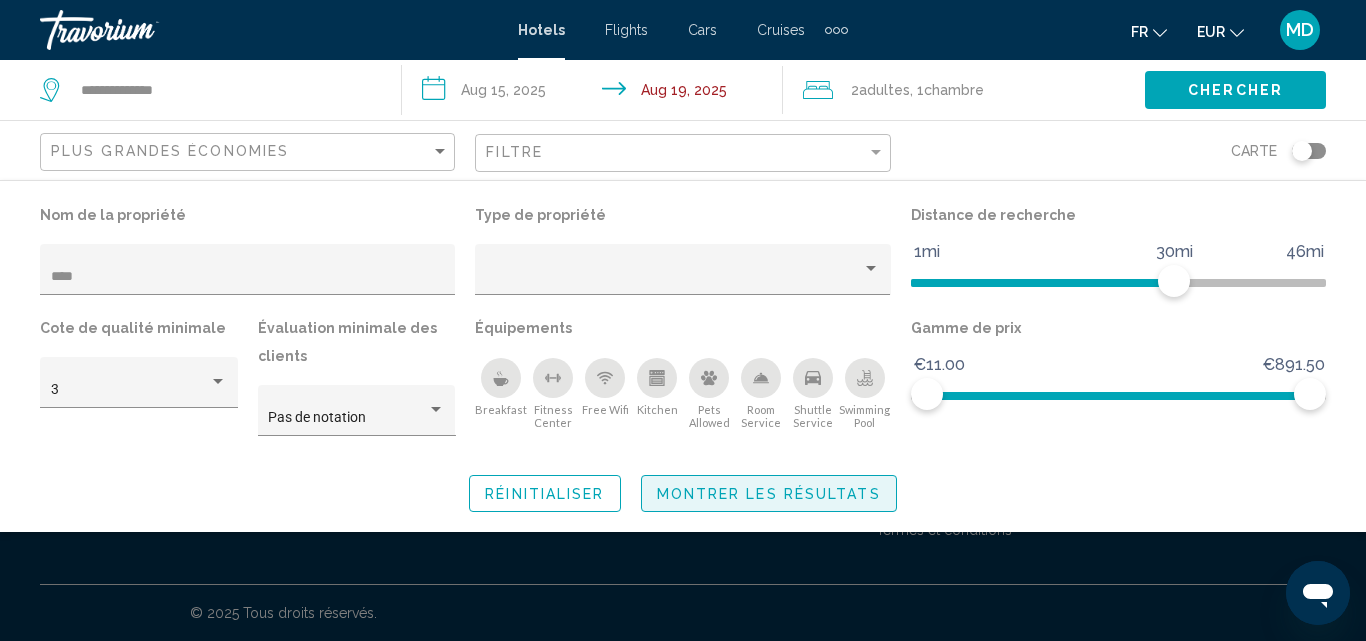 click on "Montrer les résultats" 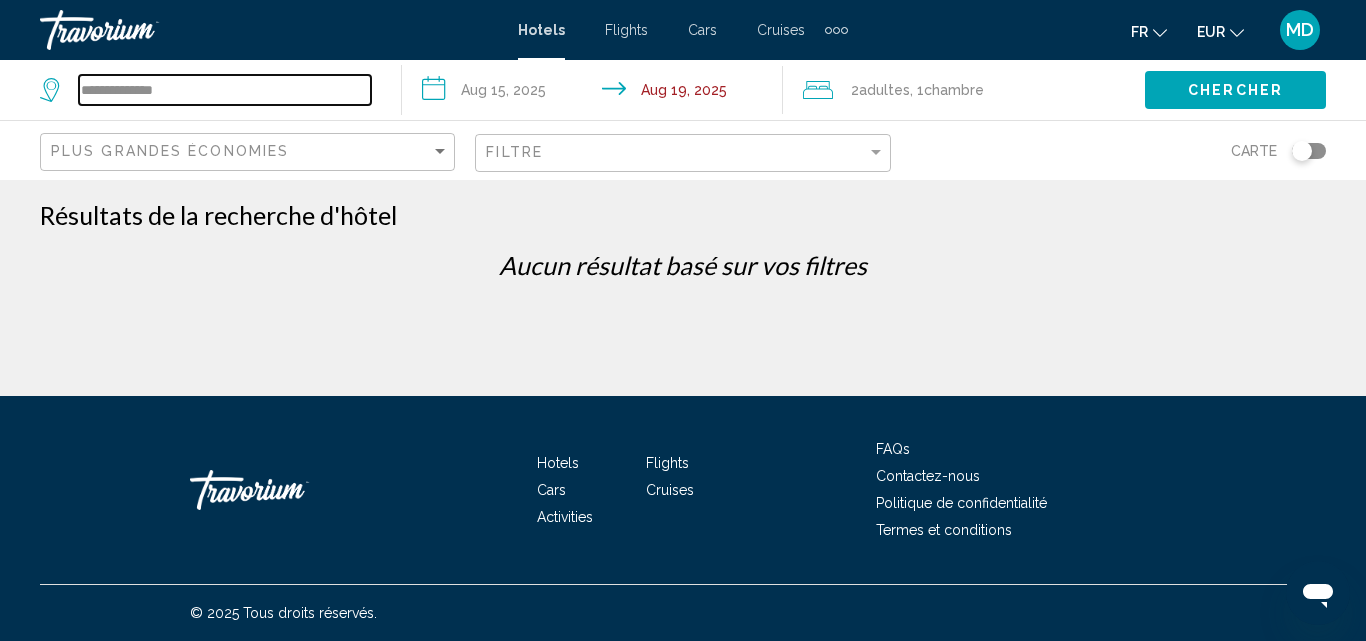 click on "**********" at bounding box center [225, 90] 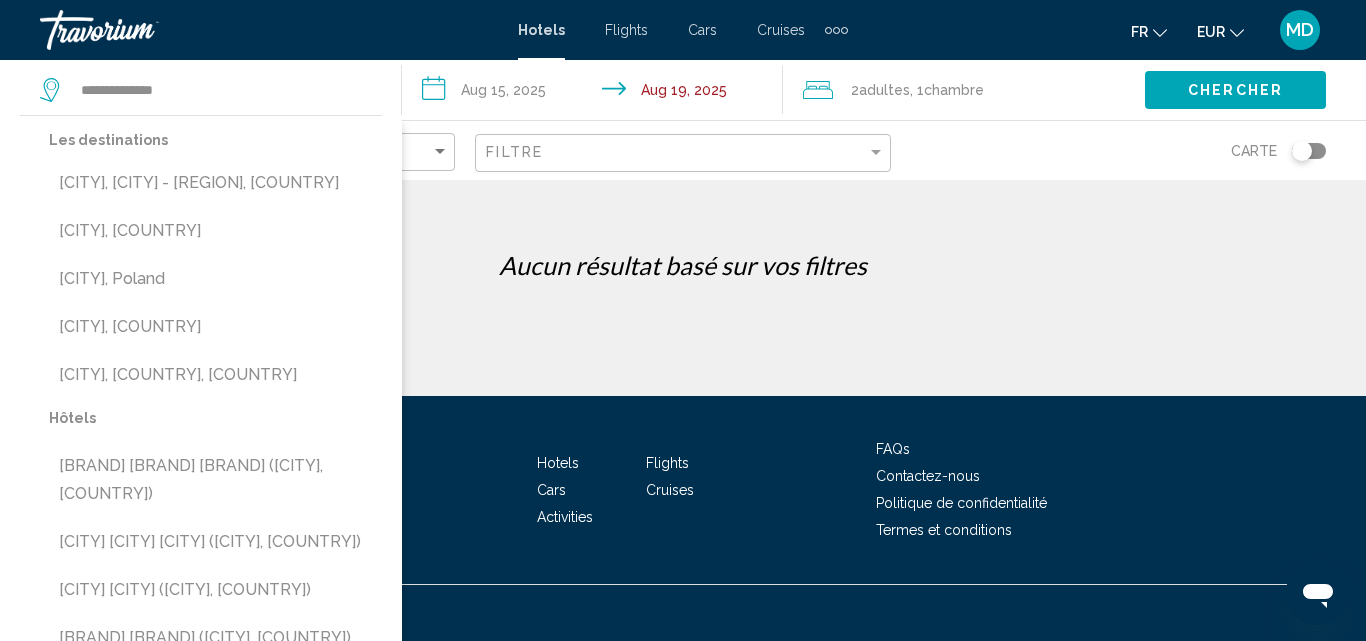 click on "Filtre" 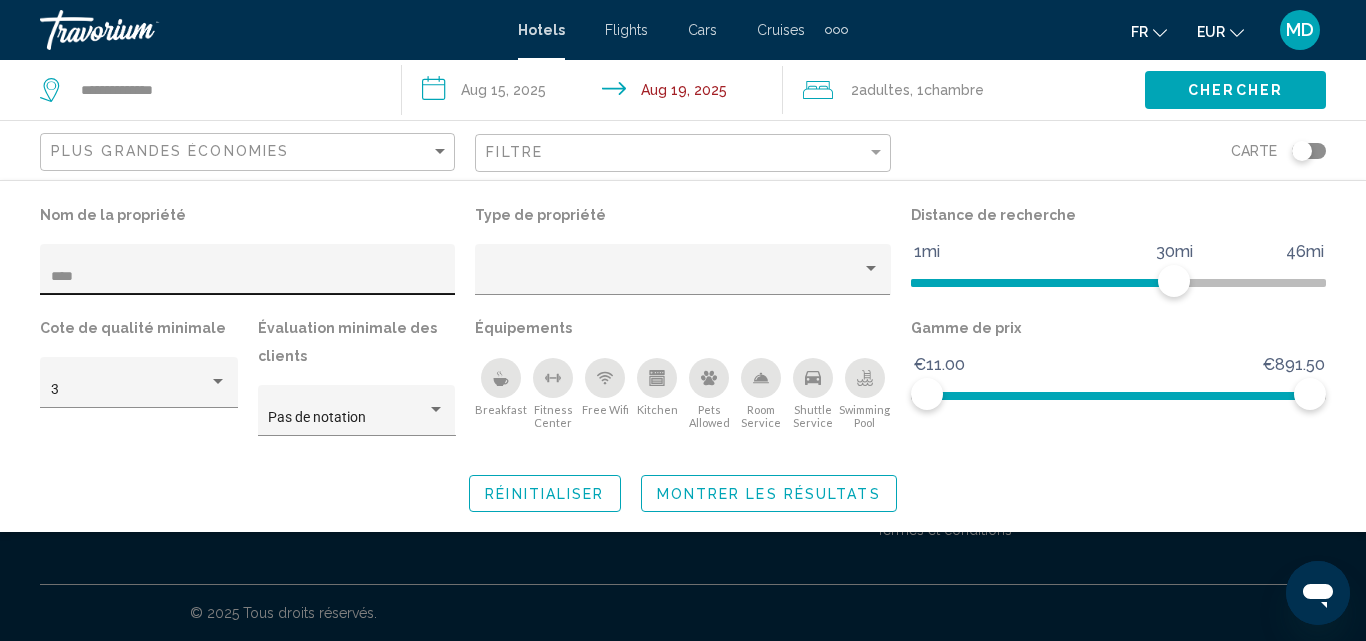 click on "****" 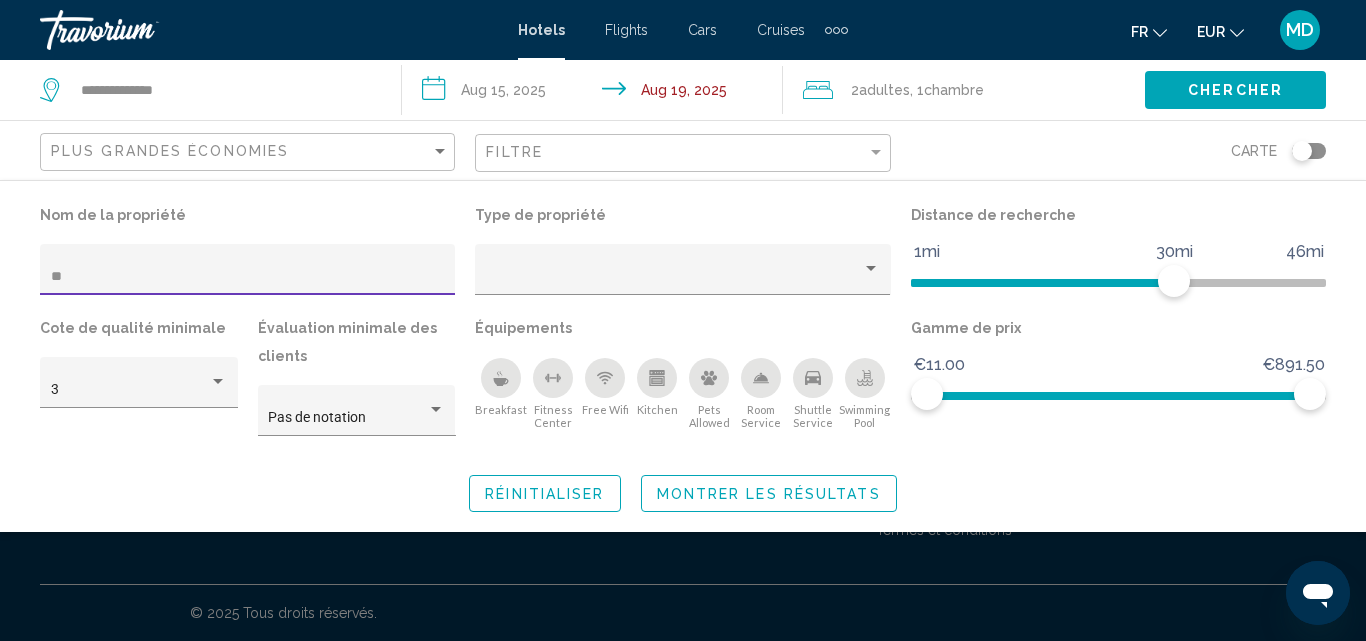 type on "*" 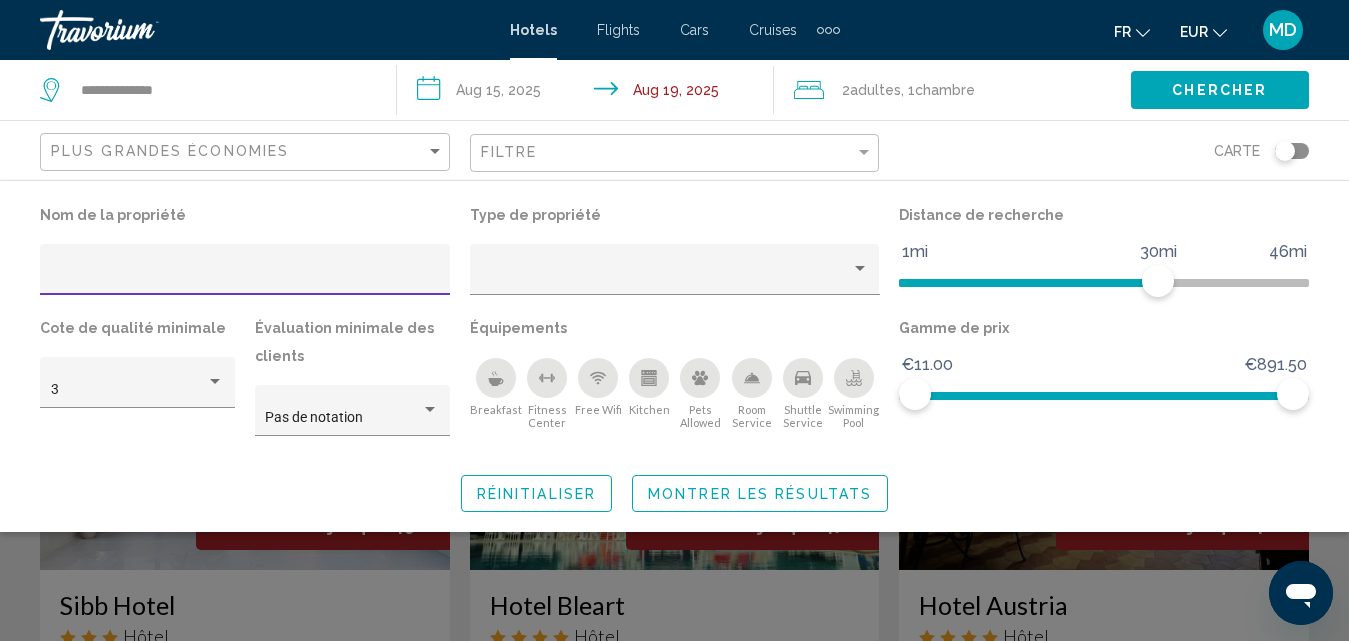 type 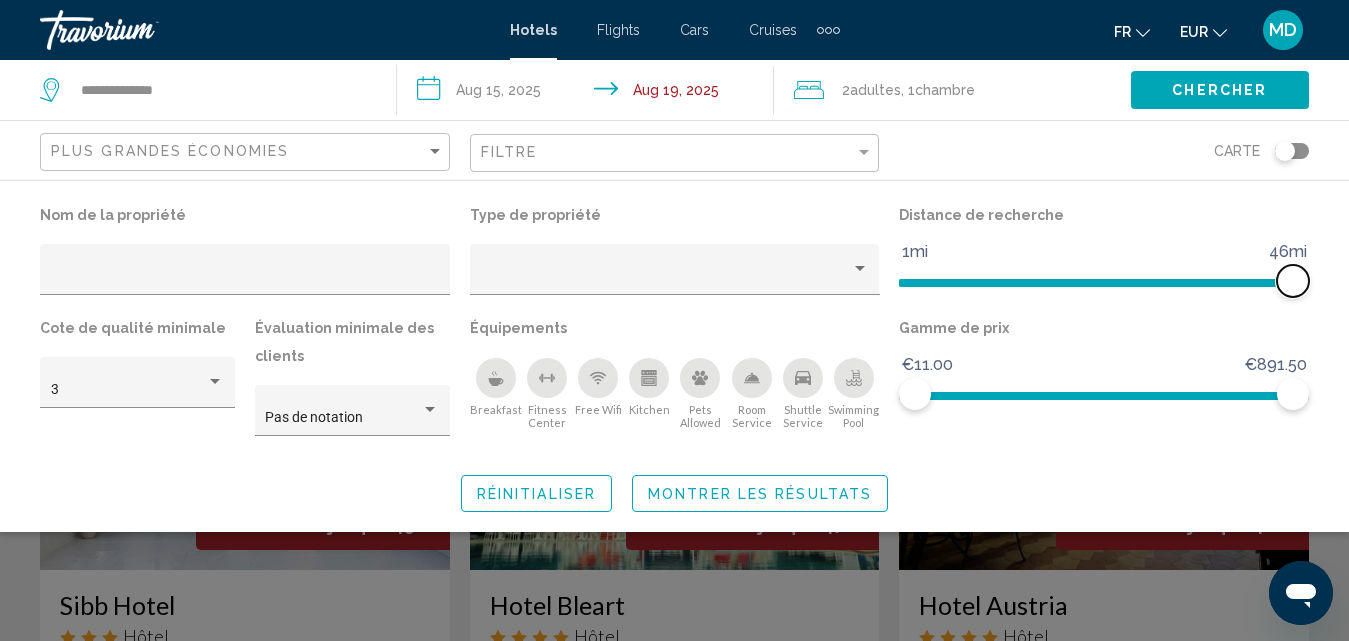 drag, startPoint x: 1150, startPoint y: 285, endPoint x: 1365, endPoint y: 293, distance: 215.14879 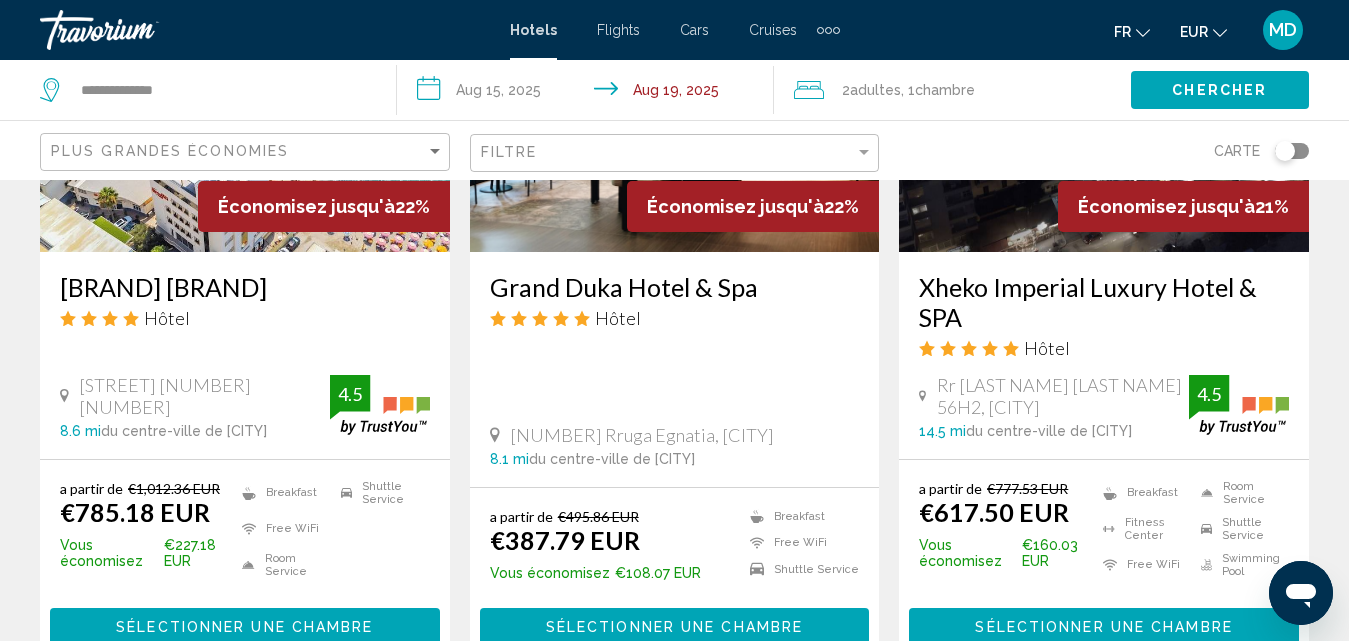 scroll, scrollTop: 1800, scrollLeft: 0, axis: vertical 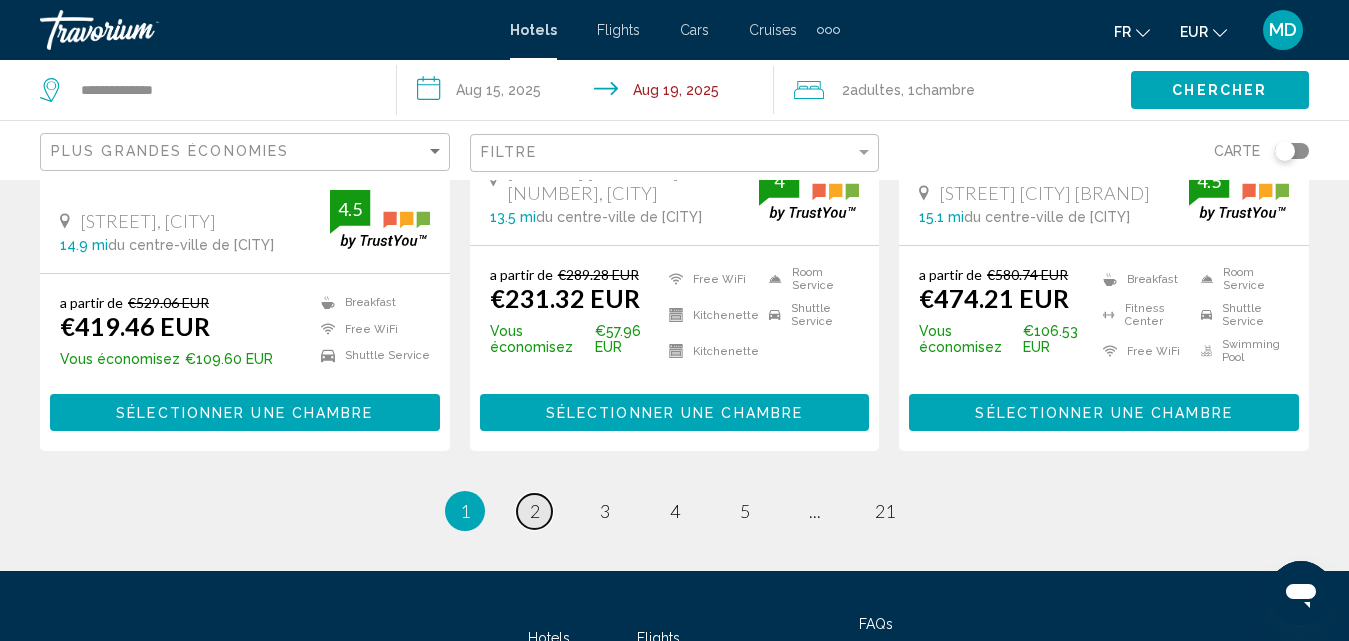 click on "page  2" at bounding box center (534, 511) 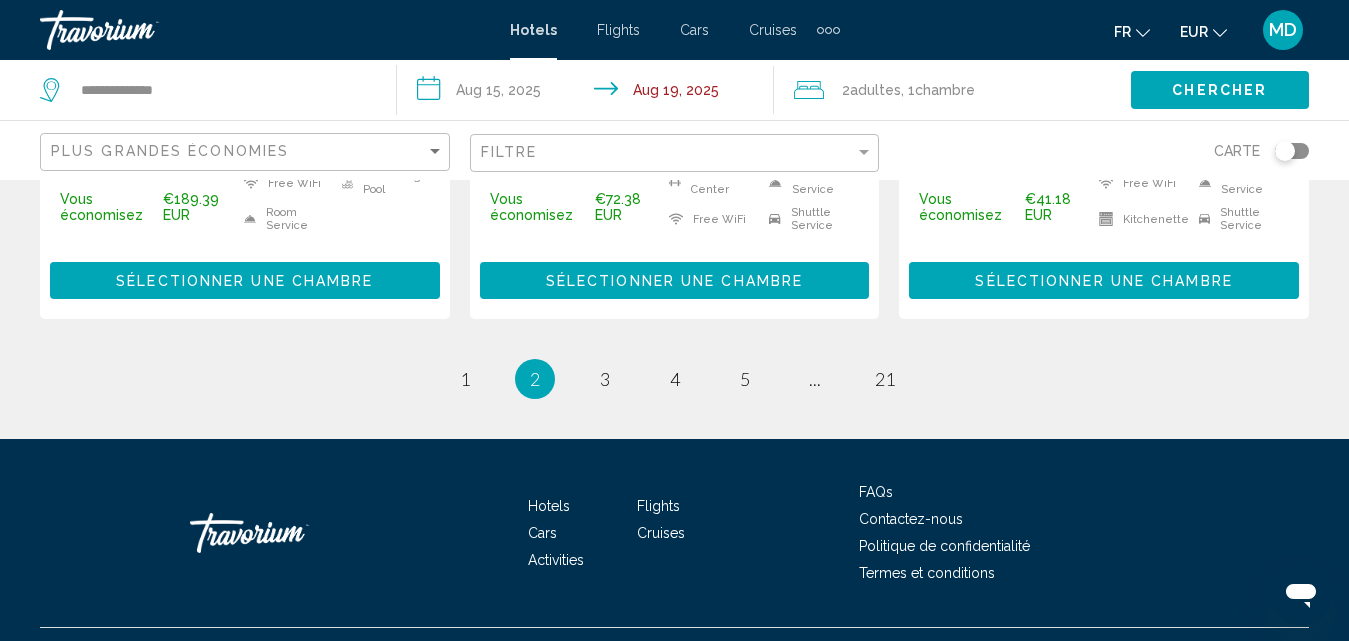 scroll, scrollTop: 2881, scrollLeft: 0, axis: vertical 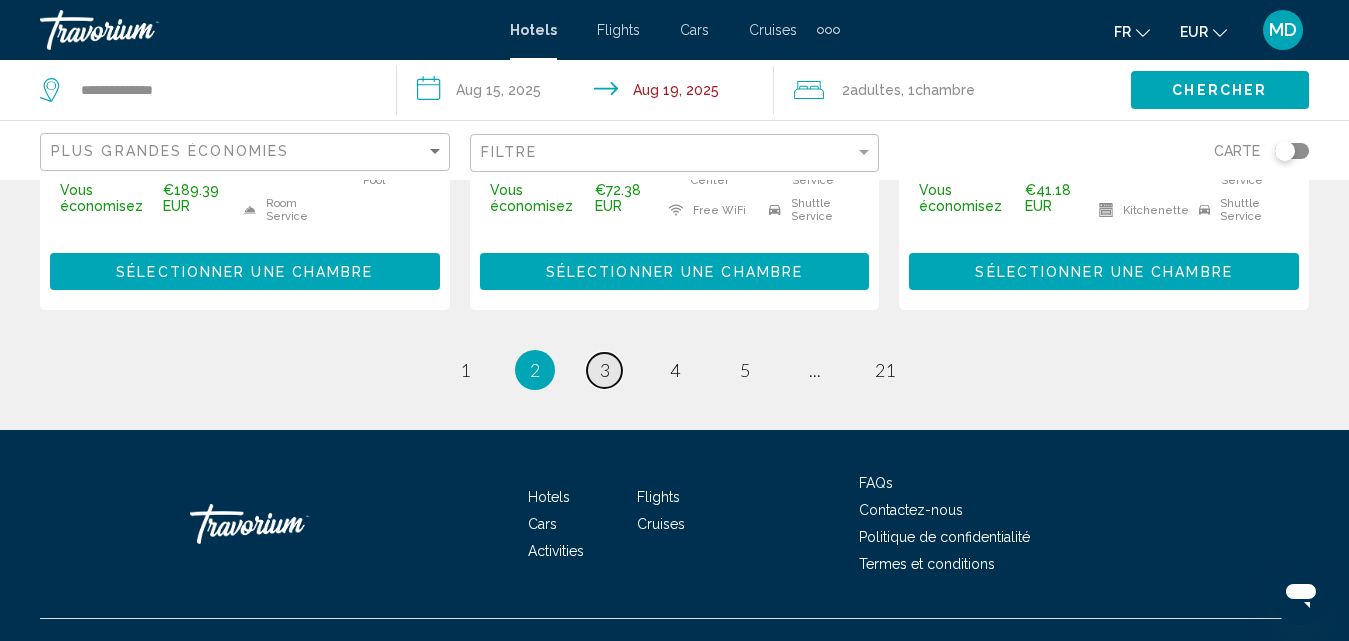 click on "3" at bounding box center (605, 370) 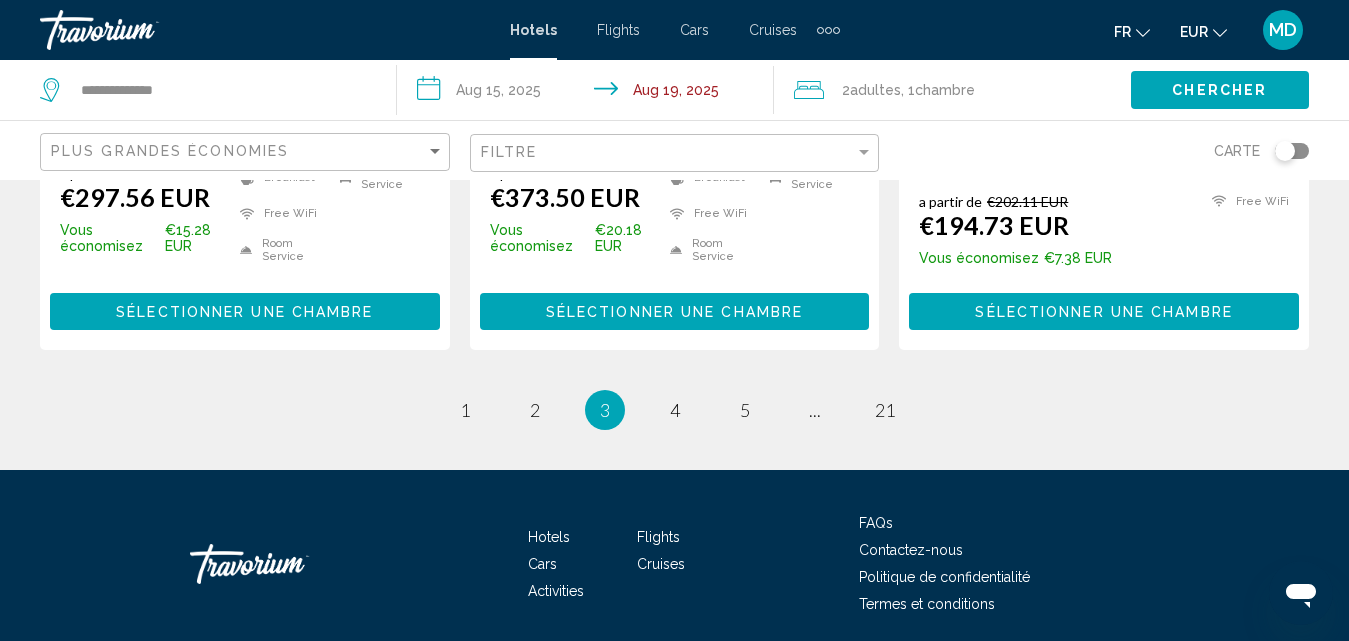 scroll, scrollTop: 2840, scrollLeft: 0, axis: vertical 